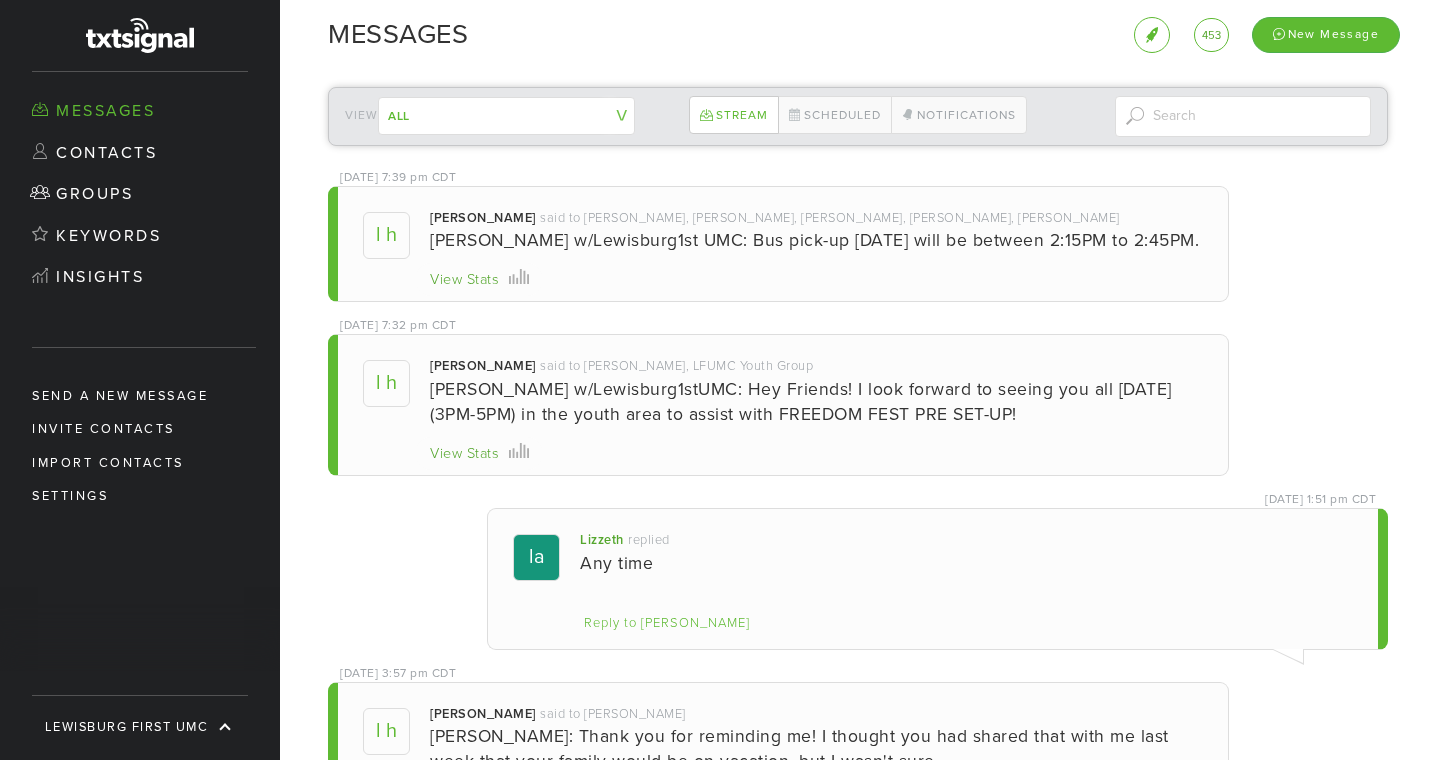 scroll, scrollTop: 0, scrollLeft: 0, axis: both 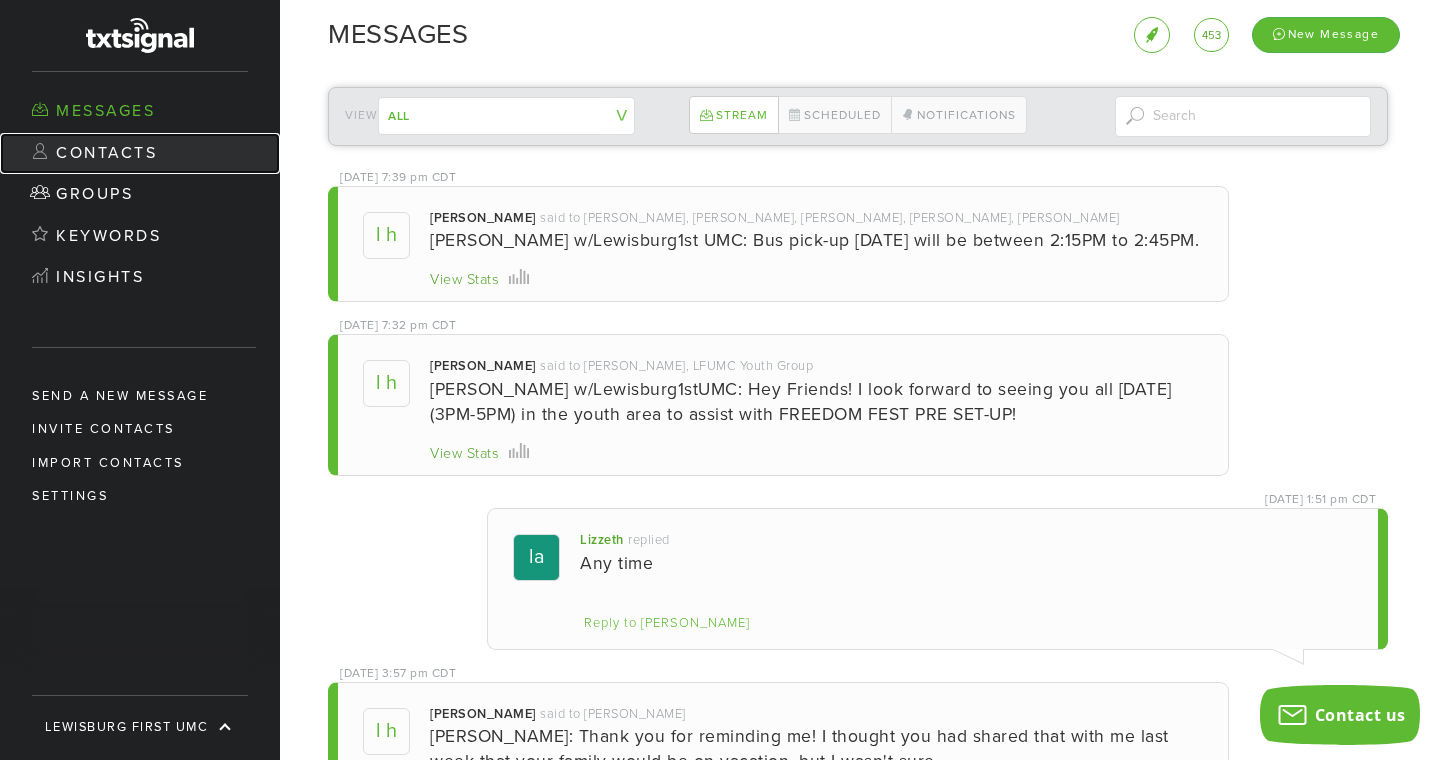 click on "Contacts" at bounding box center (140, 154) 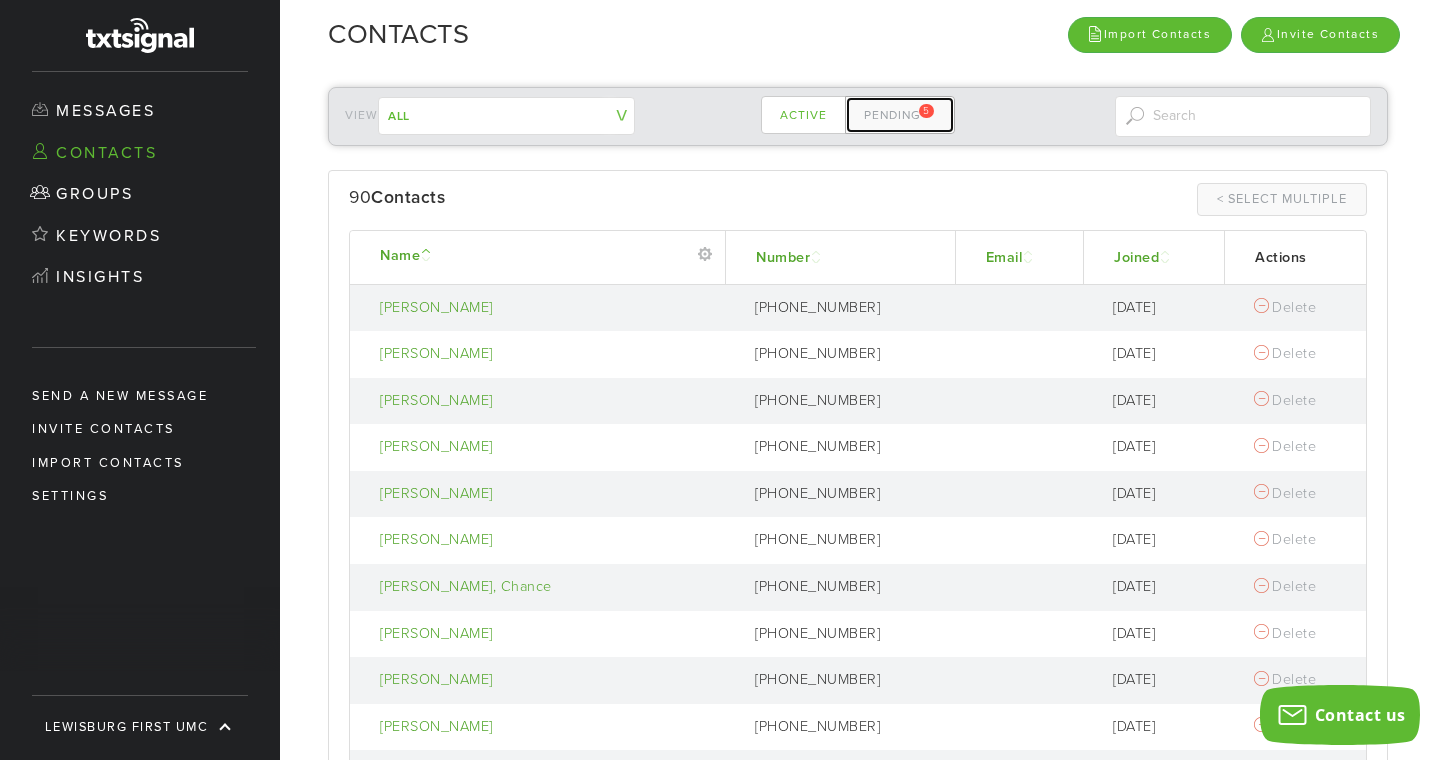click on "Pending
5" at bounding box center (900, 115) 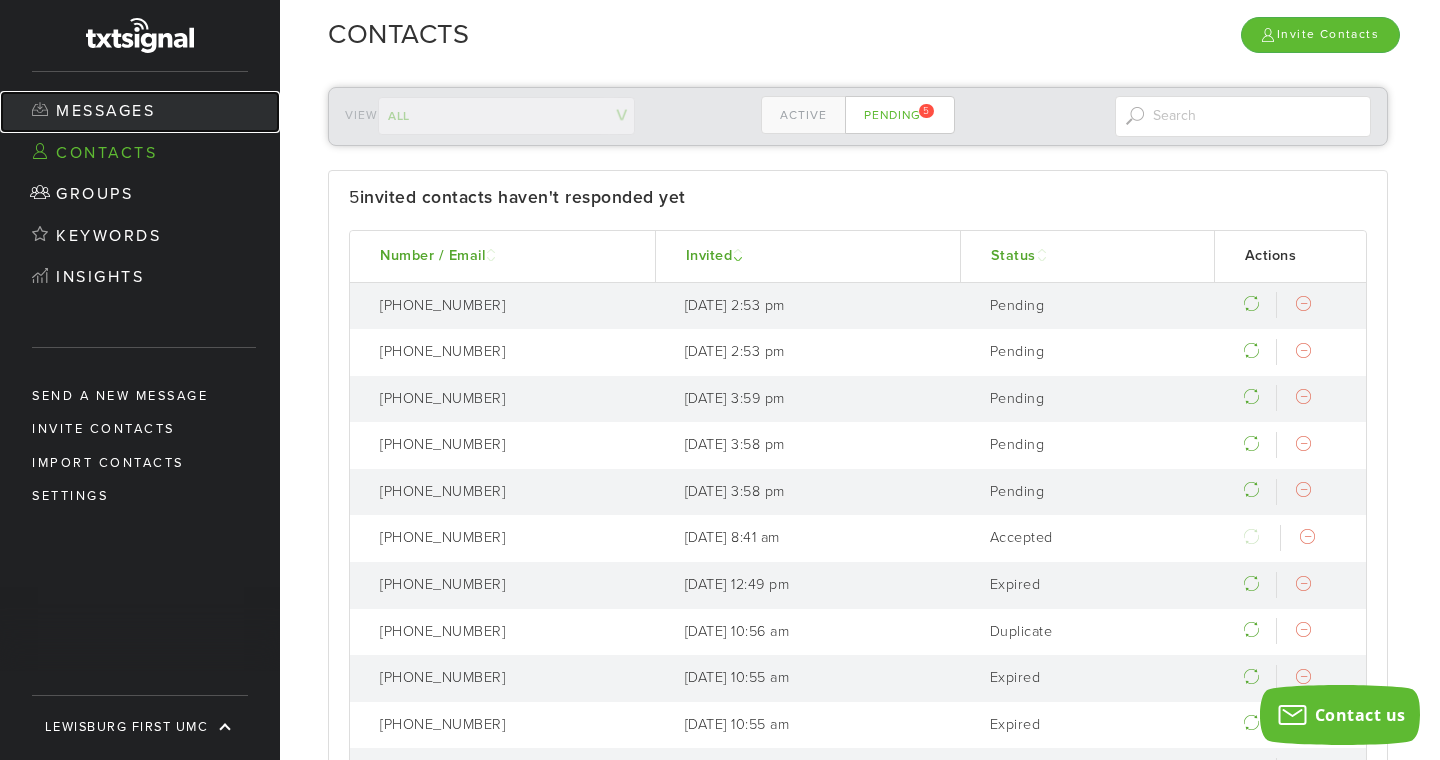 click on "Messages" at bounding box center (140, 112) 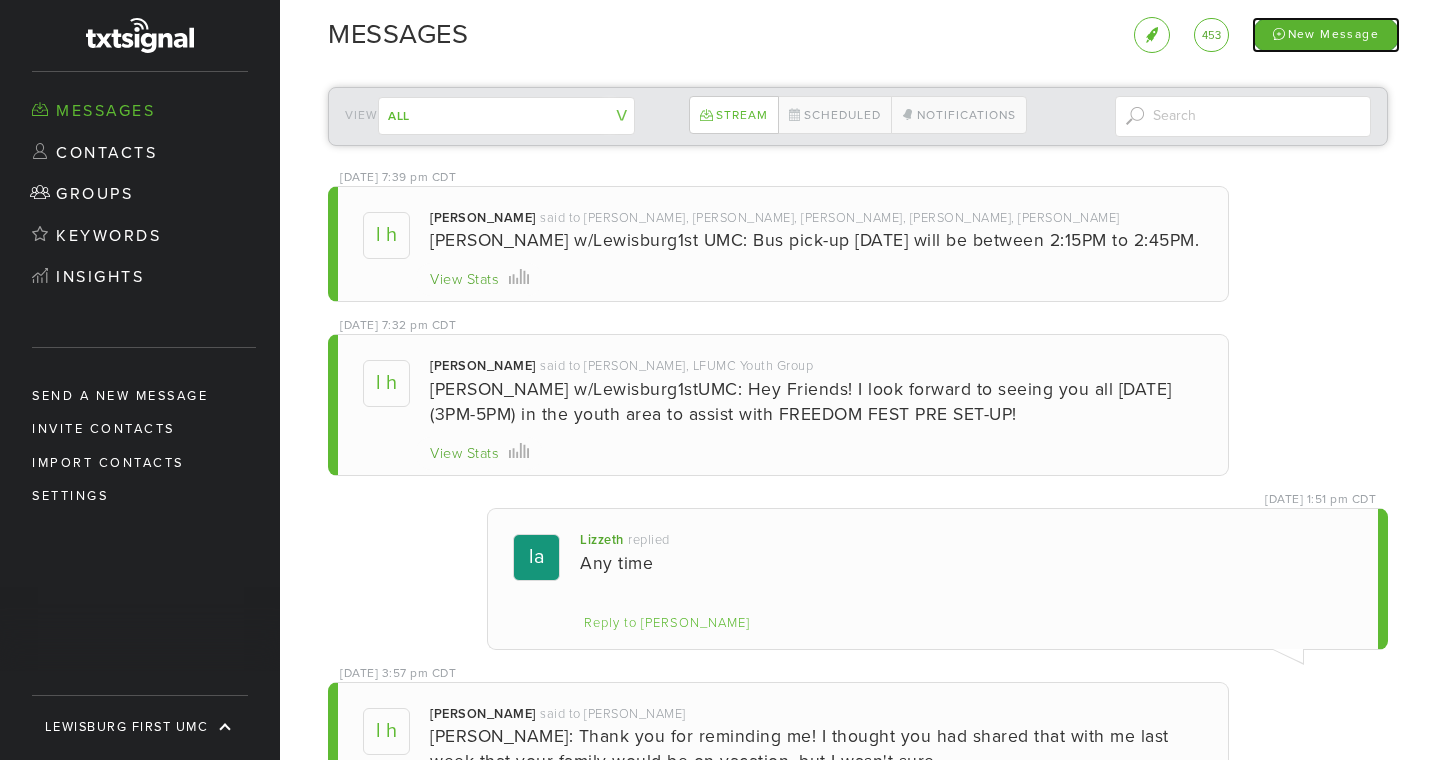 click on "New Message" at bounding box center (1326, 34) 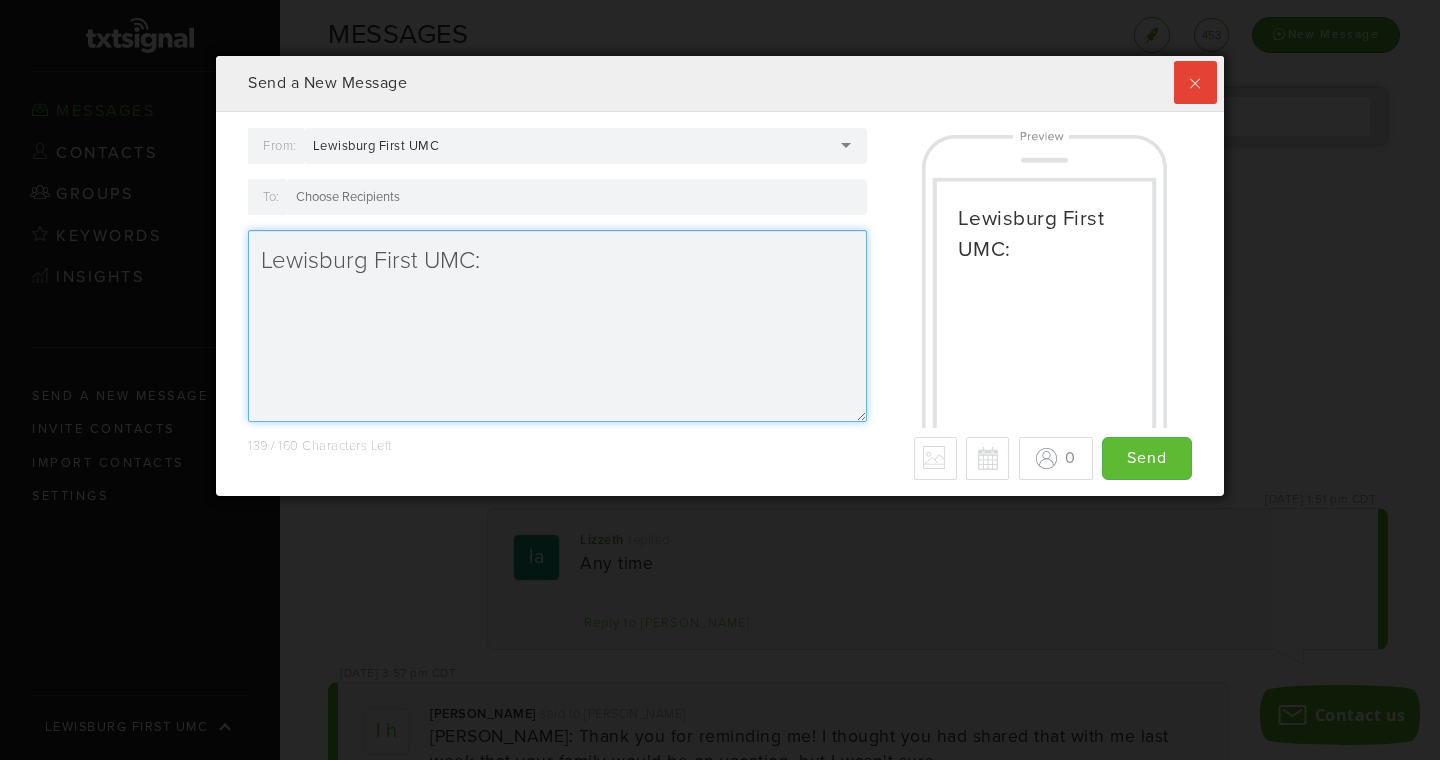 scroll, scrollTop: 999560, scrollLeft: 998992, axis: both 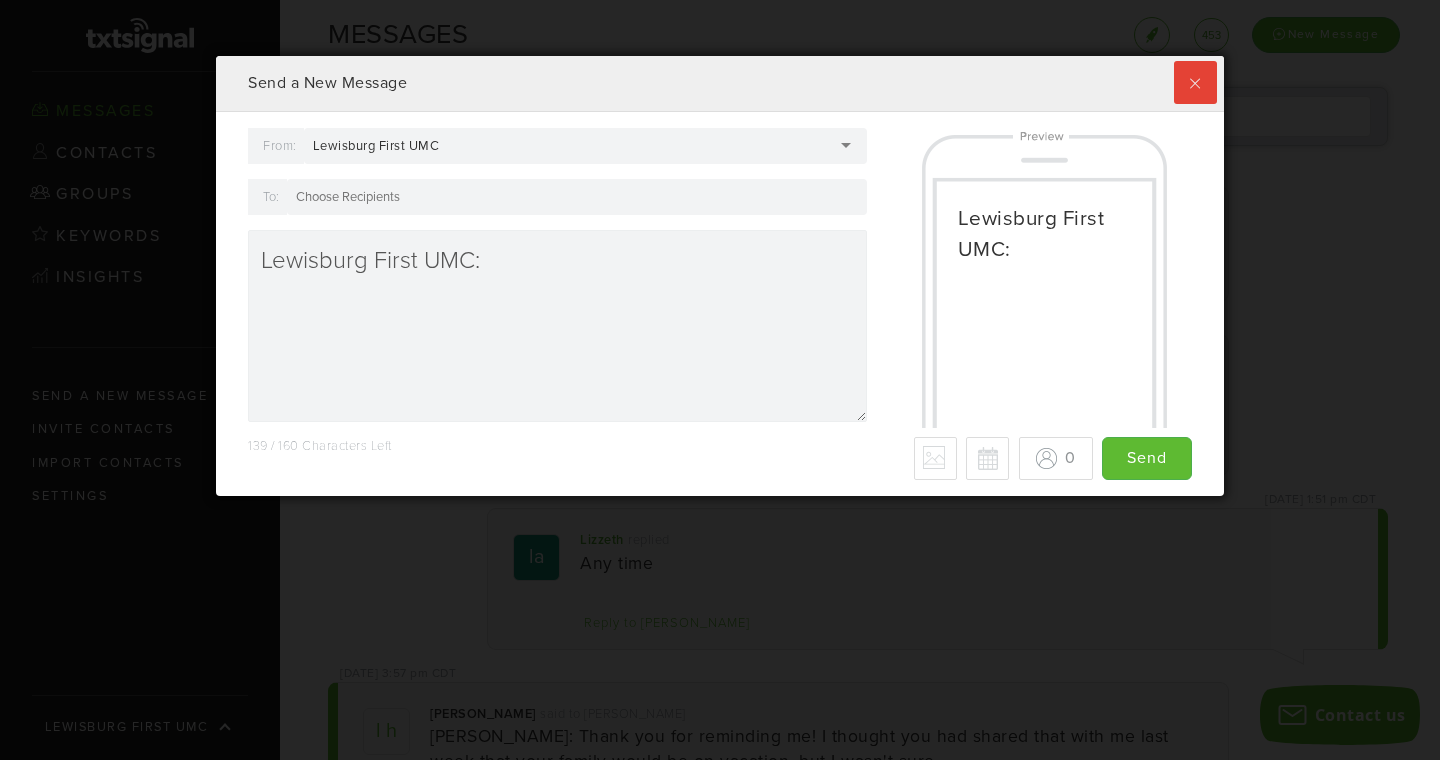 click on "Lewisburg First UMC" at bounding box center [586, 146] 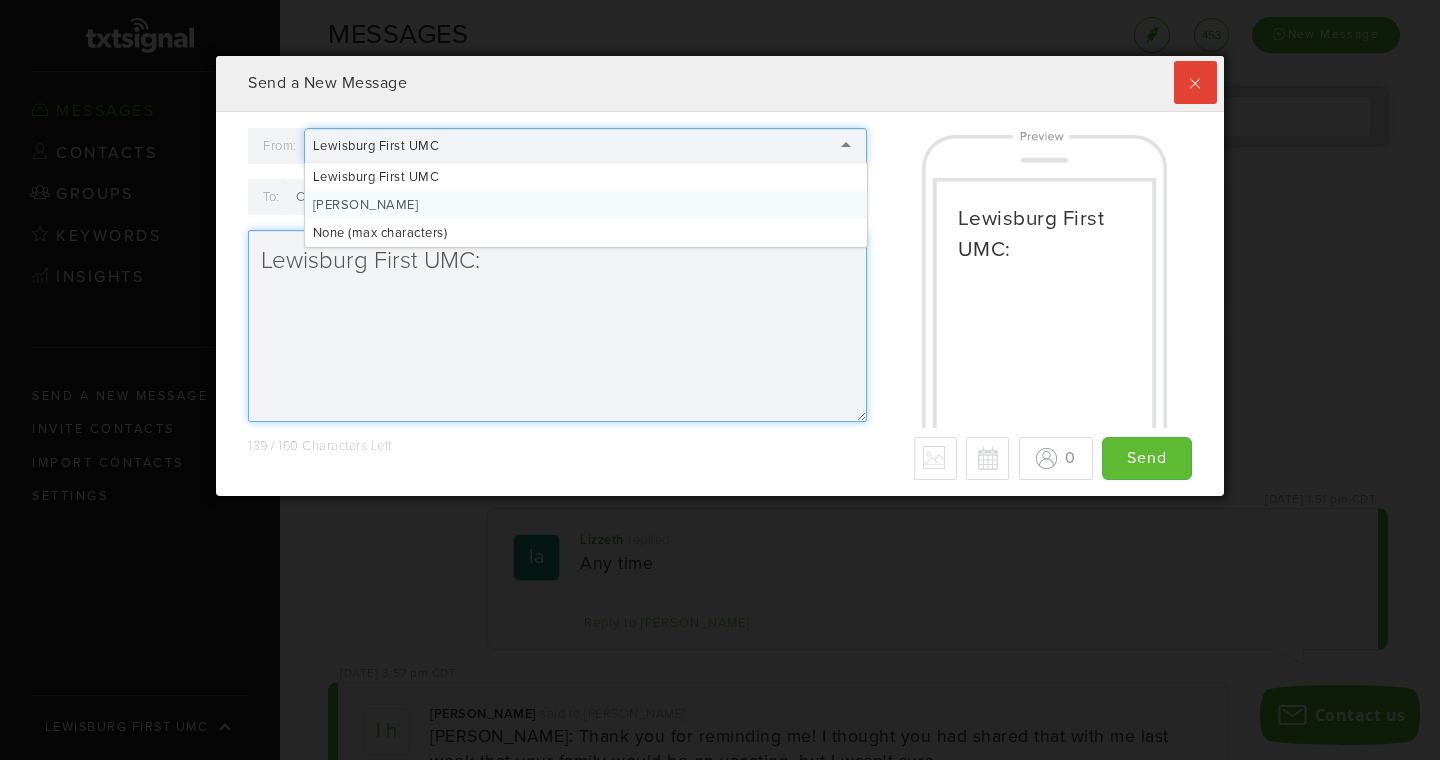 type on "[PERSON_NAME]:" 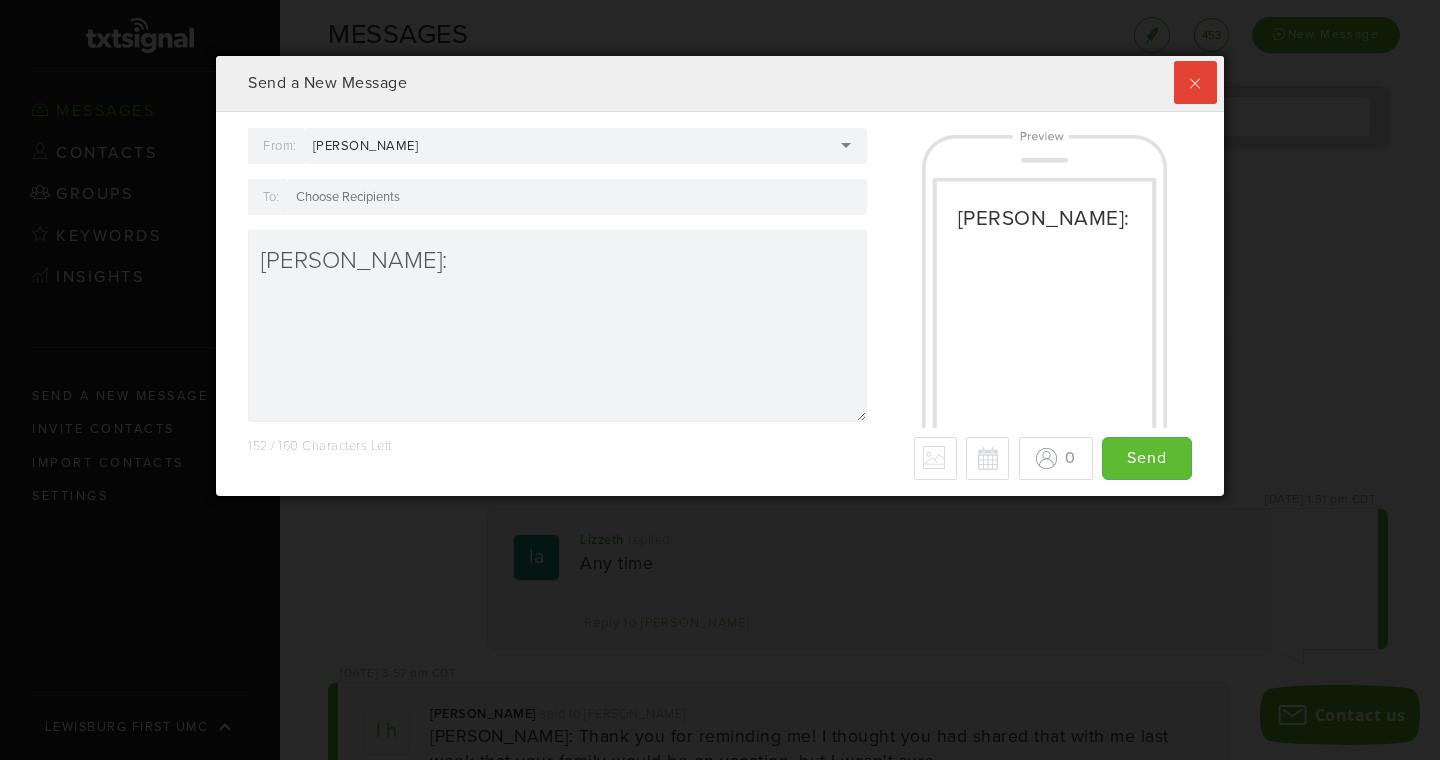 click on "[PERSON_NAME]" at bounding box center (586, 146) 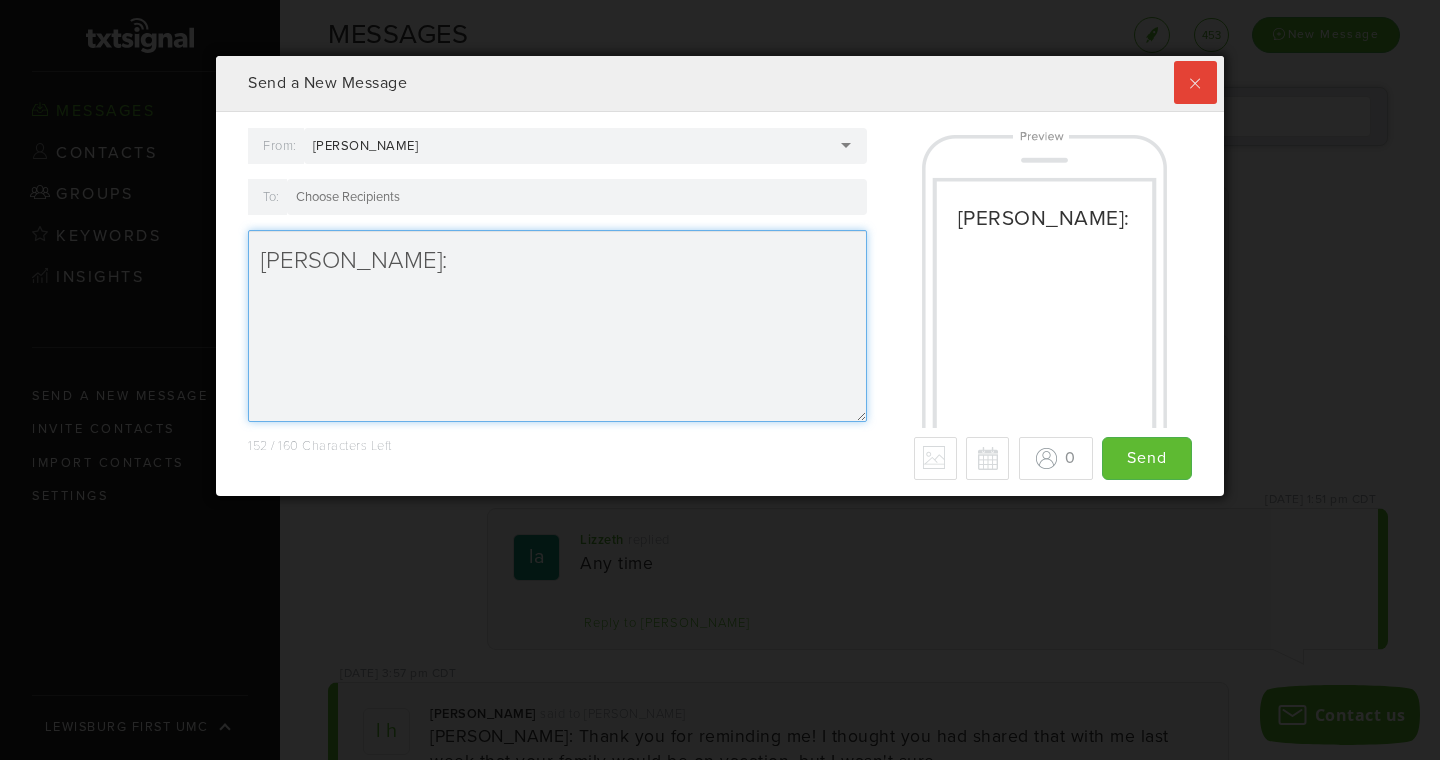click on "[PERSON_NAME]:" at bounding box center (557, 326) 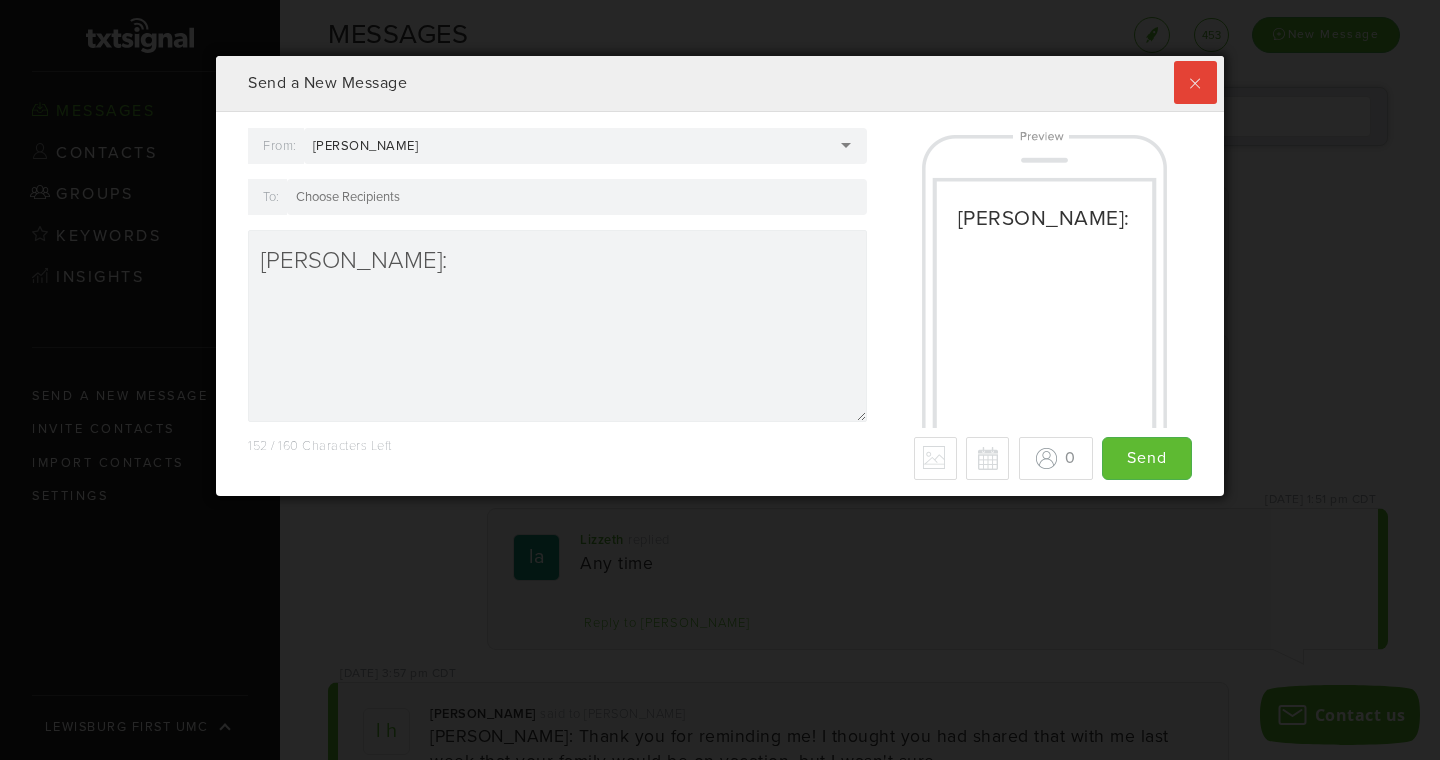 click on "[PERSON_NAME]" at bounding box center [586, 146] 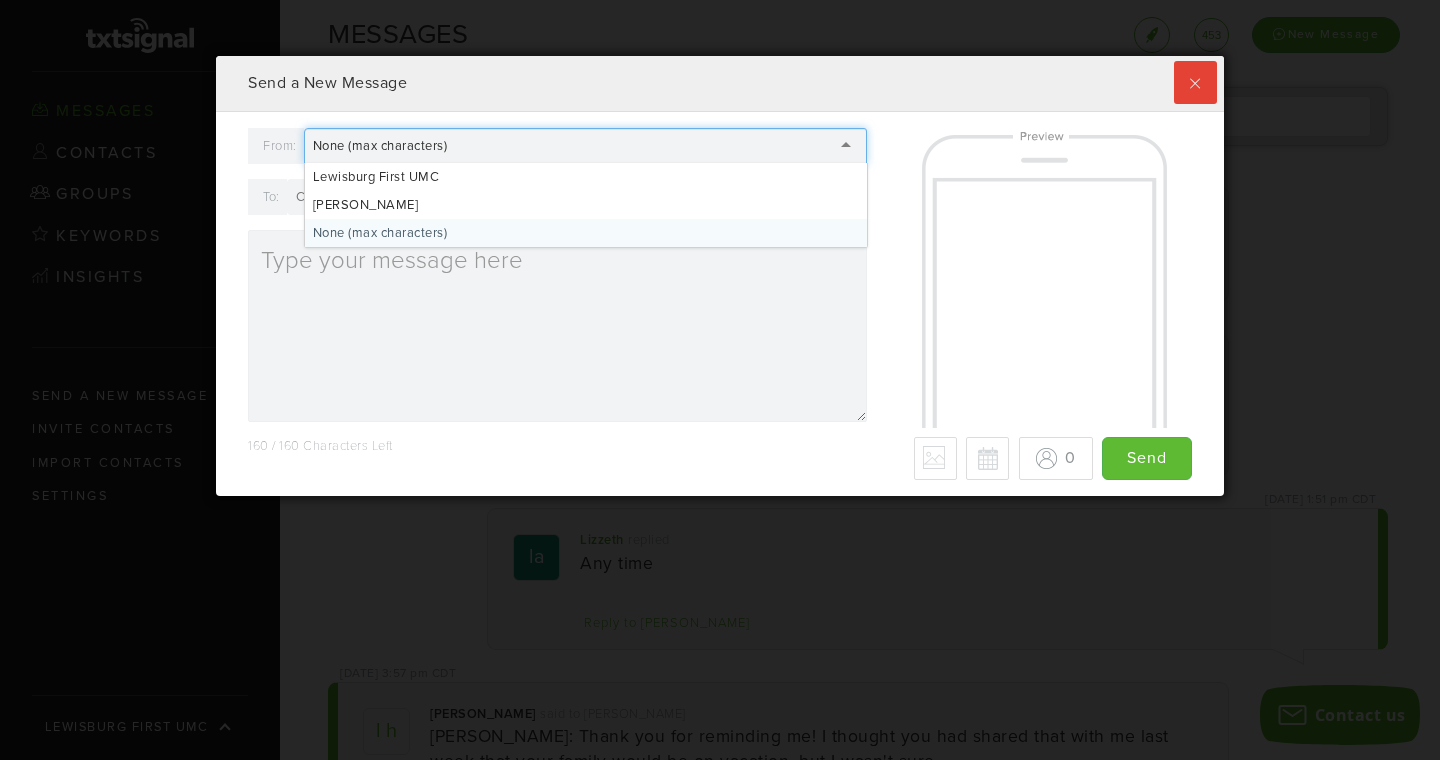 click on "None (max characters)" at bounding box center [586, 146] 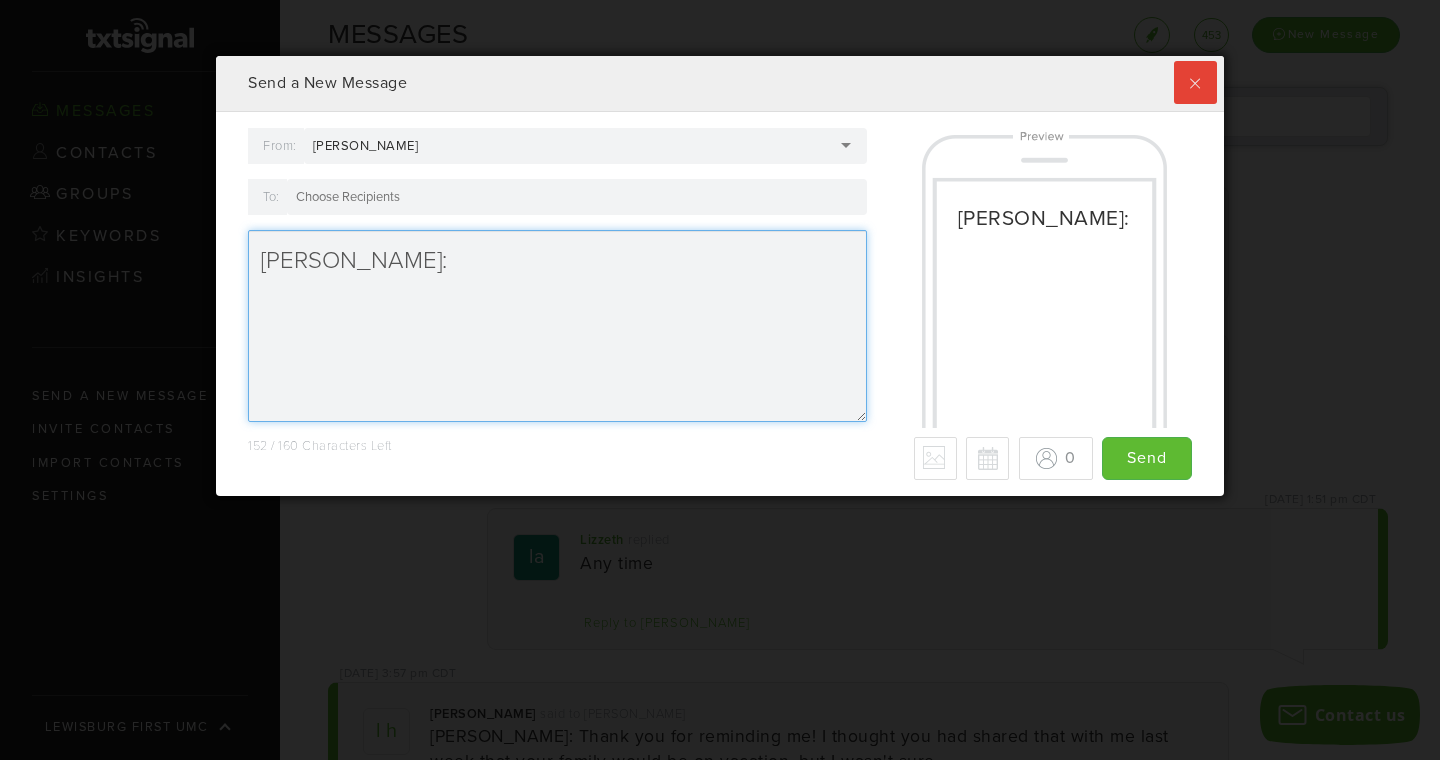 click on "[PERSON_NAME]:" at bounding box center (557, 326) 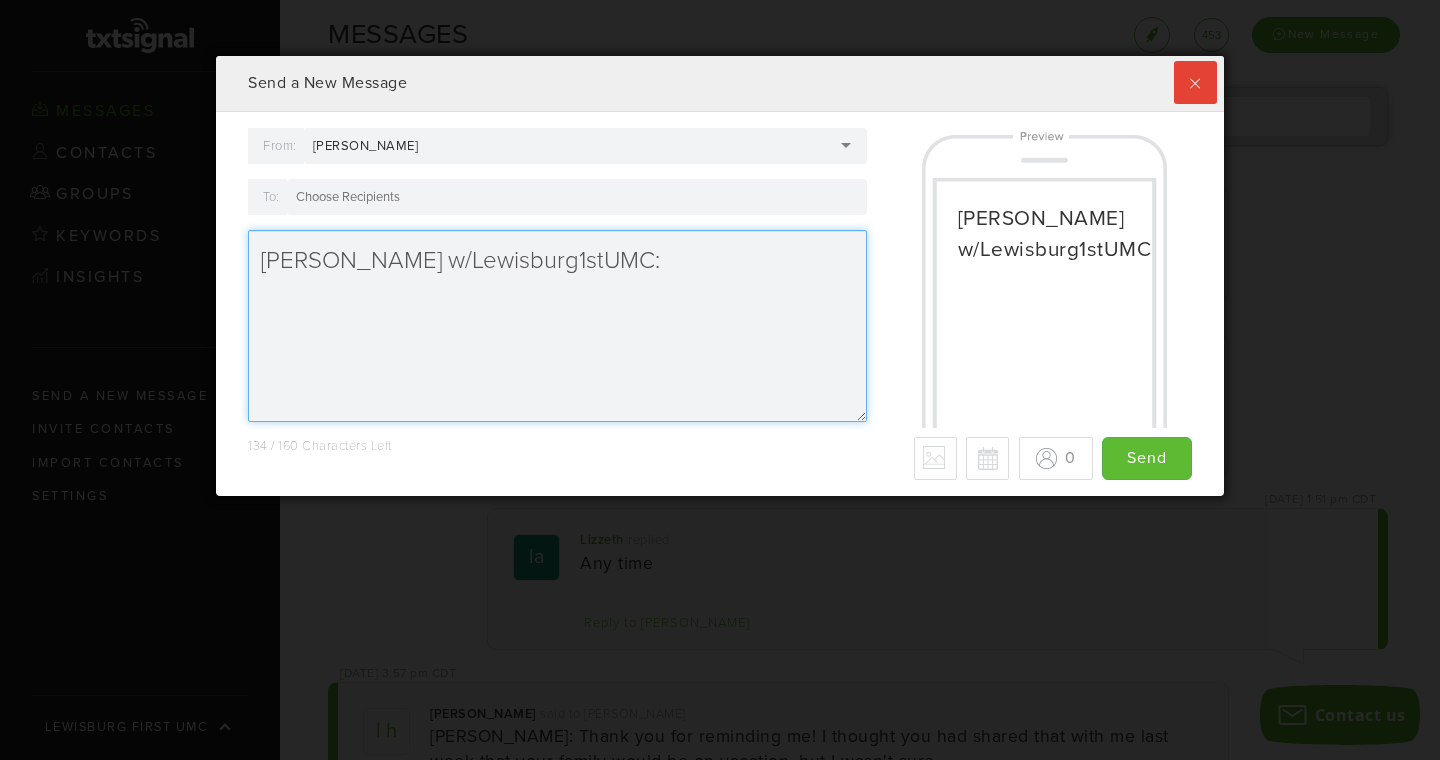 click on "[PERSON_NAME] w/Lewisburg1stUMC:" at bounding box center [557, 326] 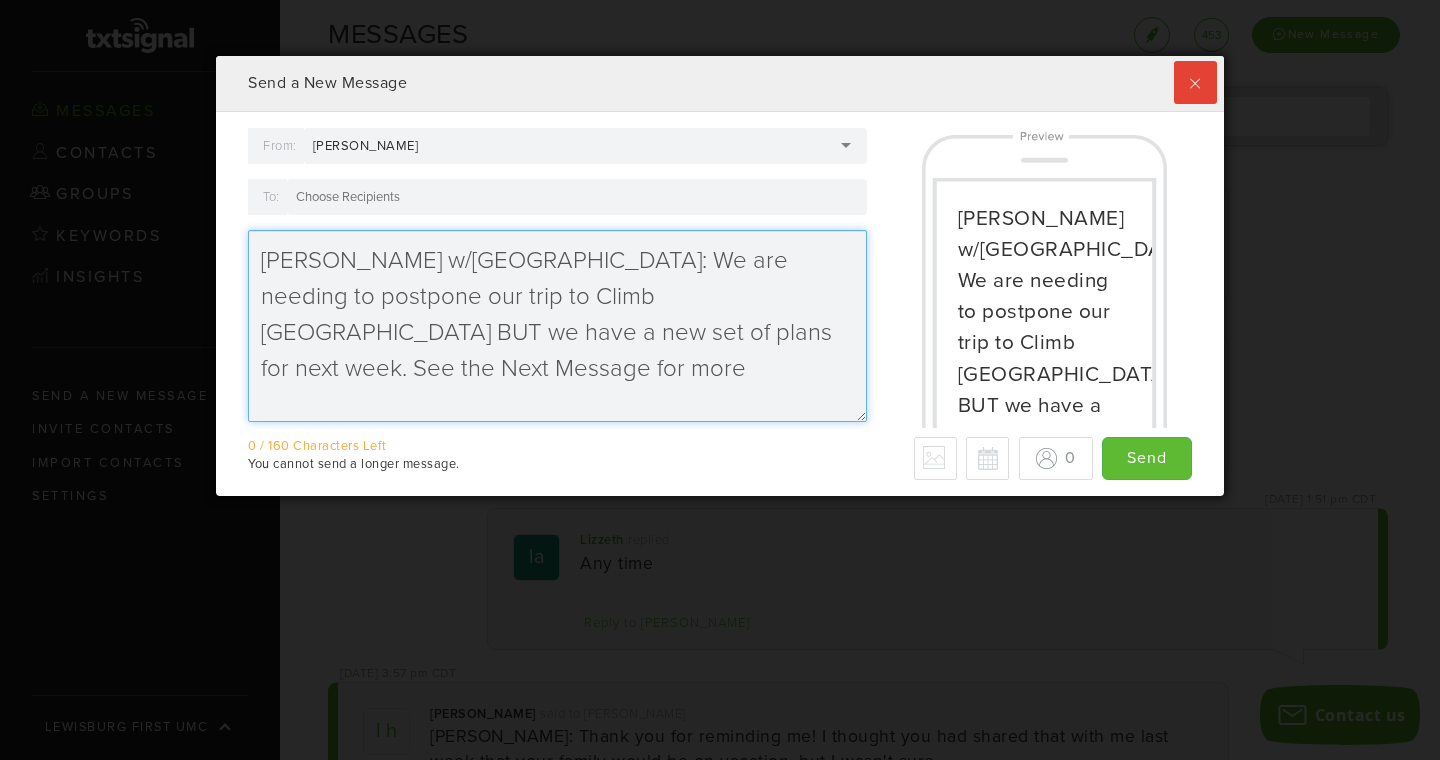 drag, startPoint x: 797, startPoint y: 299, endPoint x: 835, endPoint y: 293, distance: 38.470768 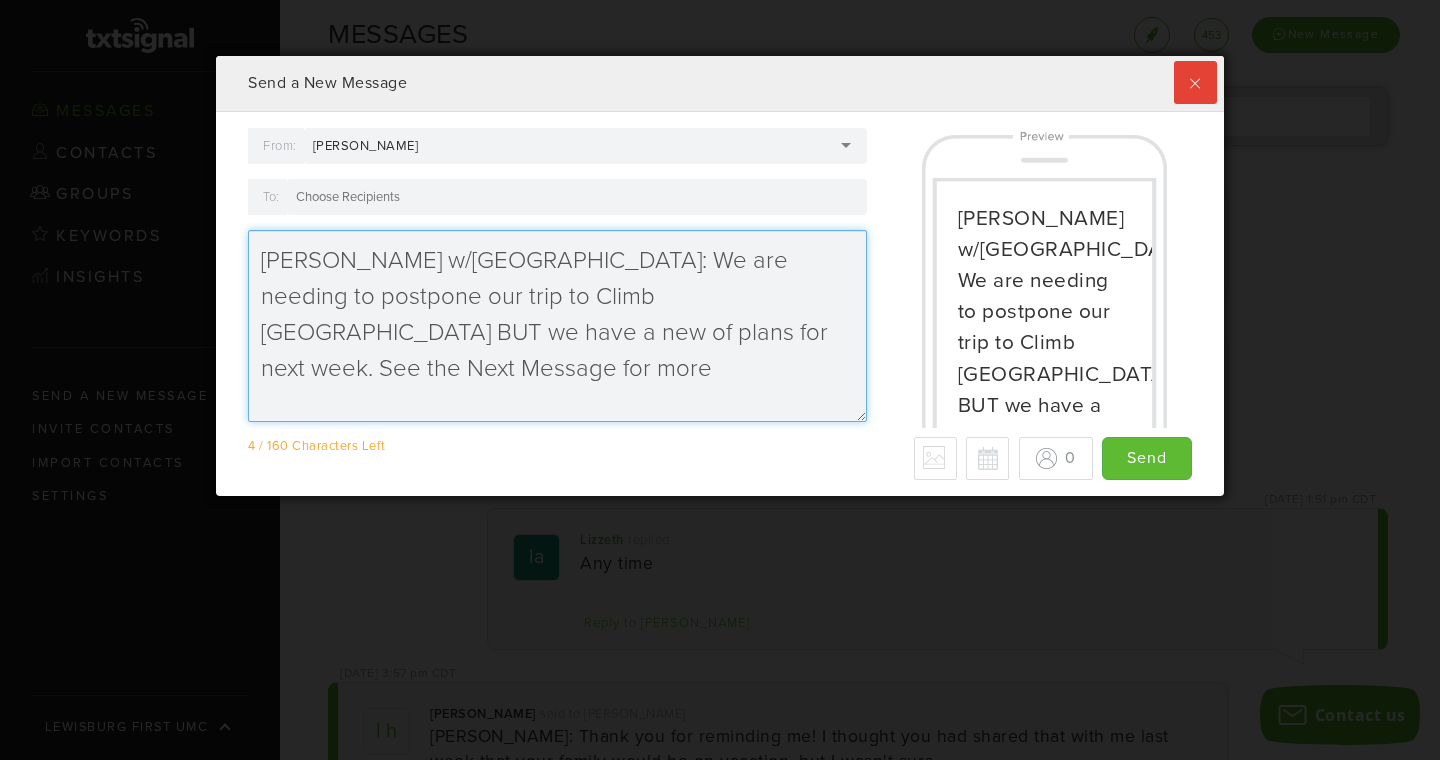 click on "[PERSON_NAME] w/[GEOGRAPHIC_DATA]: We are needing to postpone our trip to Climb [GEOGRAPHIC_DATA] BUT we have a new of plans for next week. See the Next Message for more" at bounding box center (557, 326) 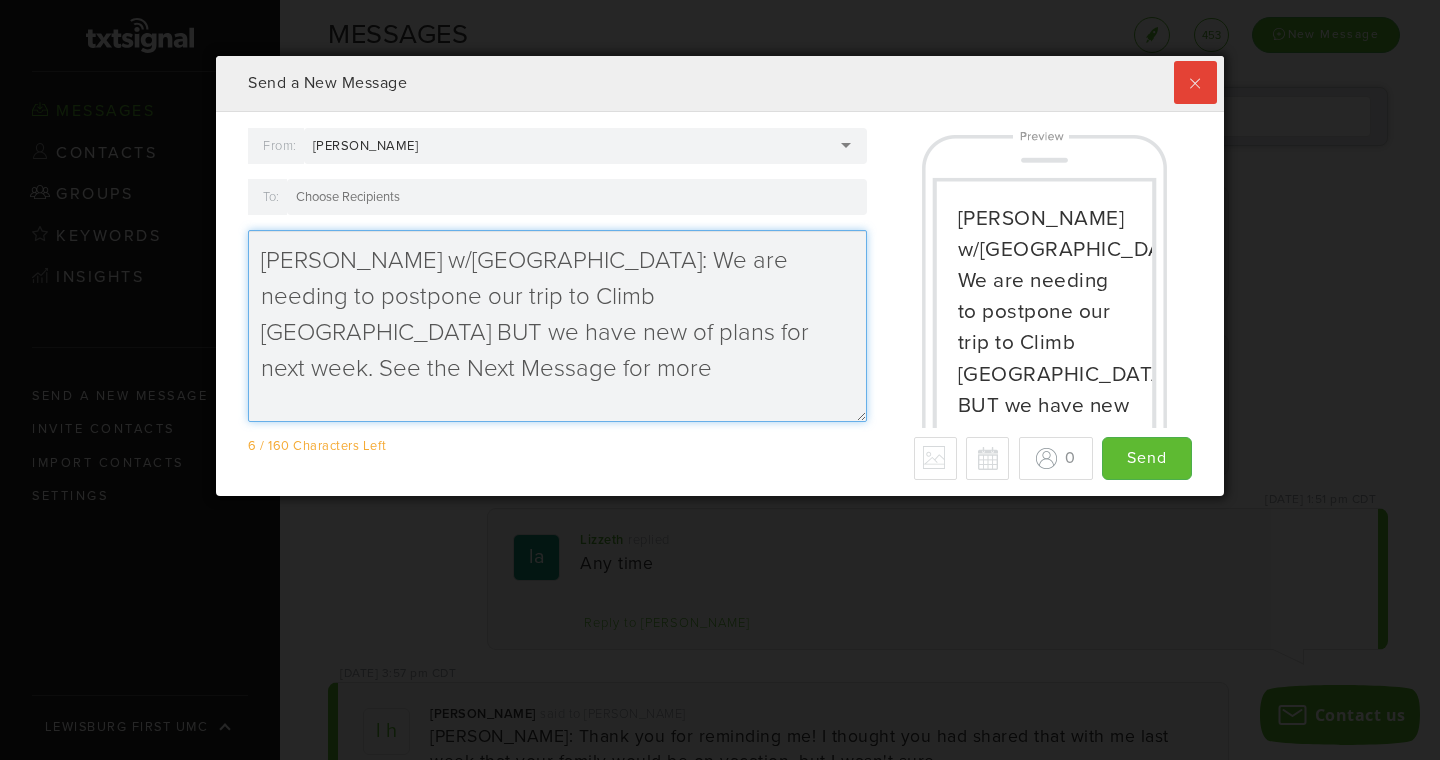 drag, startPoint x: 802, startPoint y: 299, endPoint x: 778, endPoint y: 299, distance: 24 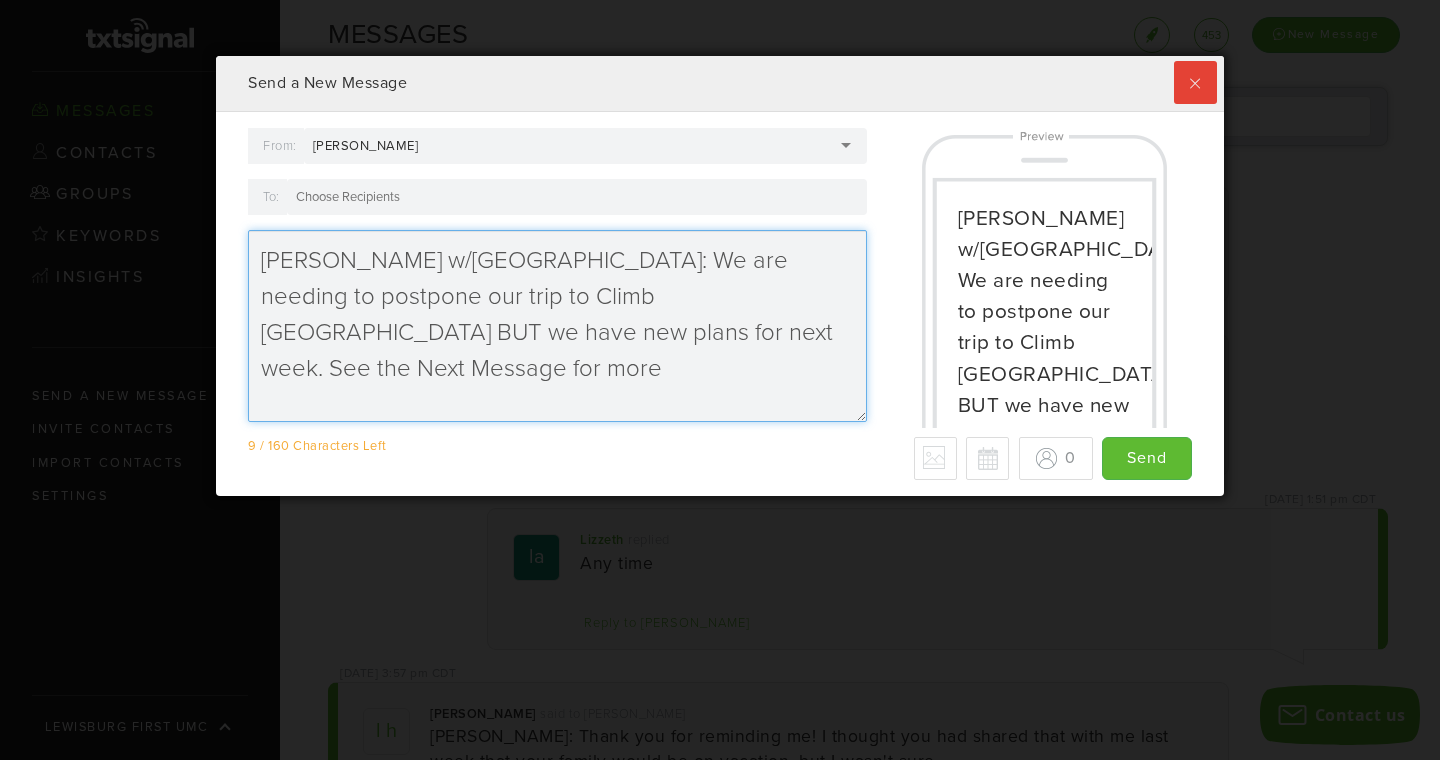 click on "Lori H w/Lewisburg1stUMC: We are needing to postpone our trip to Climb Murfreesboro BUT we have new plans for next week. See the Next Message for more" at bounding box center (557, 326) 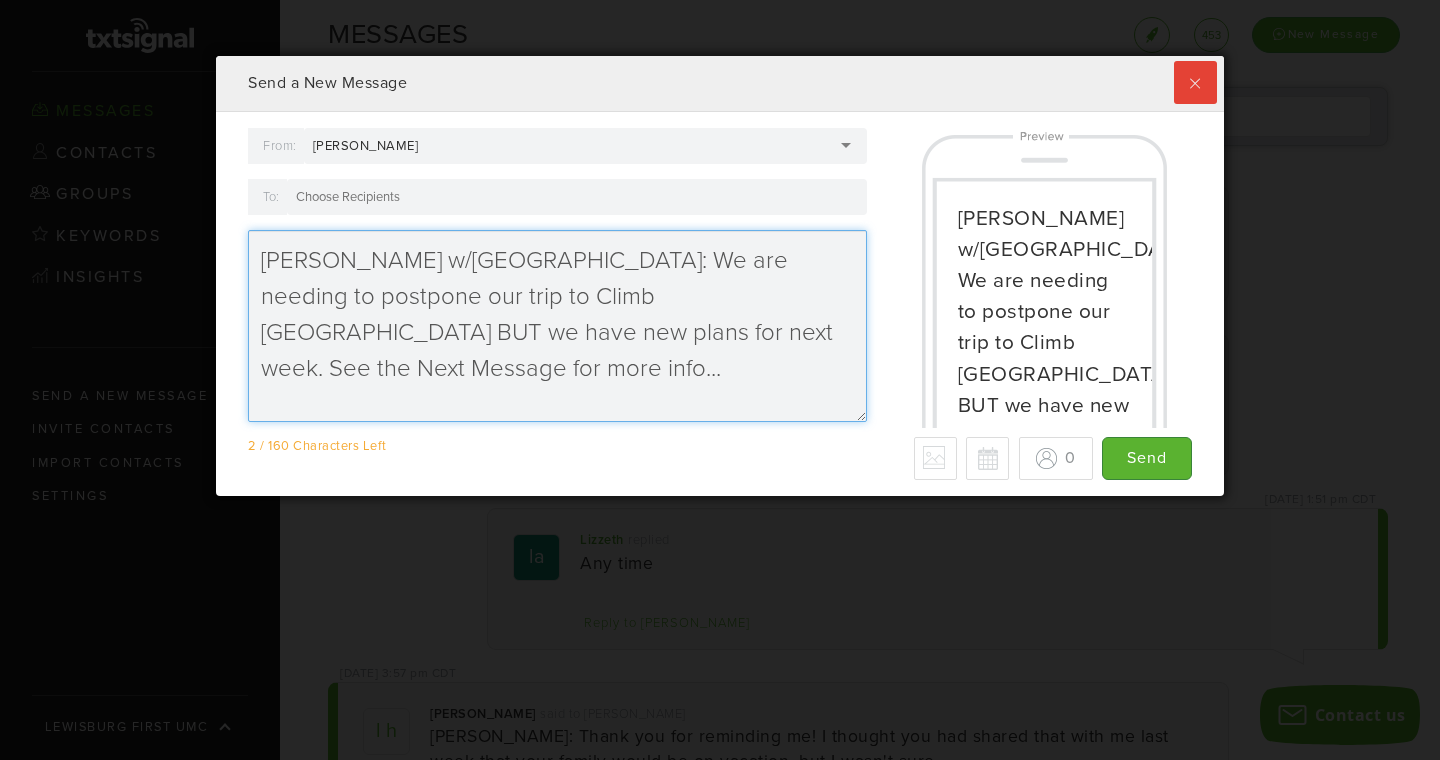 type on "[PERSON_NAME] w/[GEOGRAPHIC_DATA]: We are needing to postpone our trip to Climb [GEOGRAPHIC_DATA] BUT we have new plans for next week. See the Next Message for more info..." 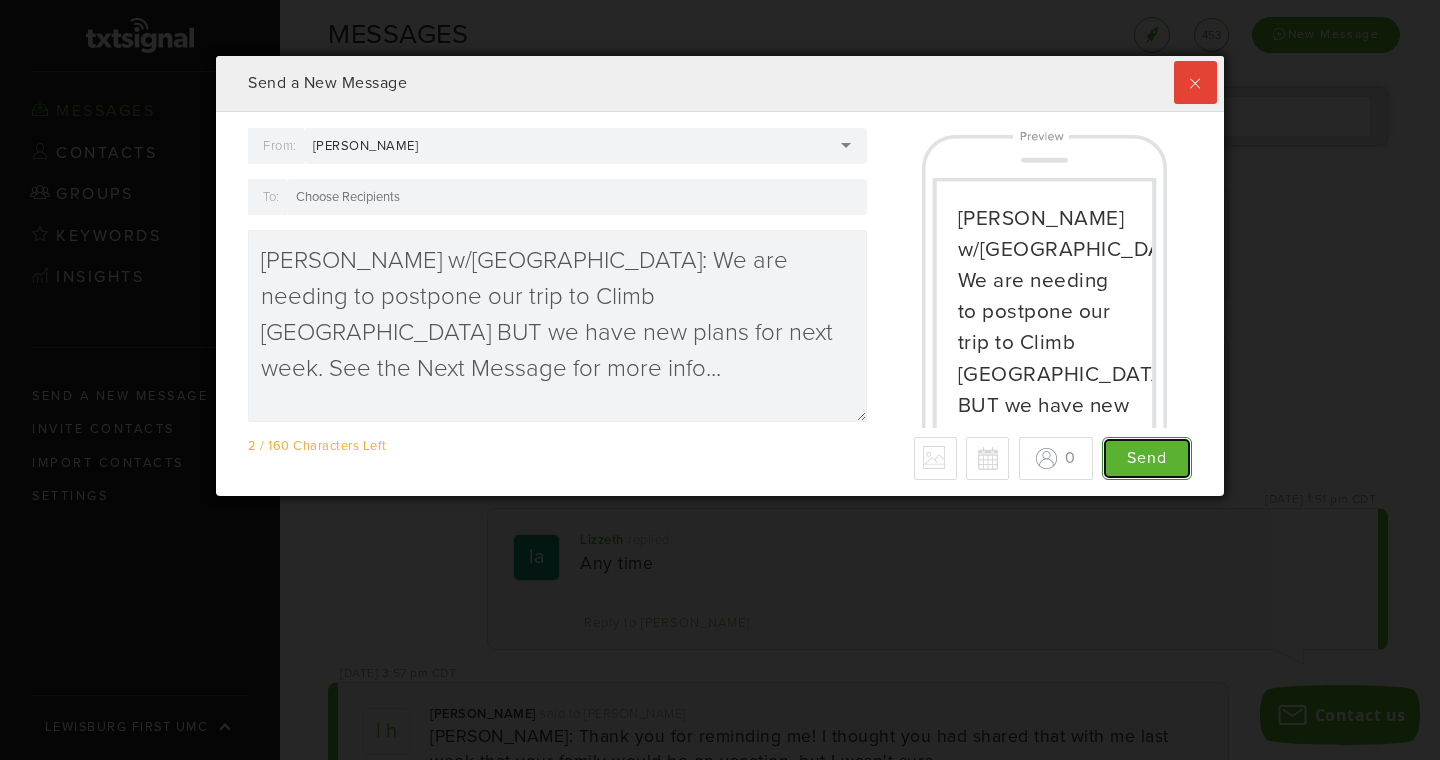 click on "Send" at bounding box center [1147, 458] 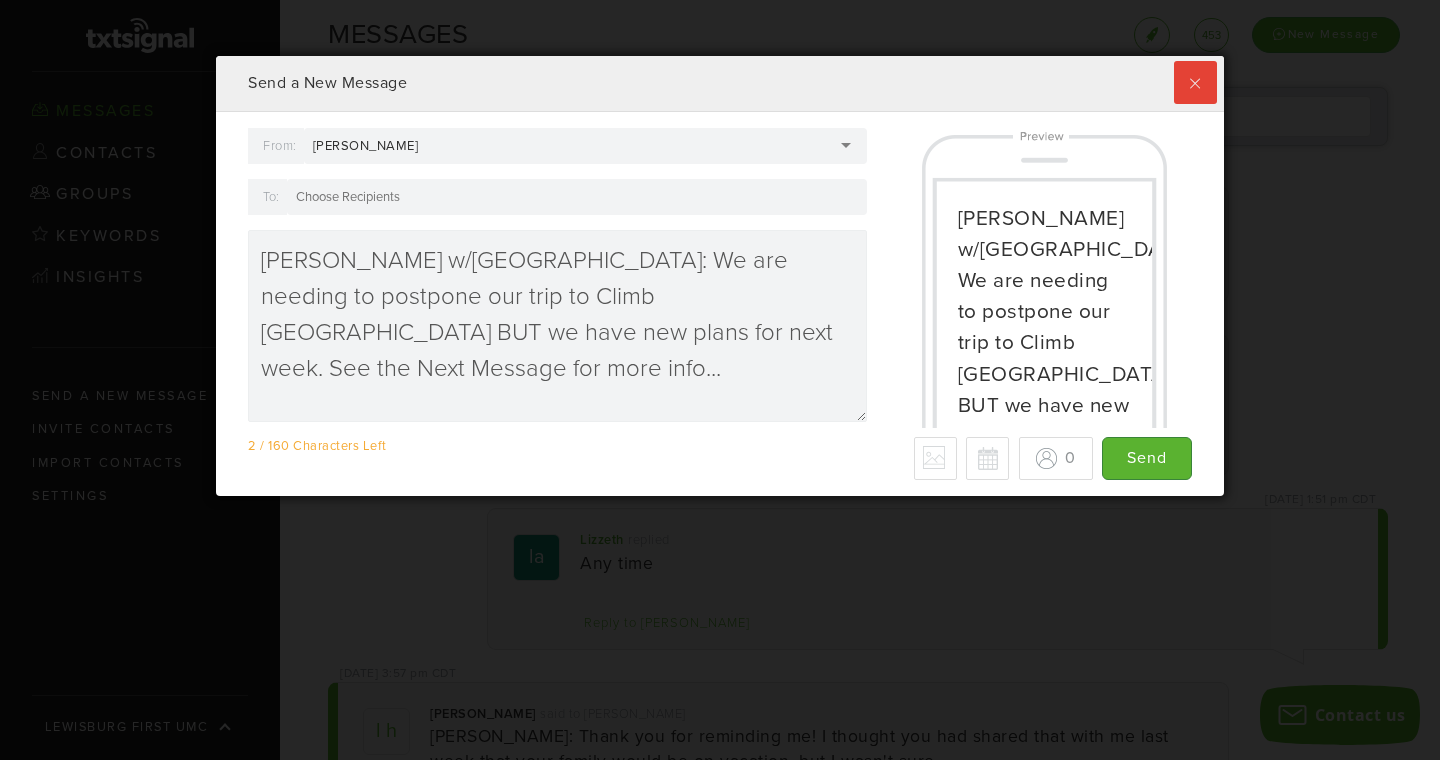 scroll, scrollTop: 999446, scrollLeft: 998992, axis: both 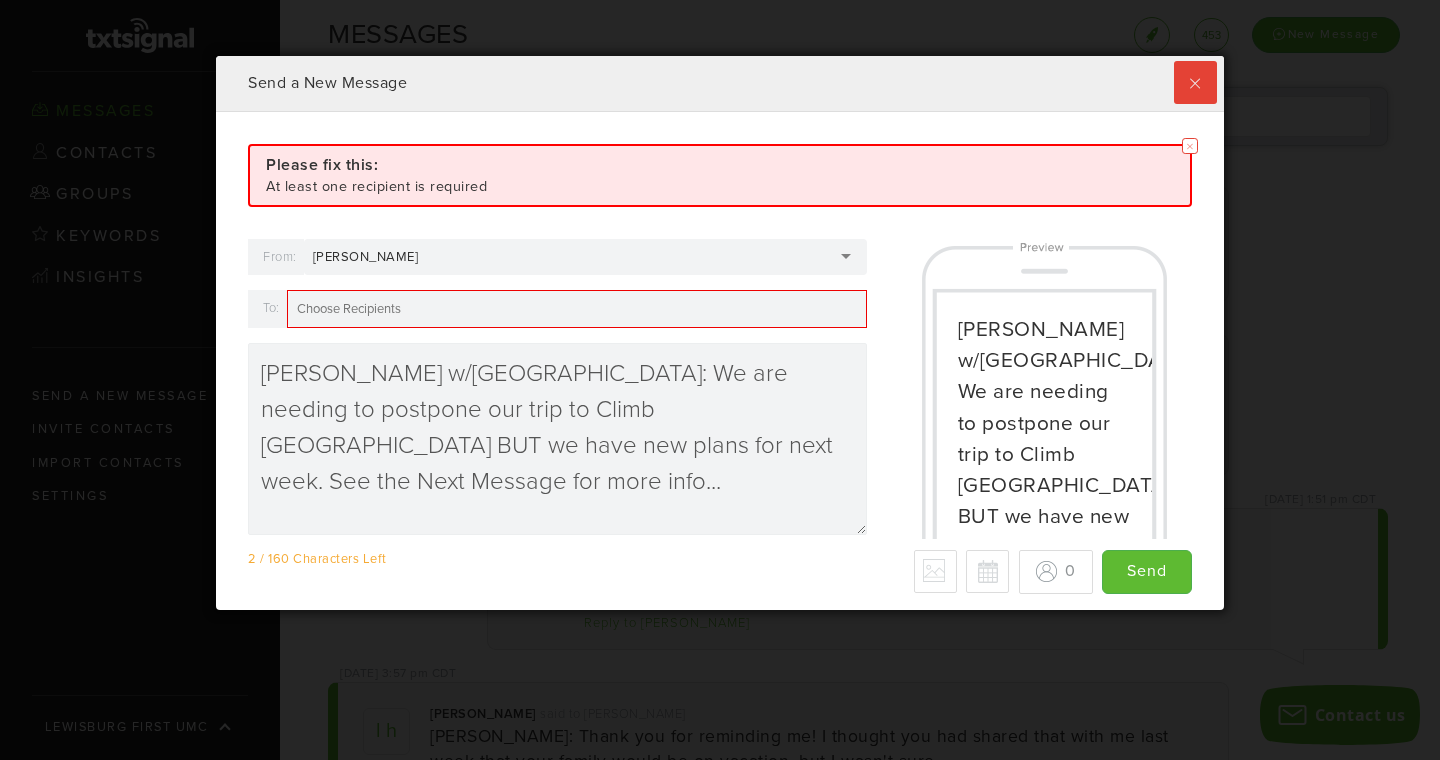 click on "At least one recipient is required" at bounding box center [720, 187] 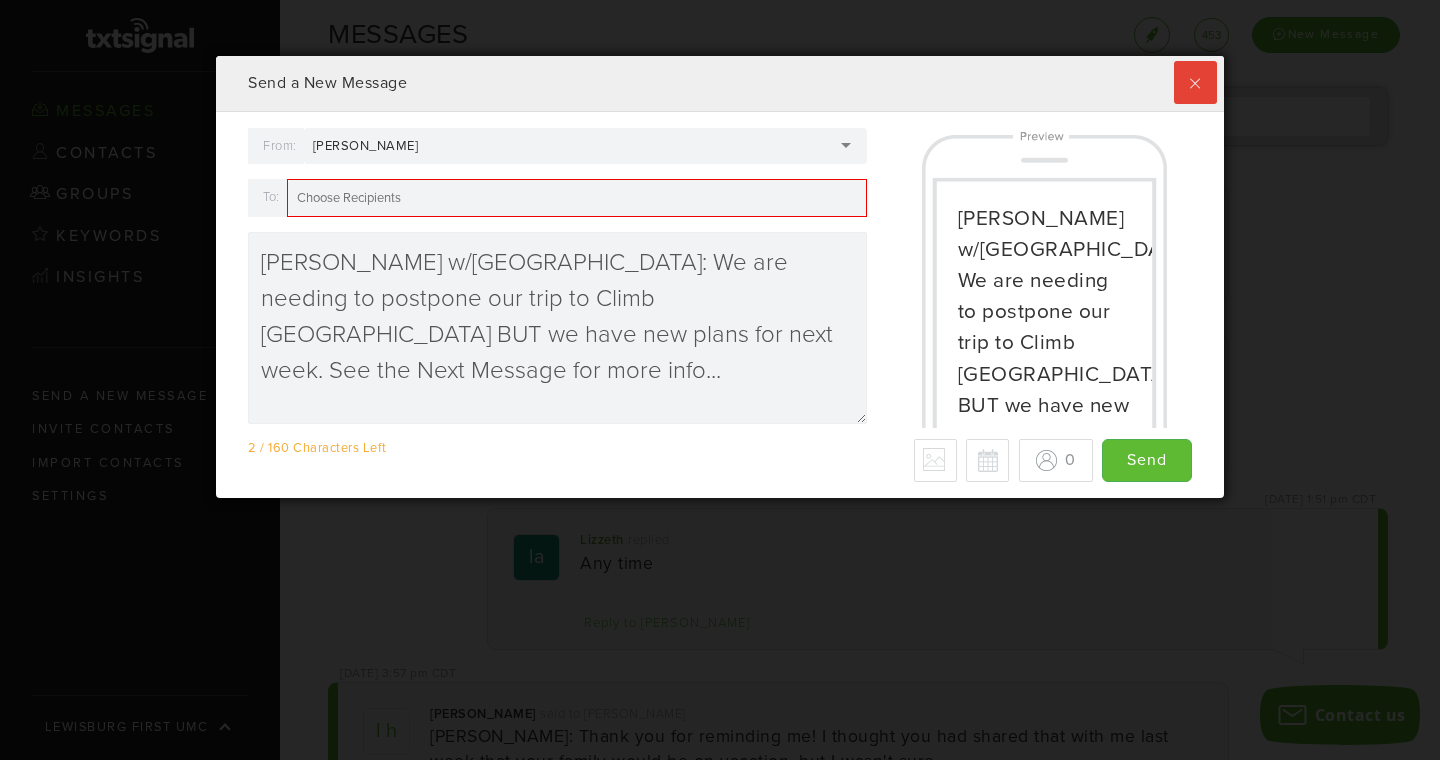 scroll, scrollTop: 442, scrollLeft: 1008, axis: both 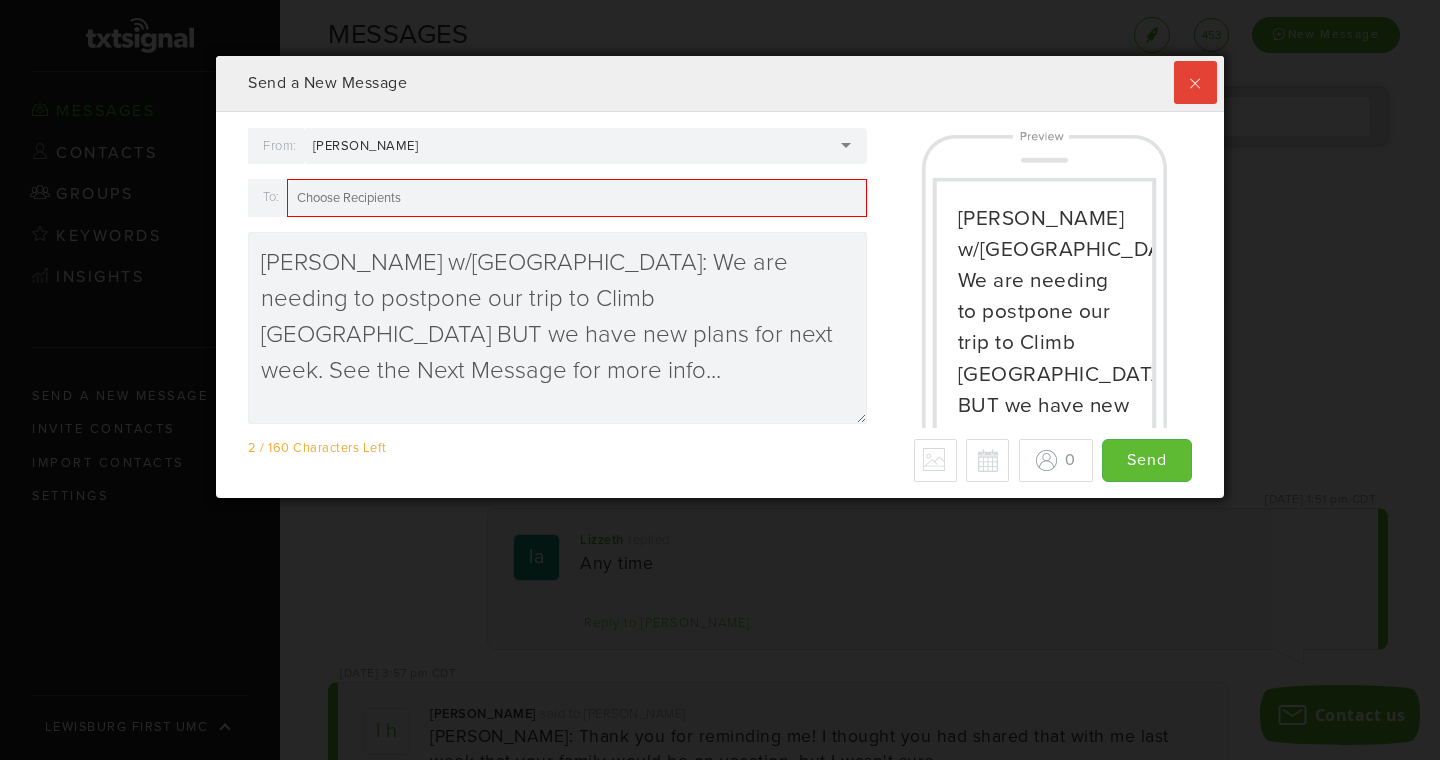 click at bounding box center (577, 198) 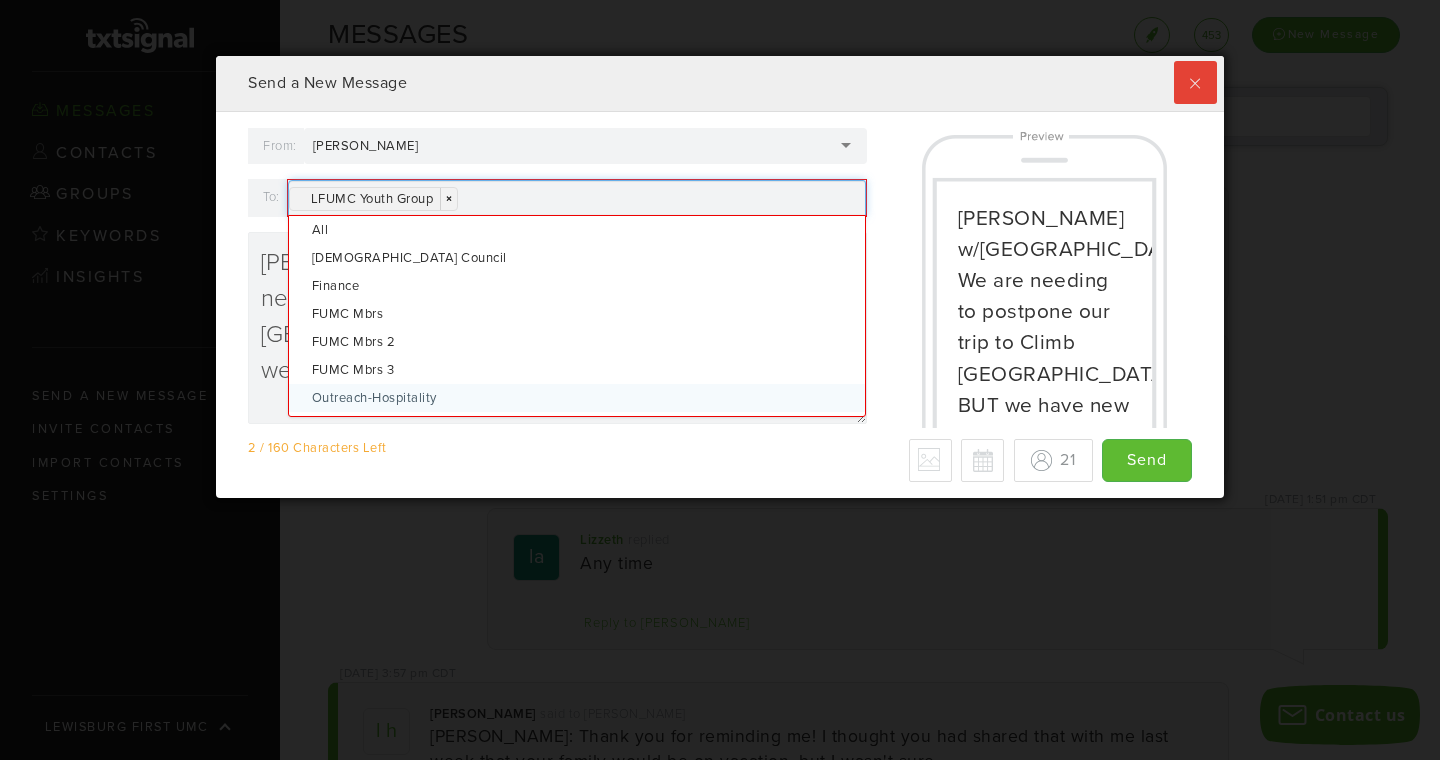 scroll, scrollTop: 999558, scrollLeft: 998992, axis: both 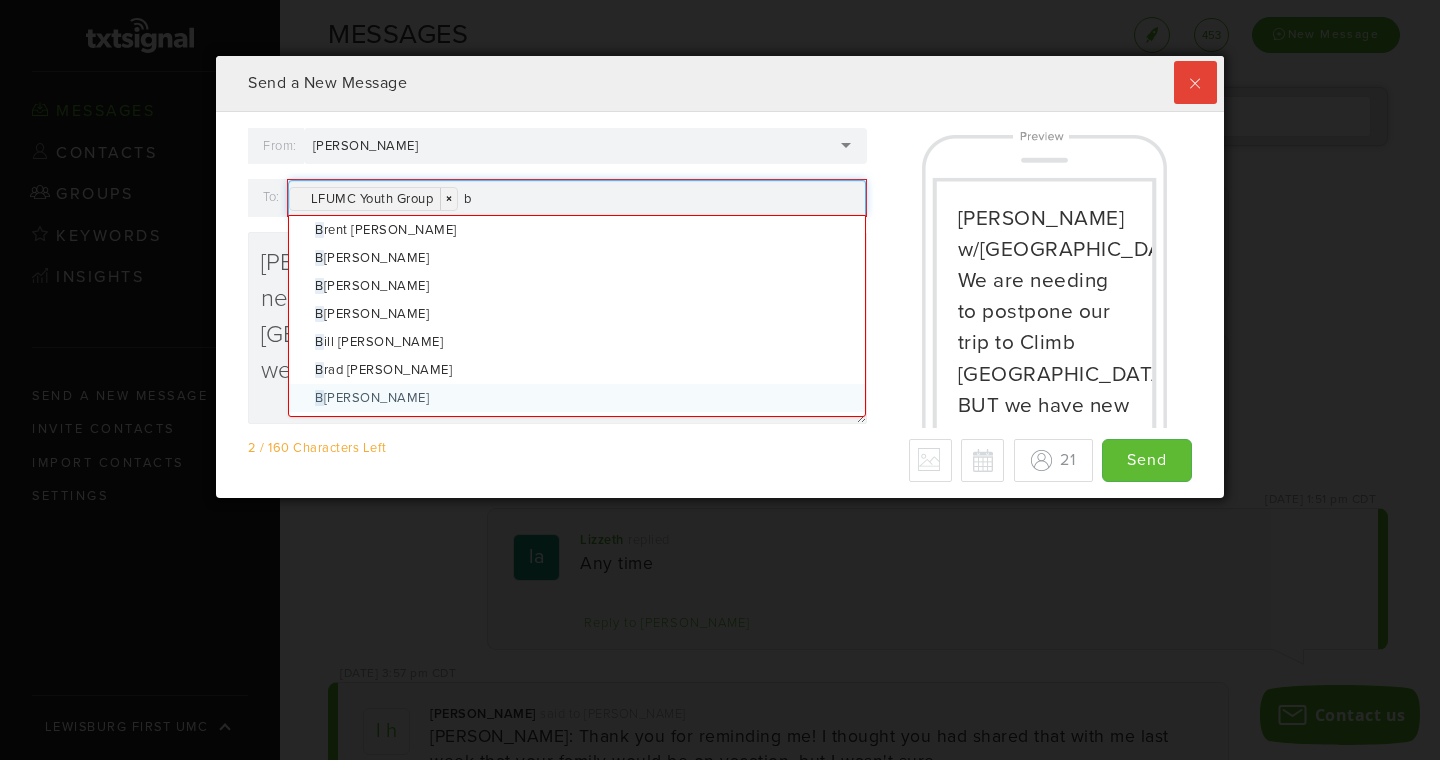 type on "br" 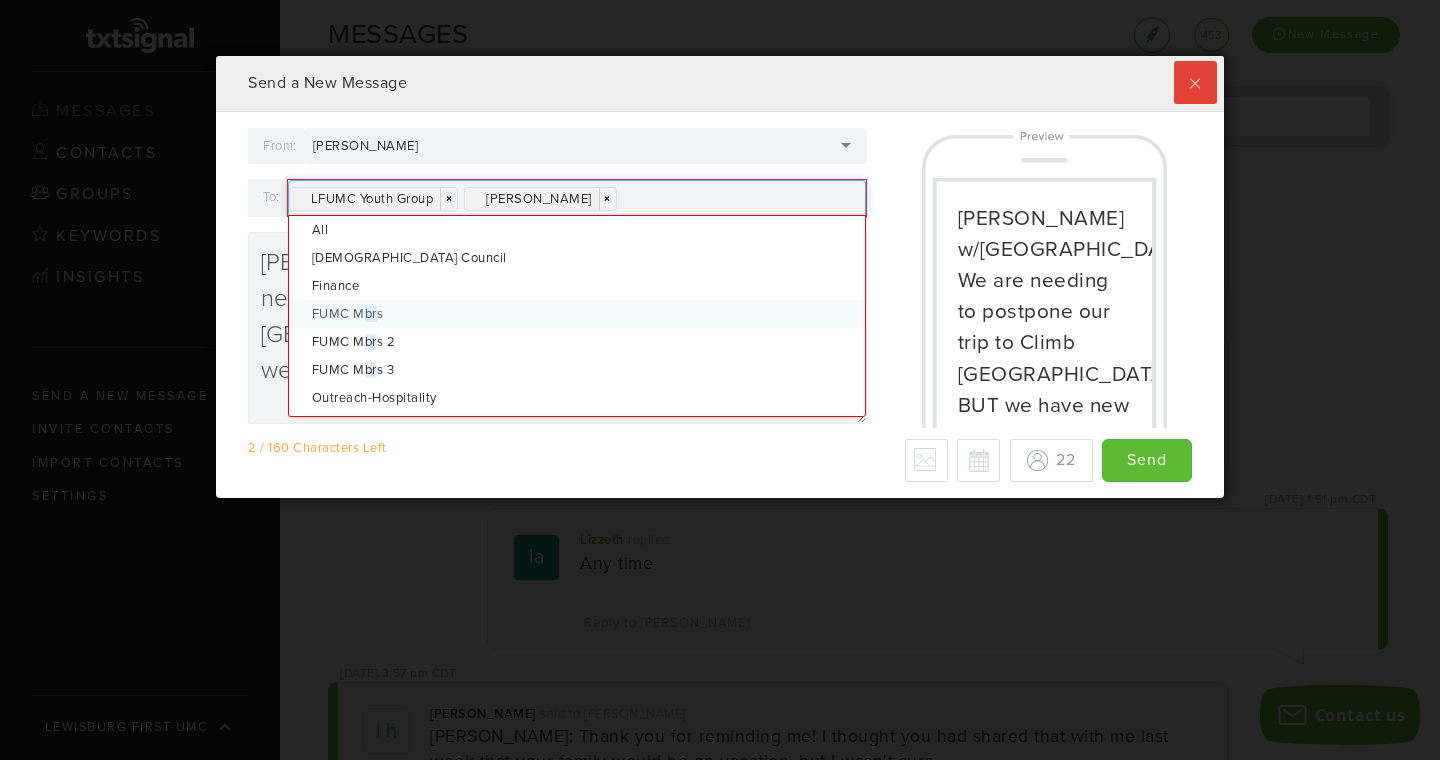 scroll, scrollTop: 999558, scrollLeft: 998992, axis: both 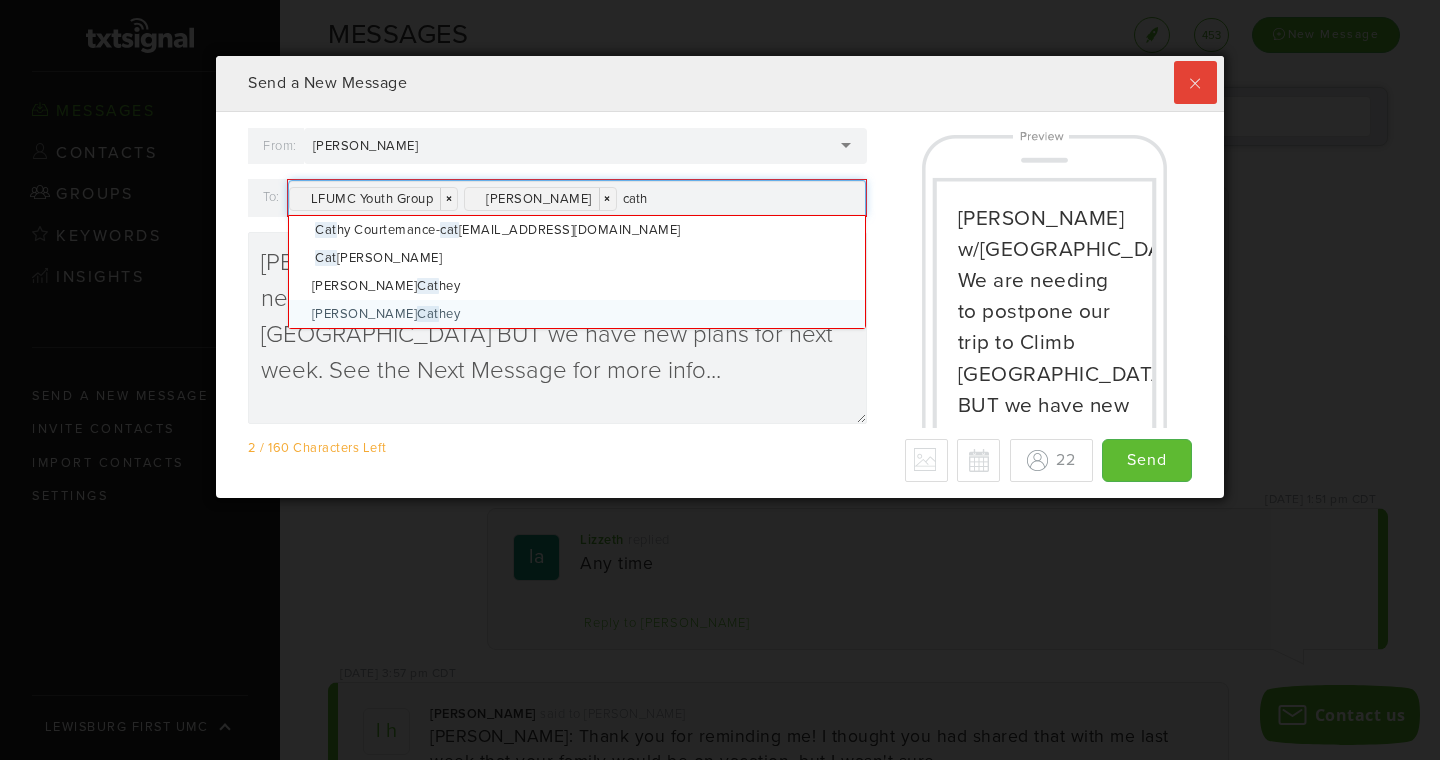 type on "cathy" 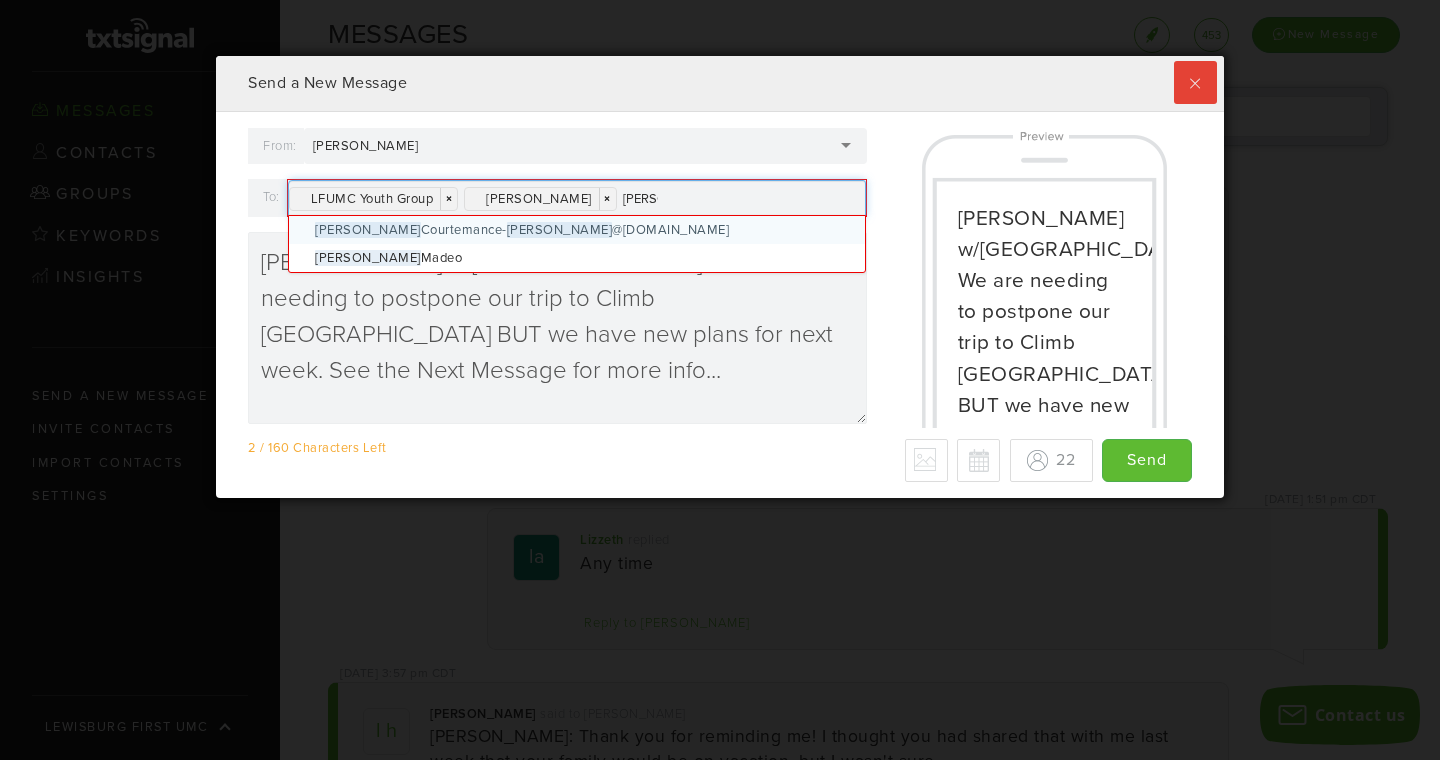 type 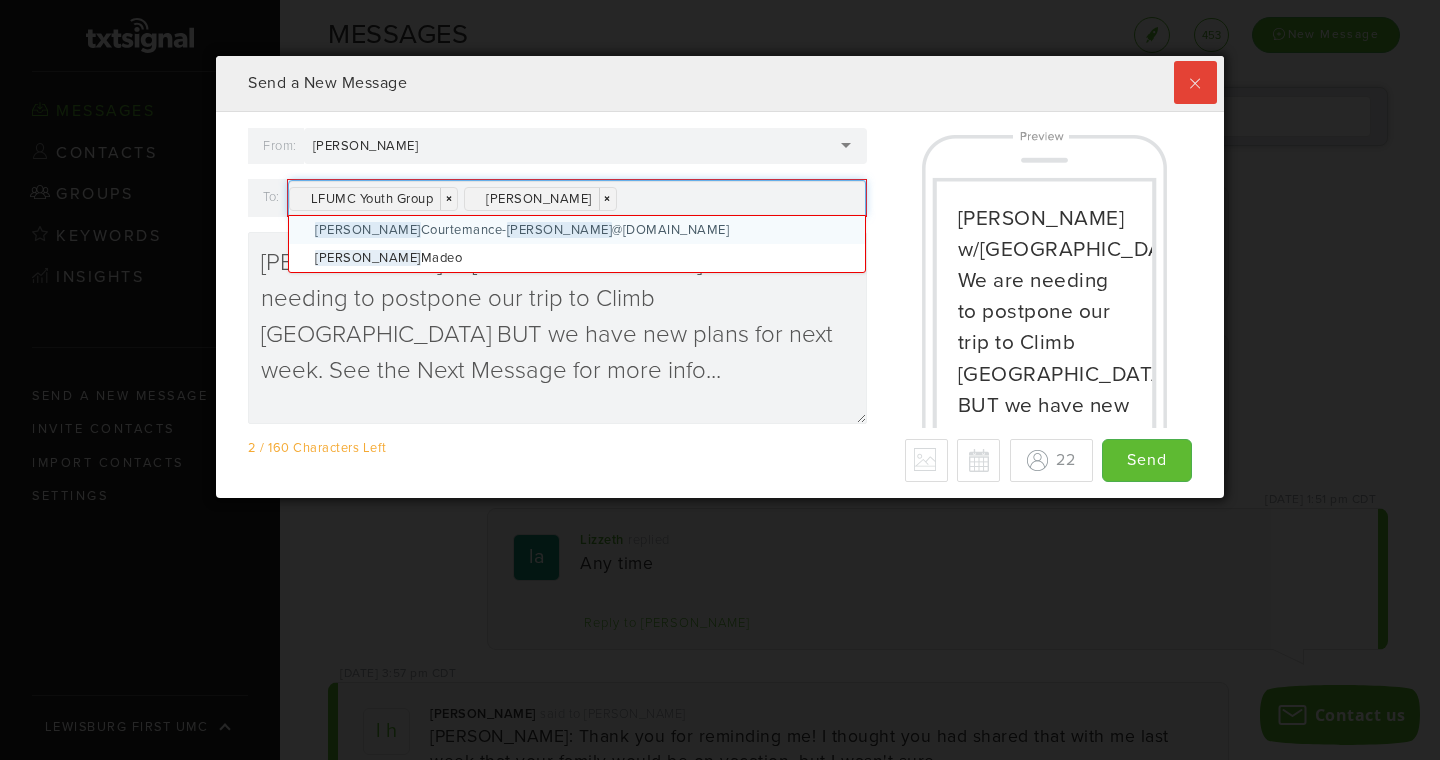 scroll, scrollTop: 1480, scrollLeft: 0, axis: vertical 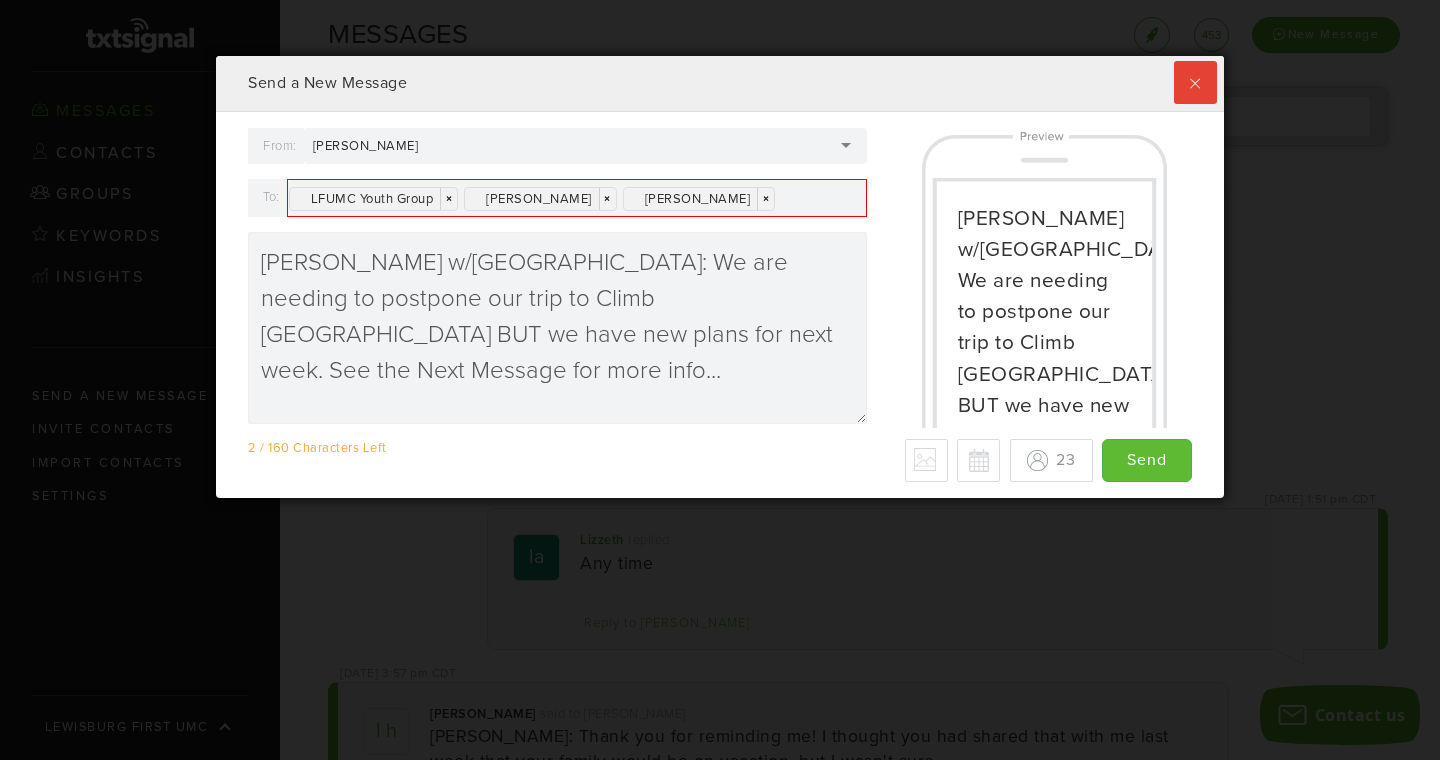 click on "[PERSON_NAME] w/[GEOGRAPHIC_DATA]: We are needing to postpone our trip to Climb [GEOGRAPHIC_DATA] BUT we have new plans for next week. See the Next Message for more info..." at bounding box center (1044, 278) 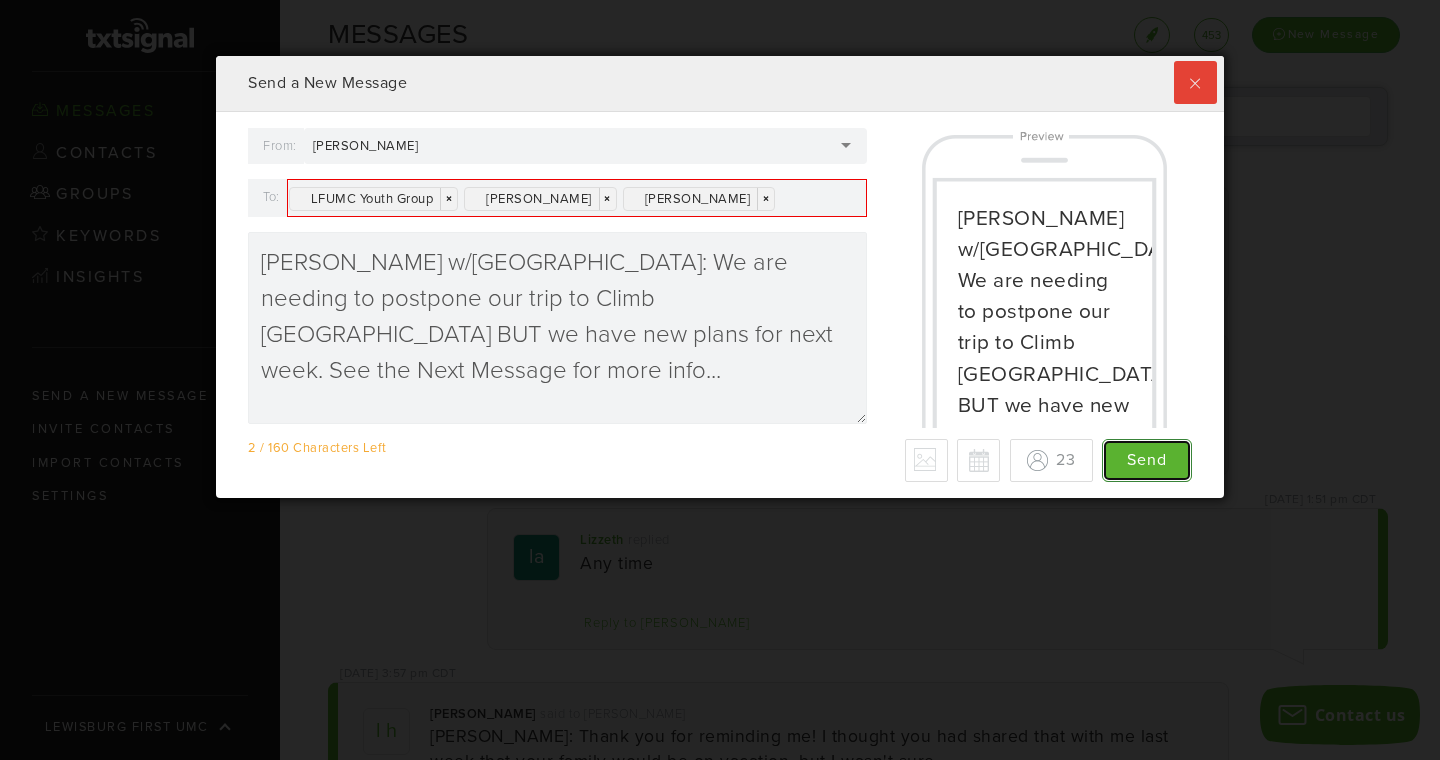 click on "Send" at bounding box center (1147, 460) 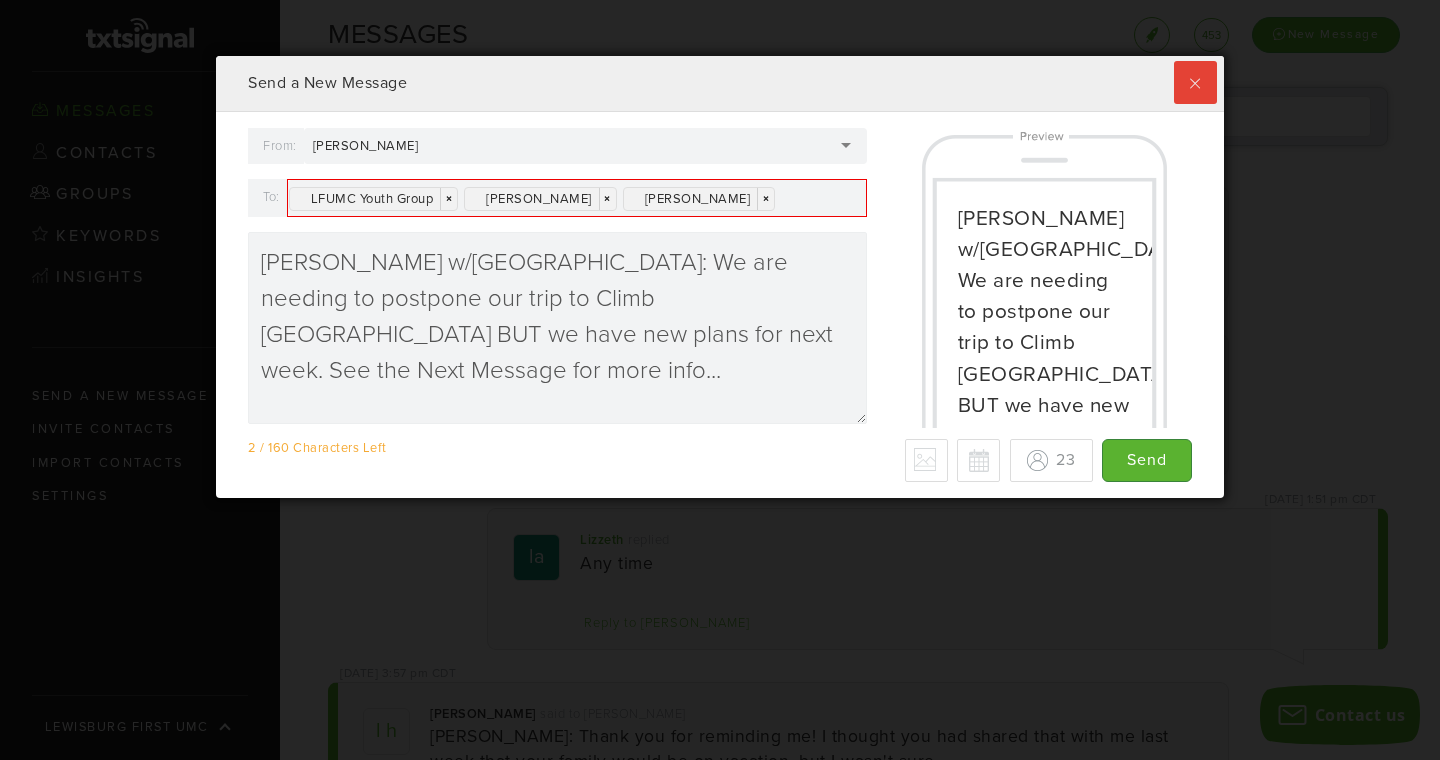scroll, scrollTop: 440, scrollLeft: 1008, axis: both 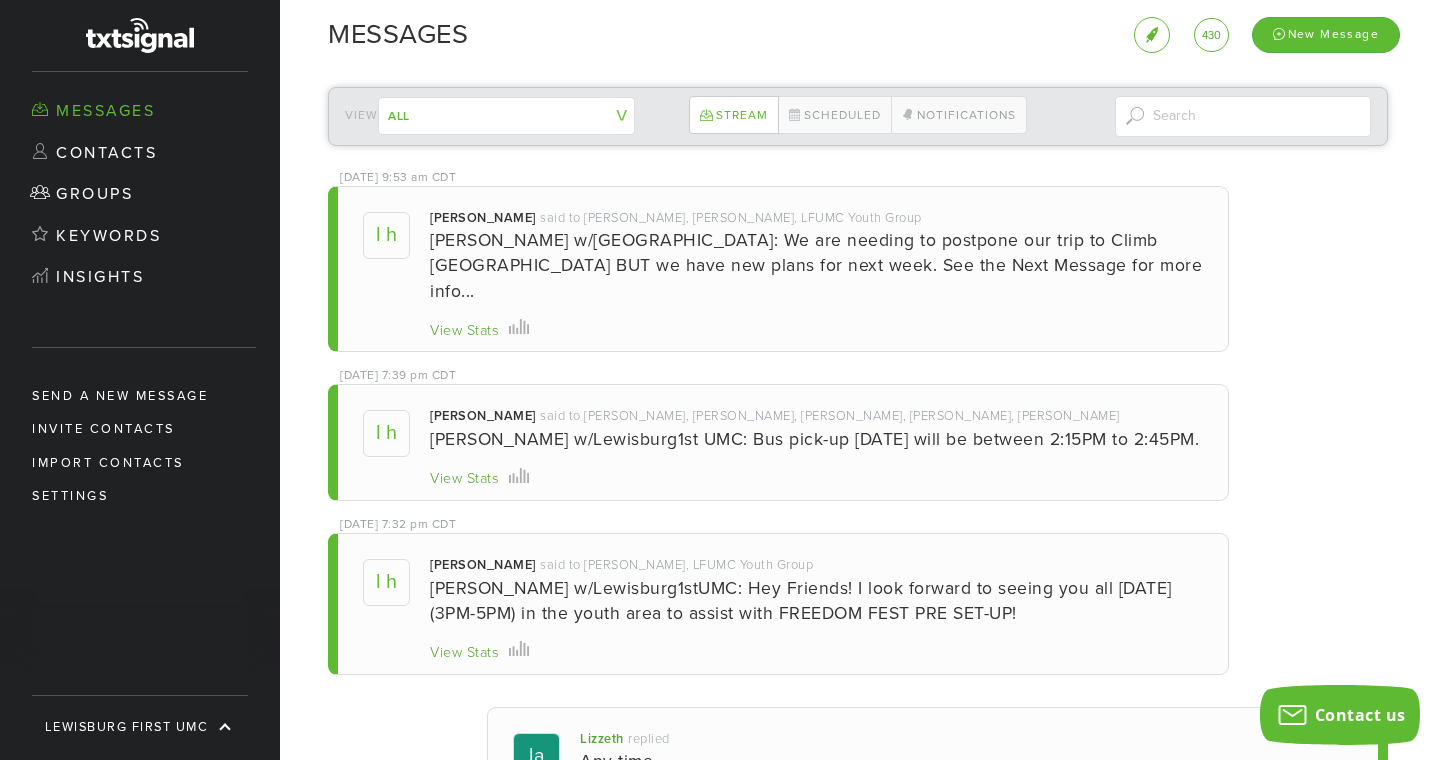 click on "View Stats" at bounding box center [464, 331] 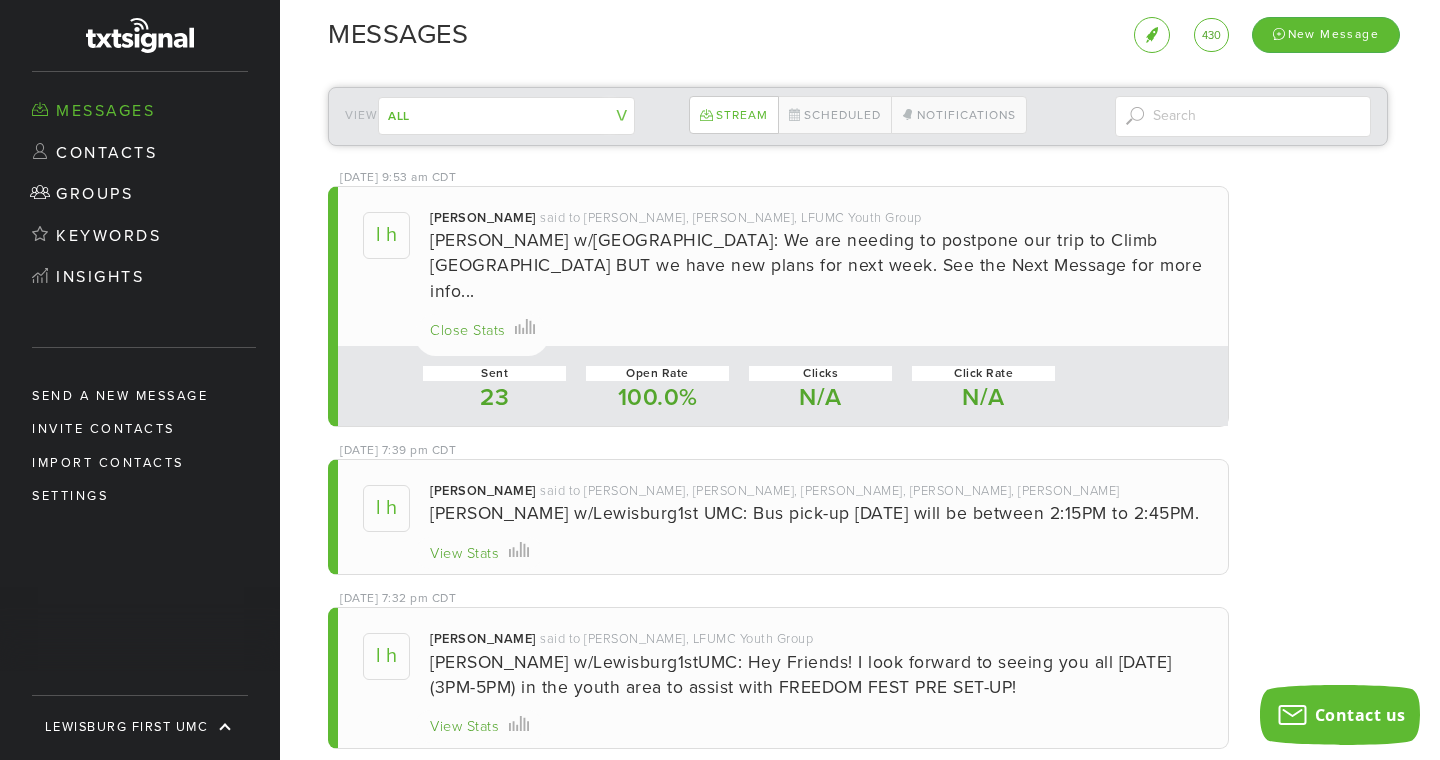 click on "Close Stats" at bounding box center [468, 331] 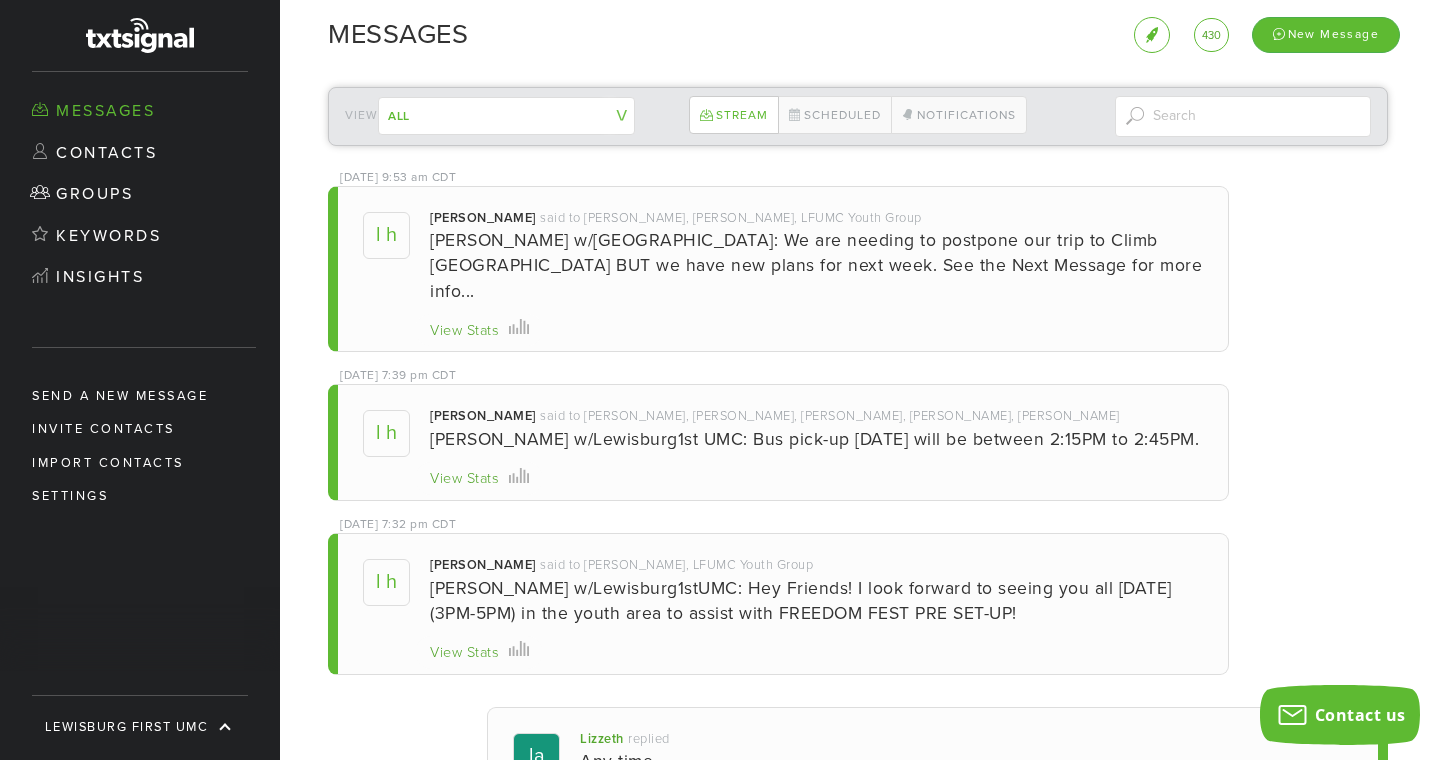 click on "View Stats" at bounding box center (464, 479) 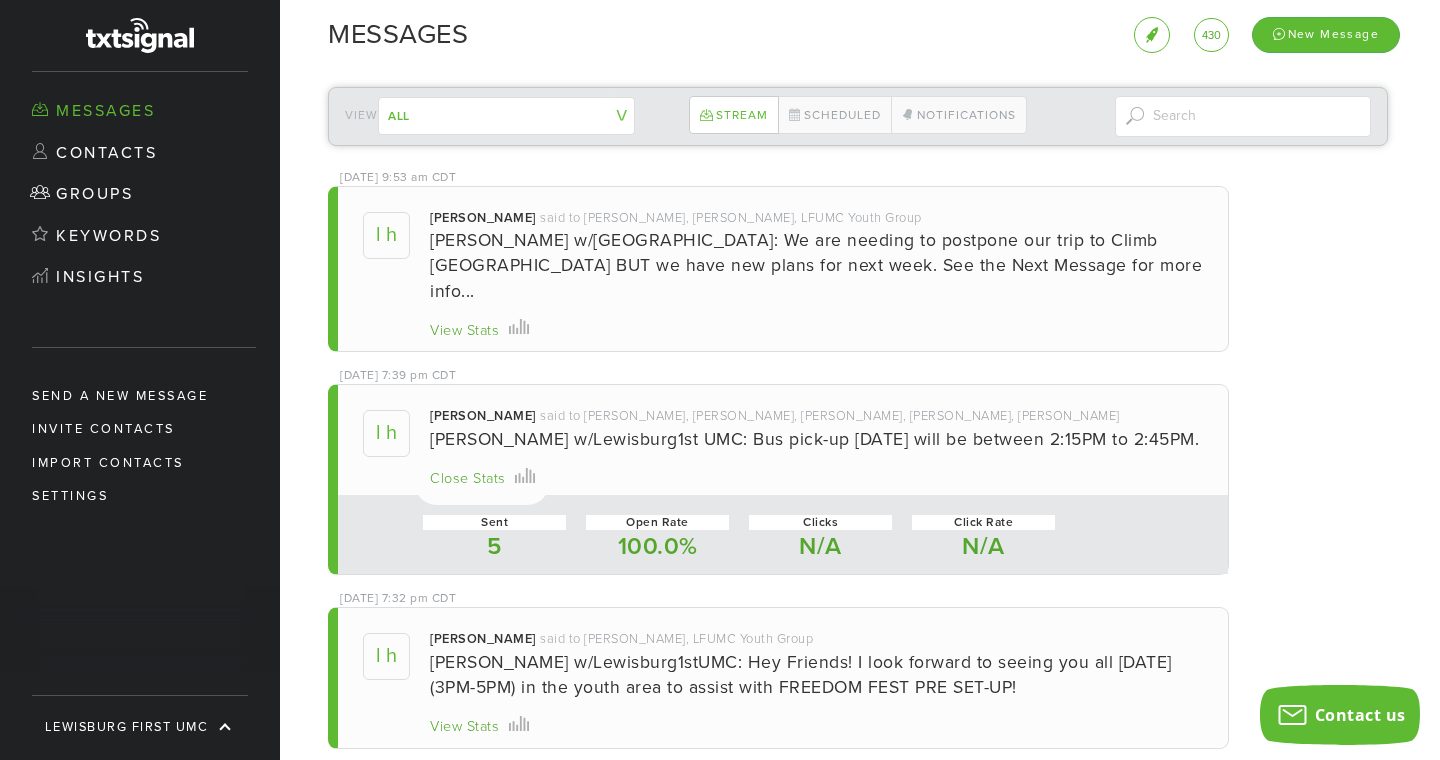 click on "Close Stats" at bounding box center [468, 479] 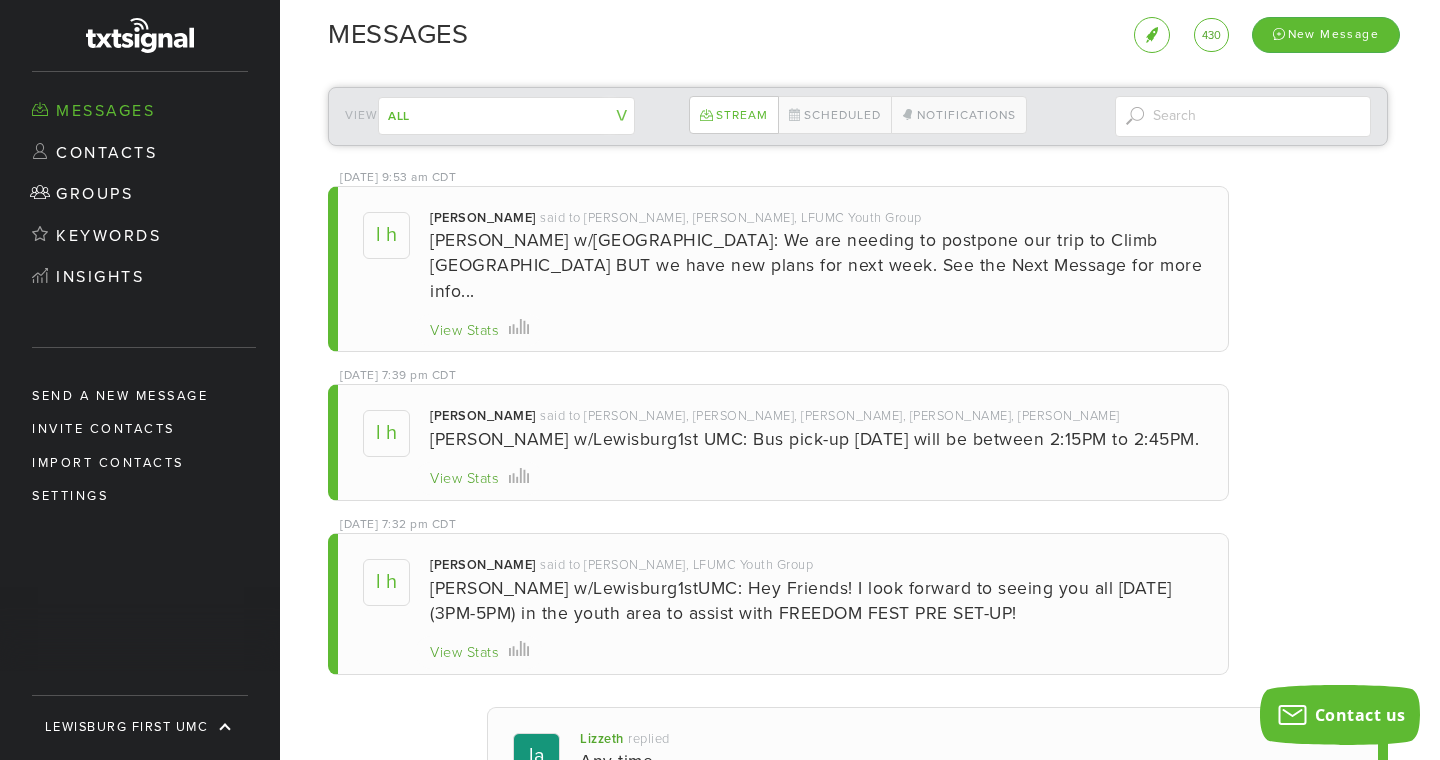 click on "View Stats" at bounding box center (464, 331) 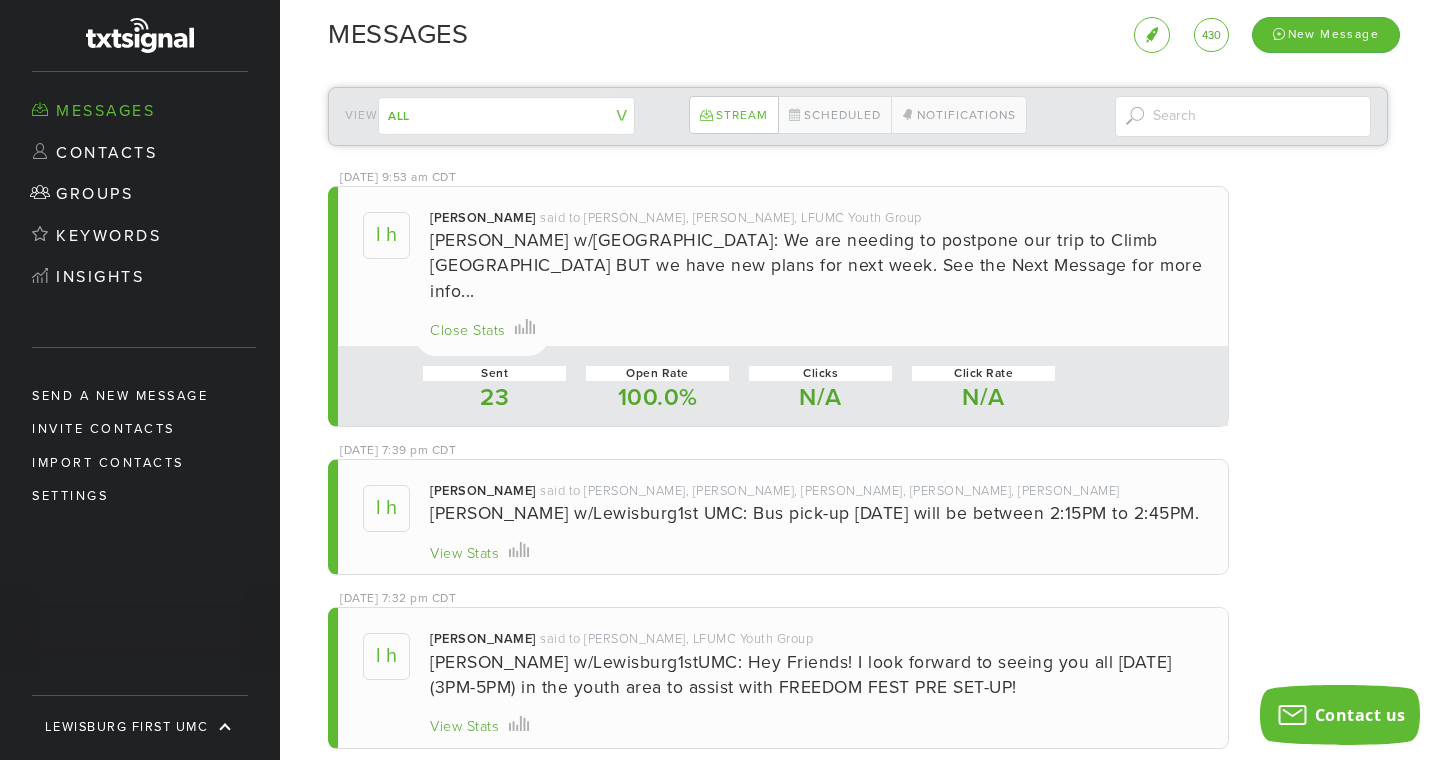 click on "Close Stats" at bounding box center [468, 331] 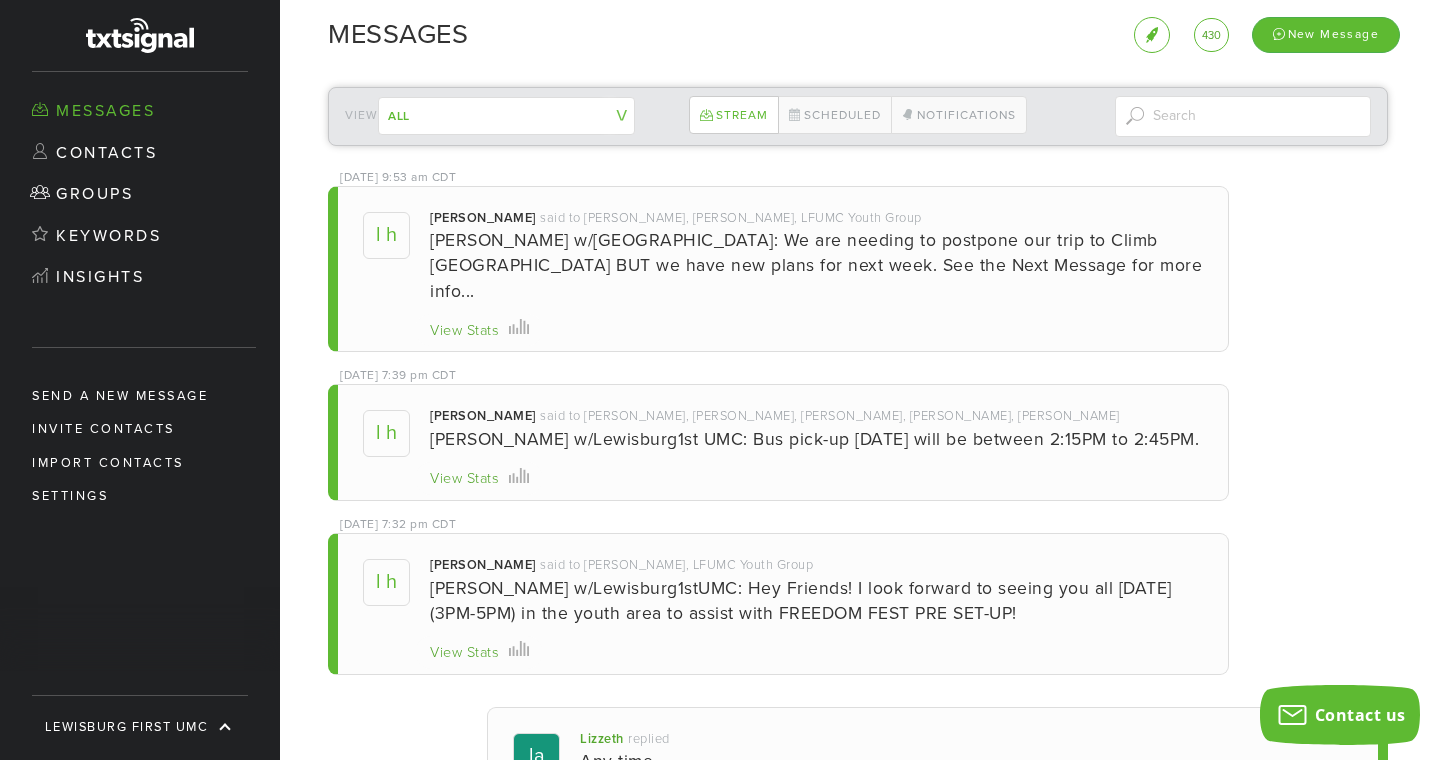 click on "View Stats" at bounding box center [464, 331] 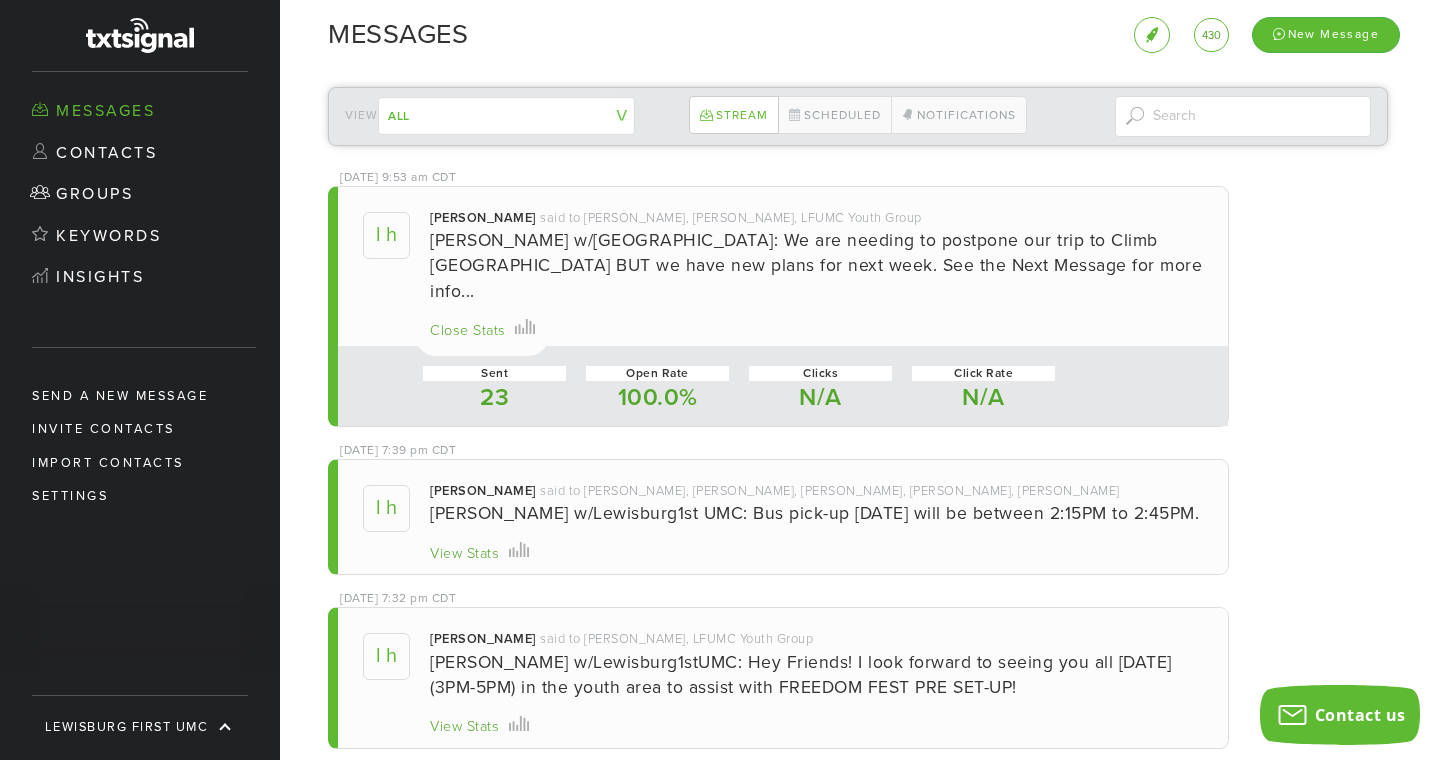 click on "Close Stats" at bounding box center [468, 331] 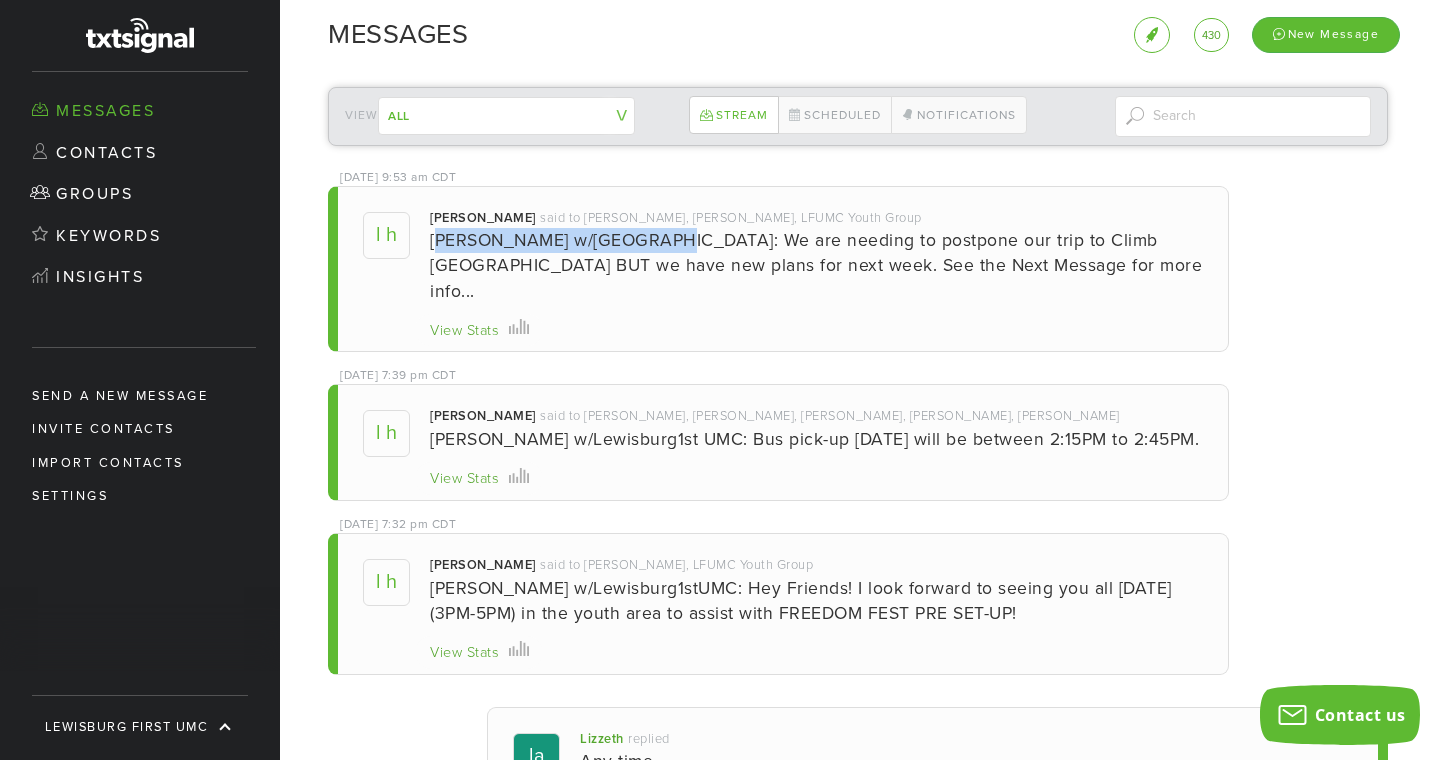 drag, startPoint x: 432, startPoint y: 245, endPoint x: 641, endPoint y: 237, distance: 209.15306 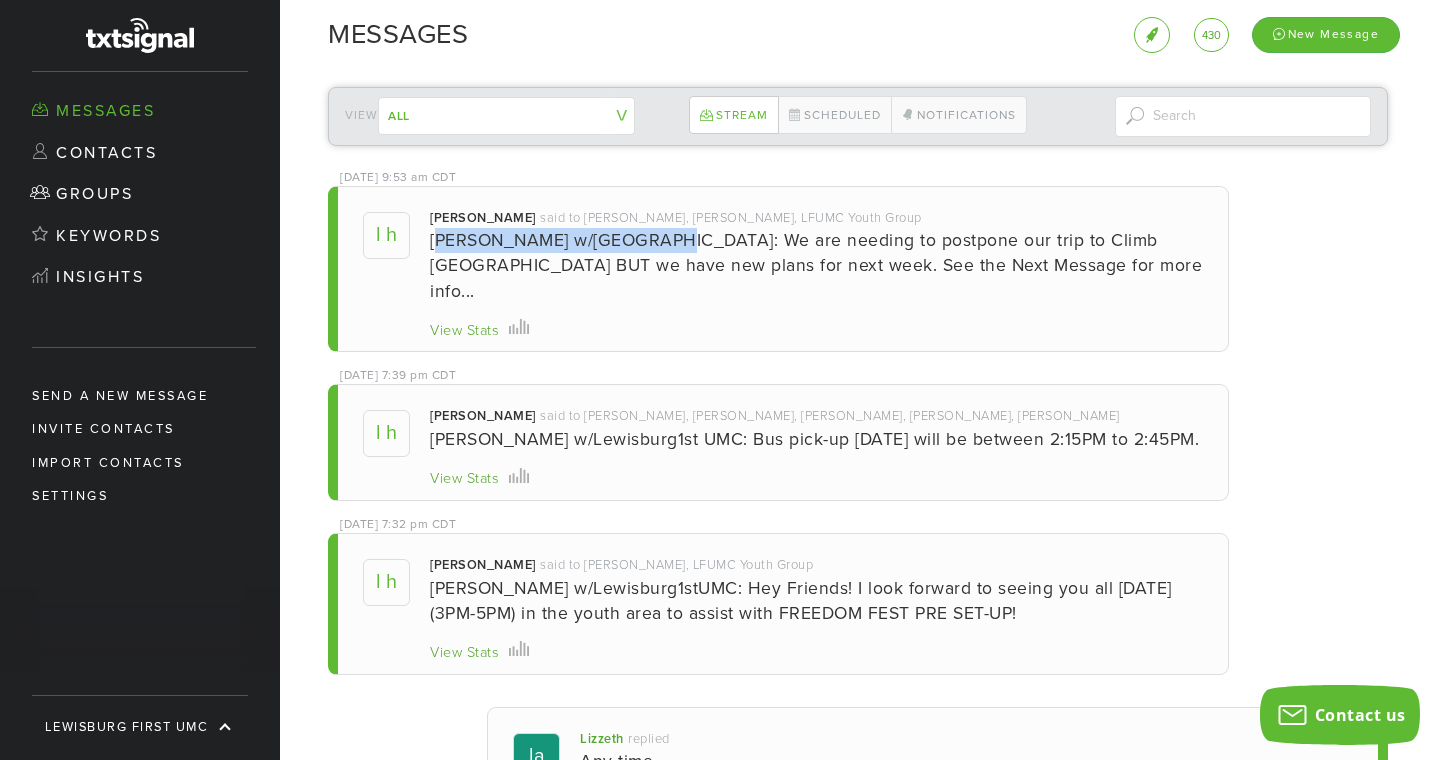 click on "[PERSON_NAME] w/[GEOGRAPHIC_DATA]: We are needing to postpone our trip to Climb [GEOGRAPHIC_DATA] BUT we have new plans for next week. See the Next Message for more info..." at bounding box center [816, 265] 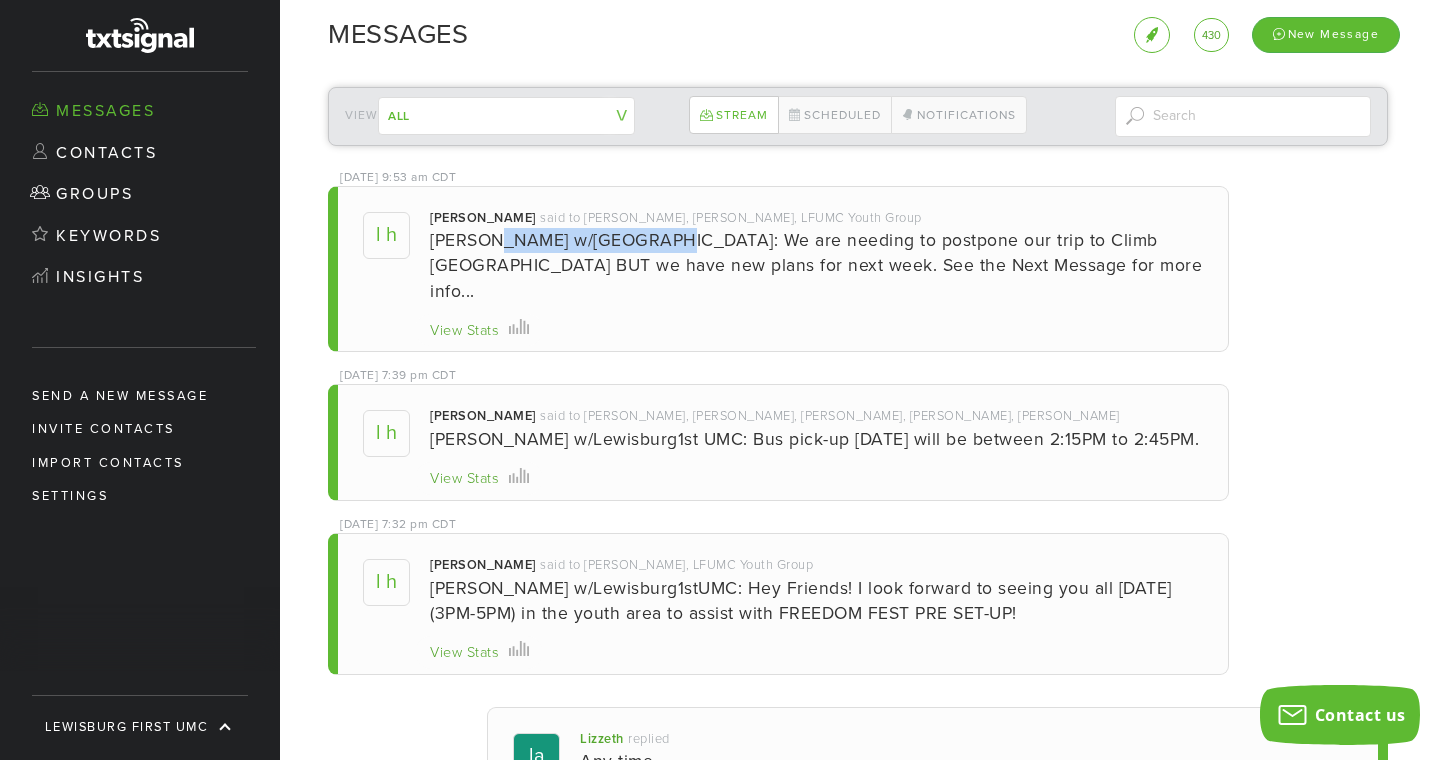 drag, startPoint x: 480, startPoint y: 237, endPoint x: 644, endPoint y: 235, distance: 164.01219 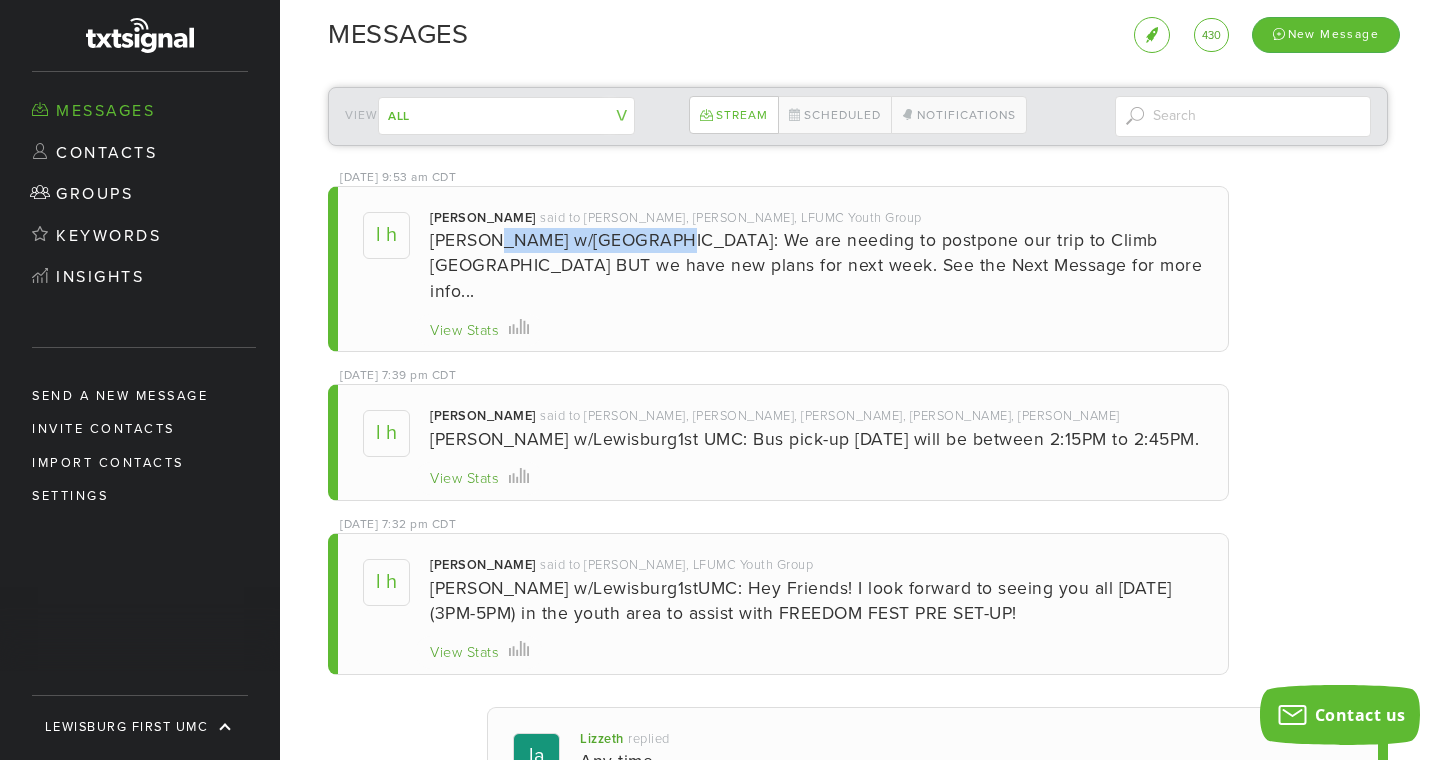 click on "[PERSON_NAME] w/[GEOGRAPHIC_DATA]: We are needing to postpone our trip to Climb [GEOGRAPHIC_DATA] BUT we have new plans for next week. See the Next Message for more info..." at bounding box center [816, 265] 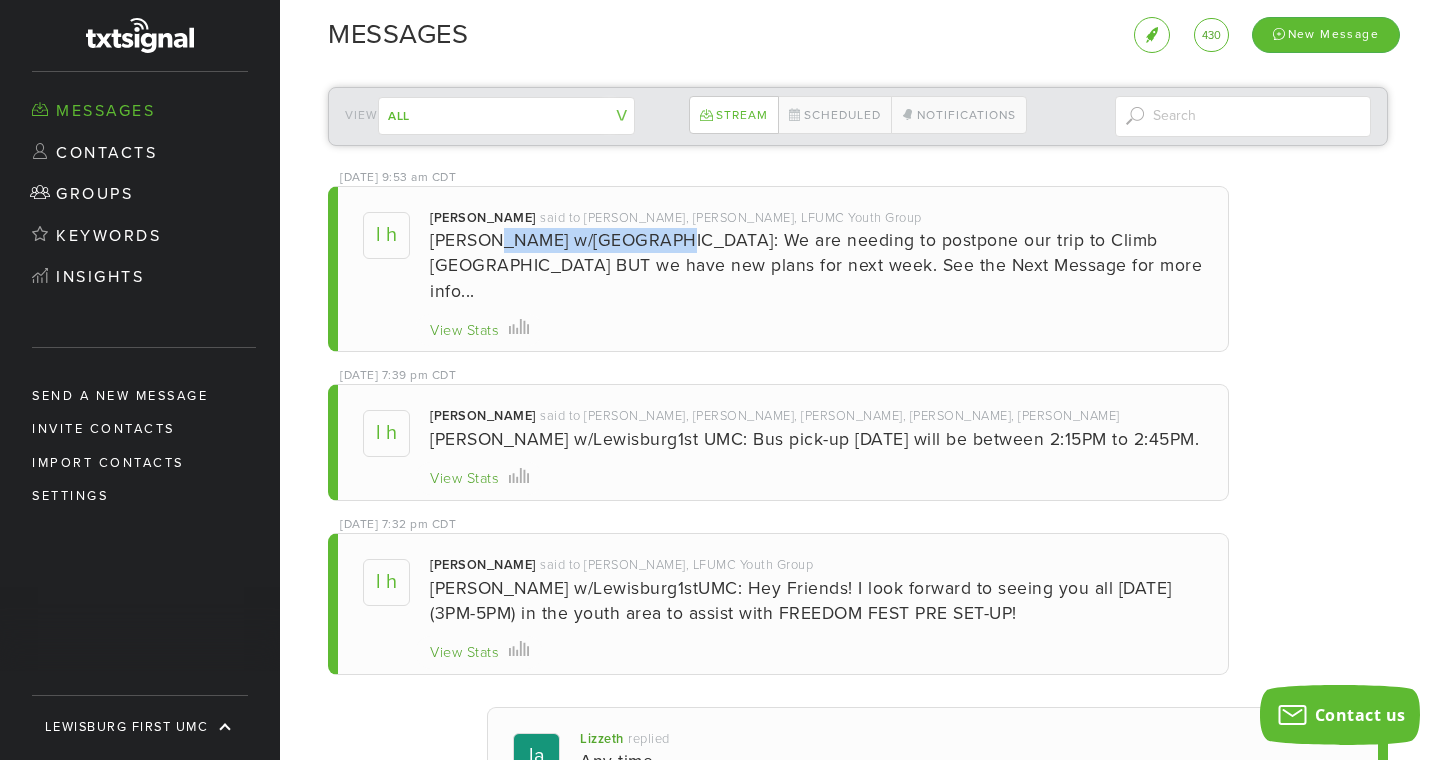 copy on "w/Lewisburg1stUMC" 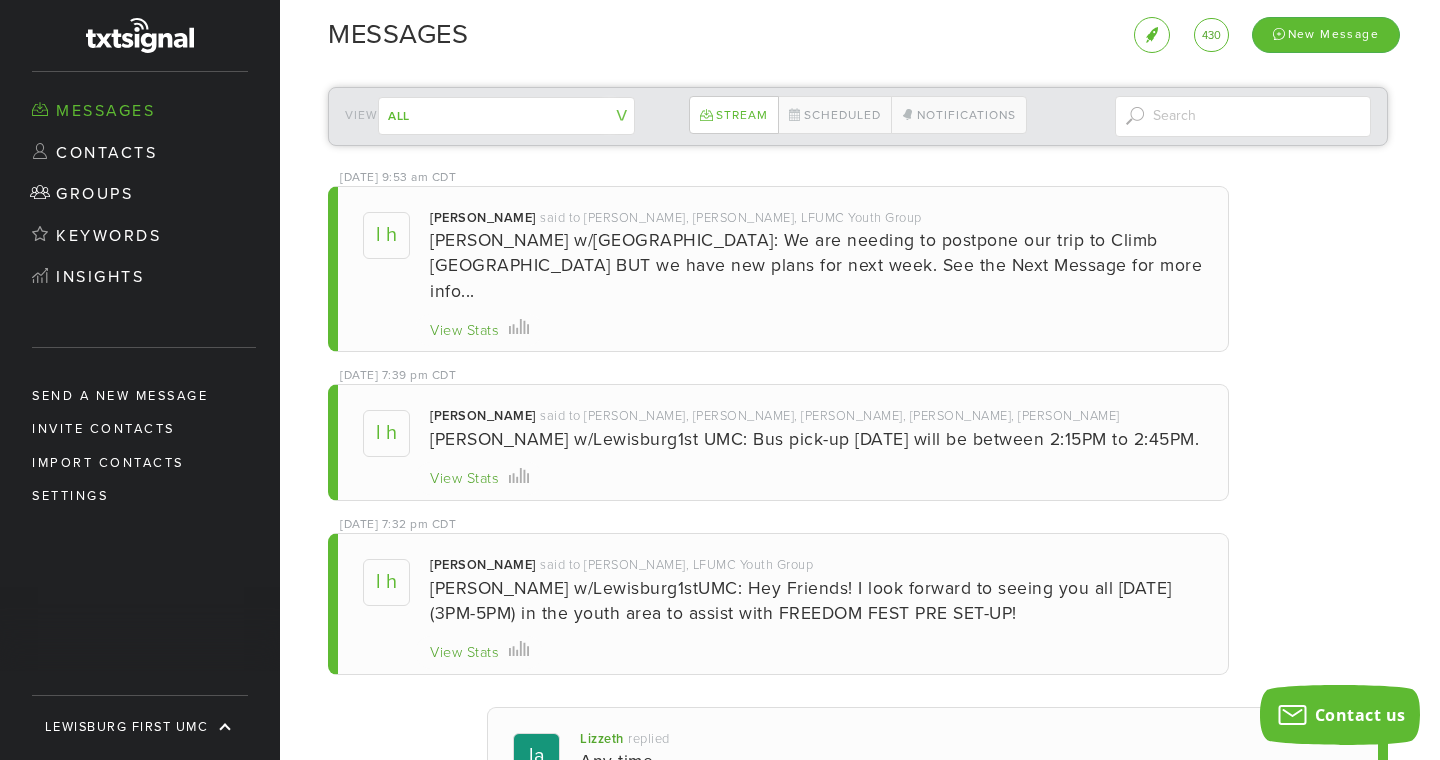 click on "Jul 3, 2025 @ 9:53 am CDT
L H
Lori
said to Cathy Courtemance, Brad Holliman, LFUMC Youth Group
Lori H w/Lewisburg1stUMC: We are needing to postpone our trip to Climb Murfreesboro BUT we have new plans for next week. See the Next Message for more info...
View Stats
Close Stats
Sent
23
Open Rate
100.0%
Clicks
N/A
Click Rate
N/A
Jul 1, 2025 @ 7:39 pm CDT
L H
Lori
said to Brad Holliman, Roe Carter, Sarah Blackwell, Ethan Blackwell, Lizzeth Avilez
Lori H w/Lewisburg1st UMC: Bus pick-up tomorrow will be between 2:15PM to 2:45PM.
View Stats
Close Stats
Sent
5
Open Rate
100.0%
Clicks
N/A
Click Rate
N/A
Jul 1, 2025 @ 7:32 pm CDT
L H
Lori
said to Brad Holliman, LFUMC Youth Group
View Stats
Close Stats
Sent
22" at bounding box center [858, 1038] 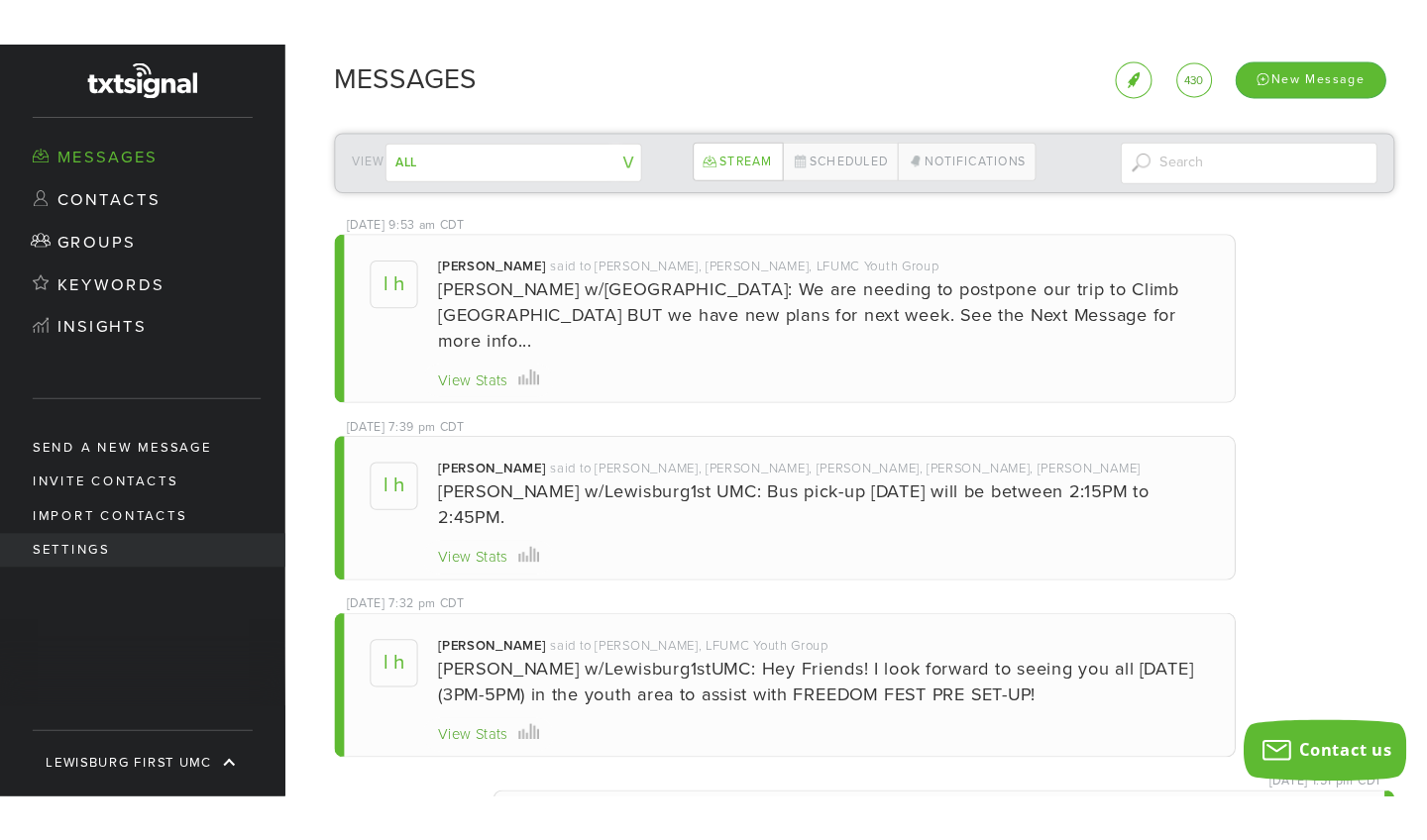 scroll, scrollTop: 47, scrollLeft: 0, axis: vertical 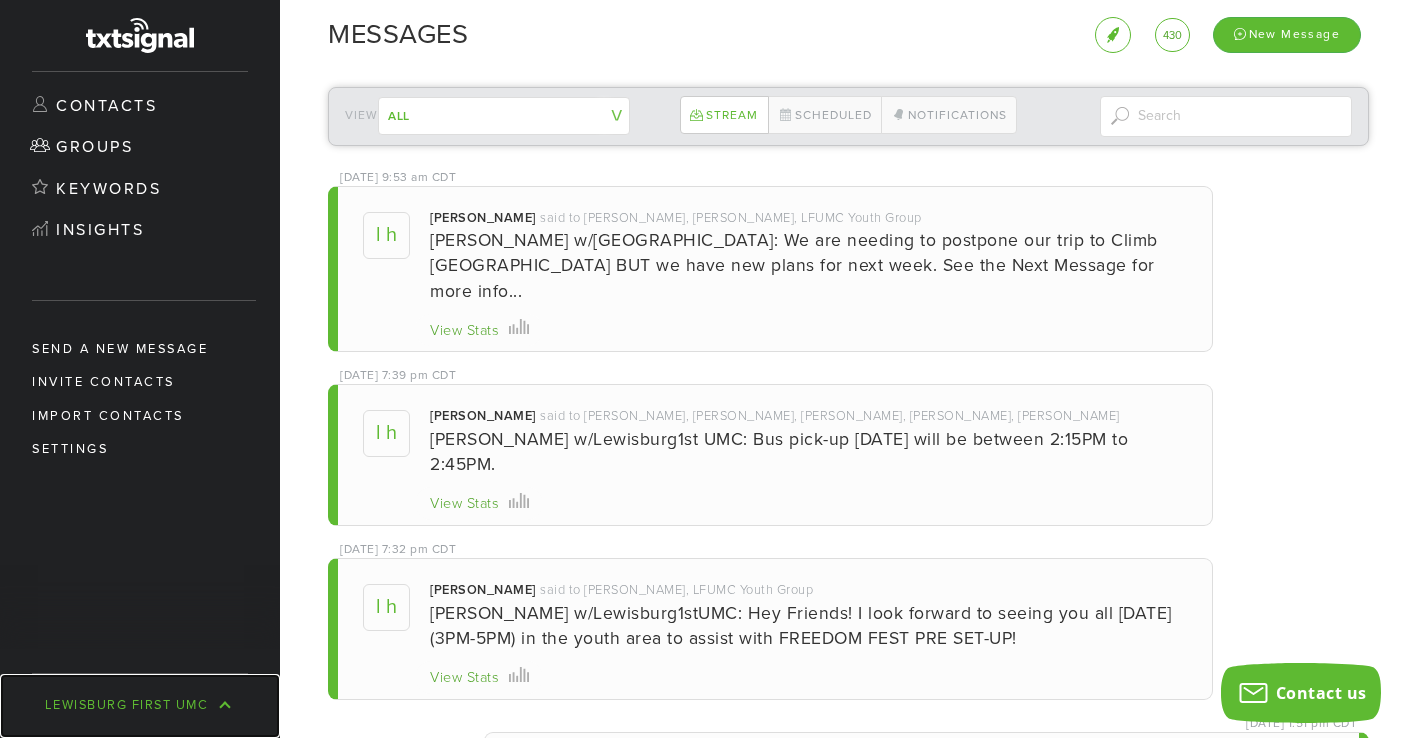 click on "Lewisburg First UMC" at bounding box center [140, 706] 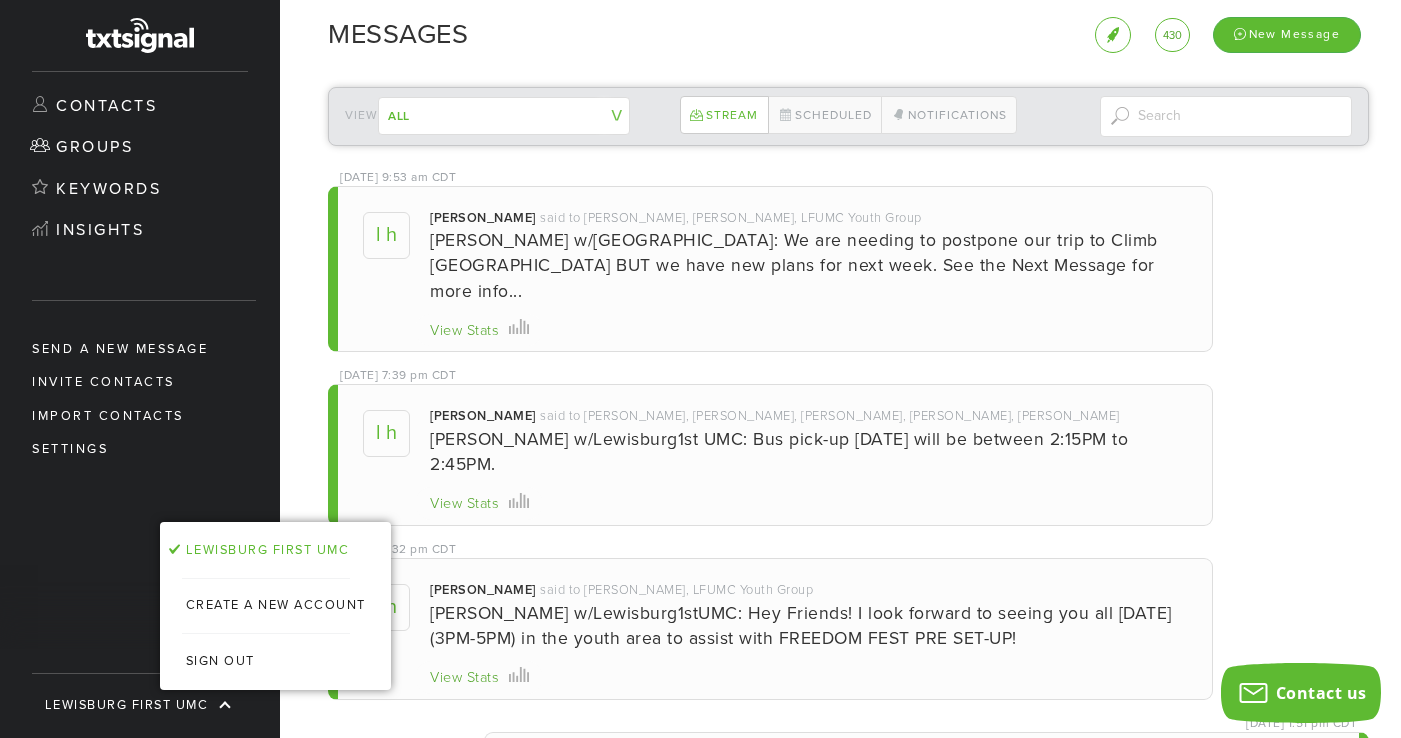 click on "Messages
Contacts
Groups
Keywords
Insights
Send a new message
Invite Contacts
Import Contacts
Settings
Lewisburg First UMC
Lewisburg First UMC
Create a new Account
Sign Out" at bounding box center [140, 404] 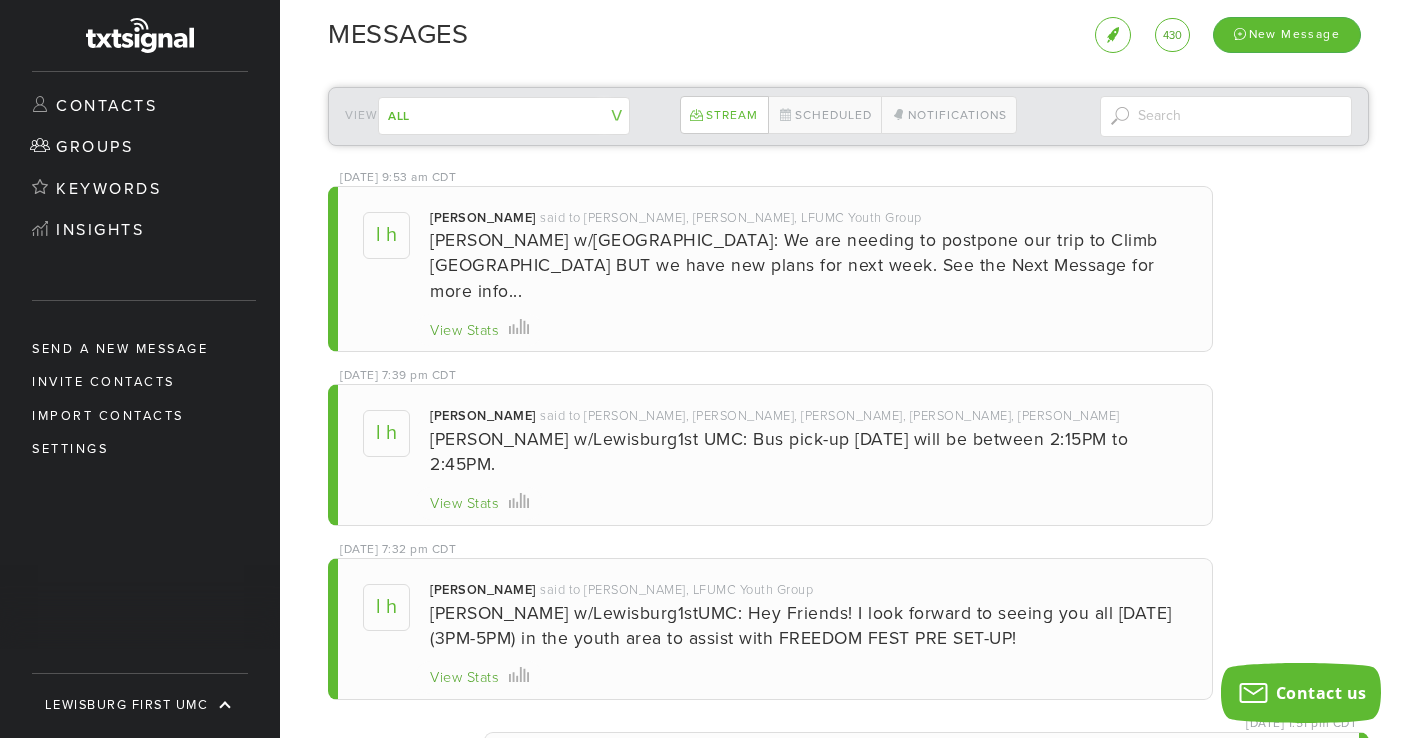 click on "View Stats" at bounding box center [464, 331] 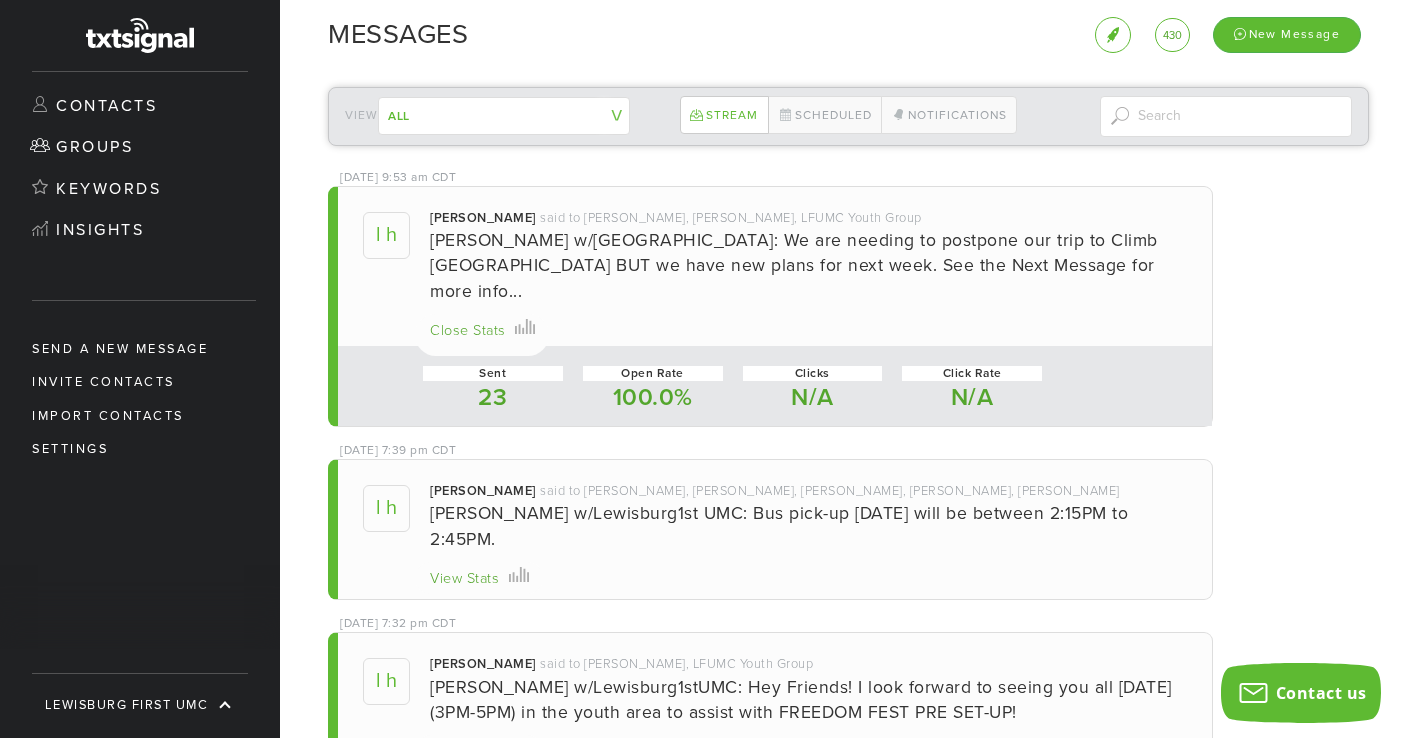 click on "Close Stats" at bounding box center [468, 331] 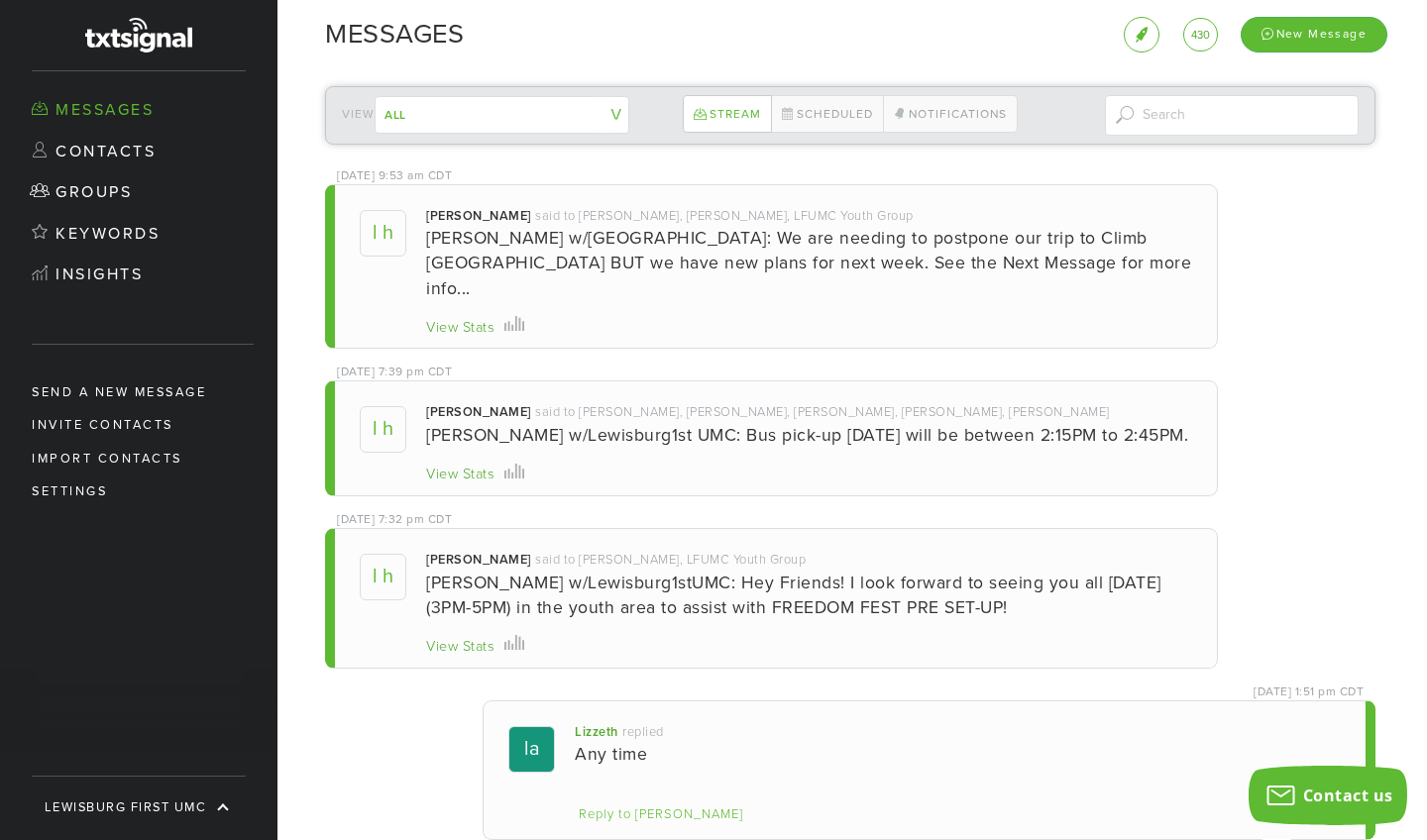 scroll, scrollTop: 0, scrollLeft: 0, axis: both 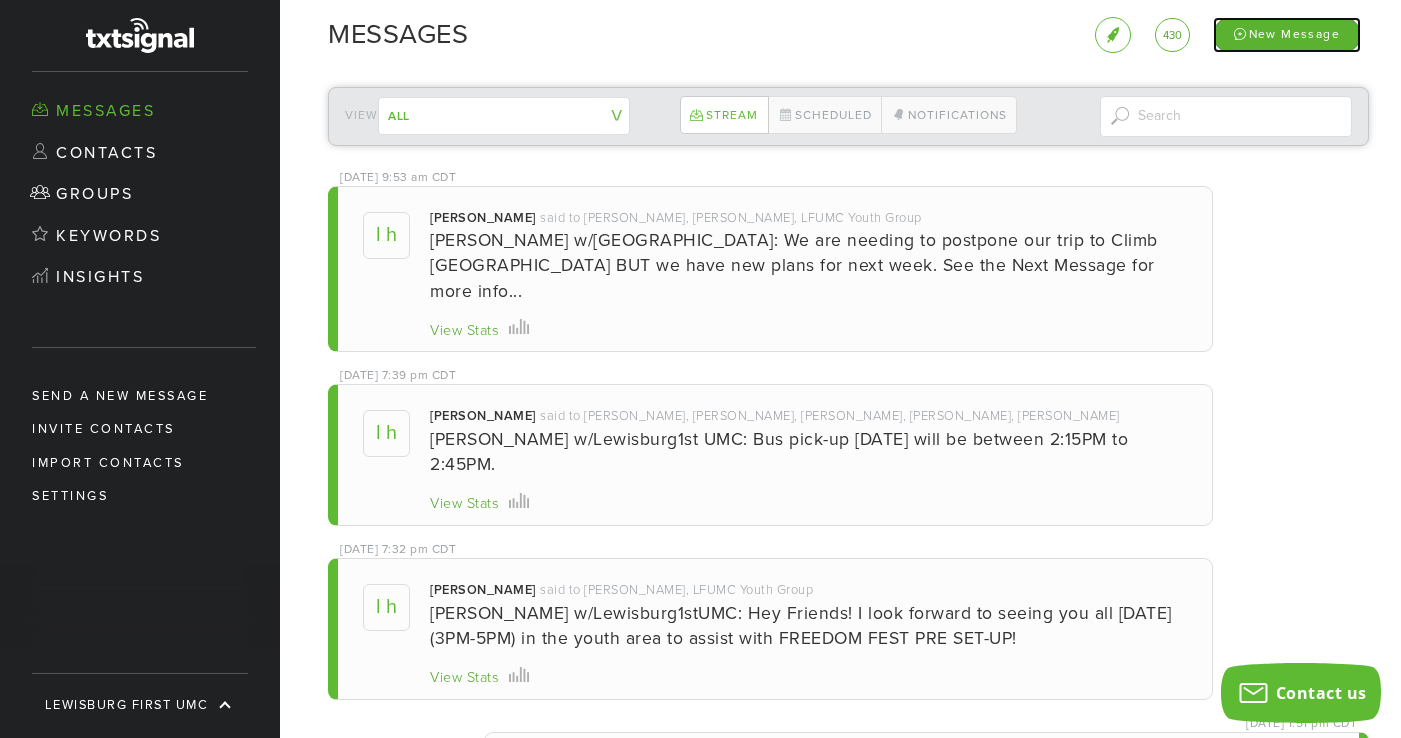 click on "New Message" at bounding box center [1287, 34] 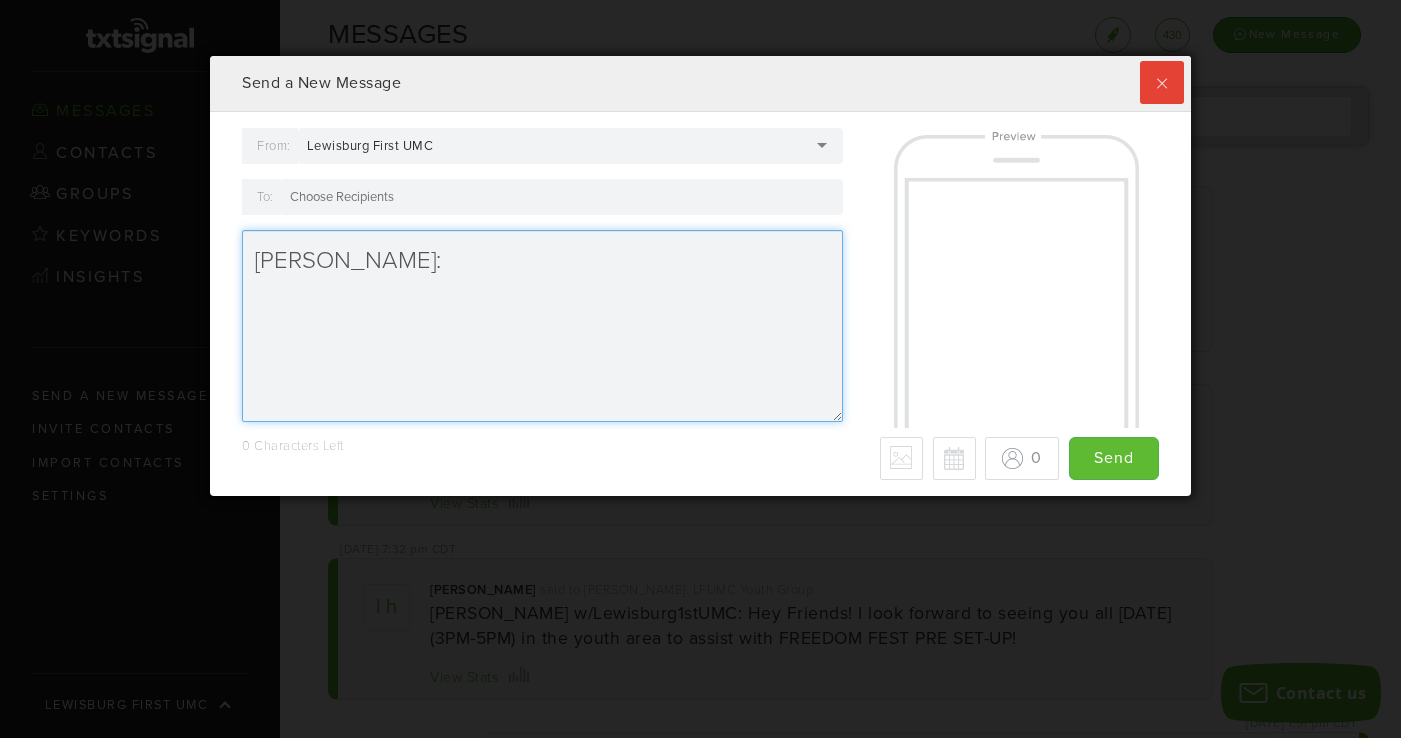 scroll, scrollTop: 0, scrollLeft: 0, axis: both 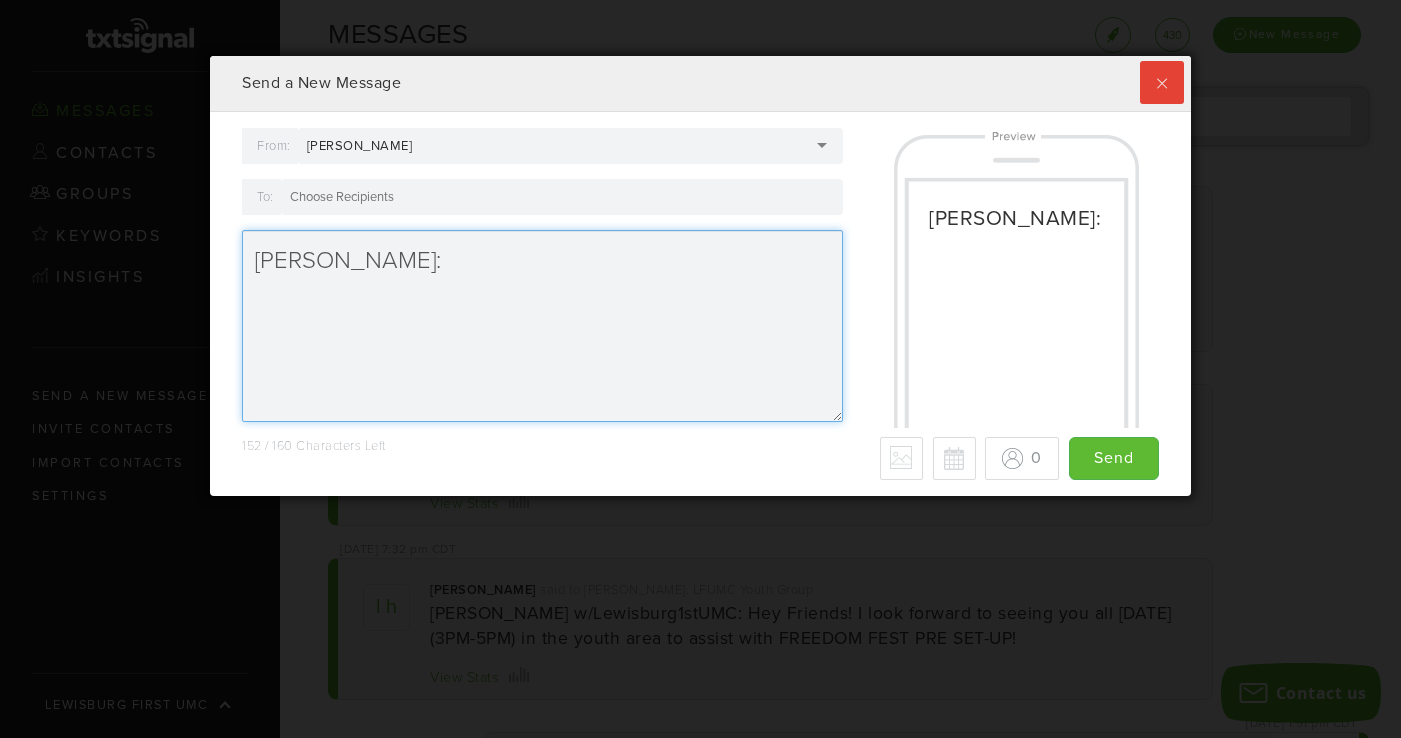 click on "[PERSON_NAME]:" at bounding box center [542, 326] 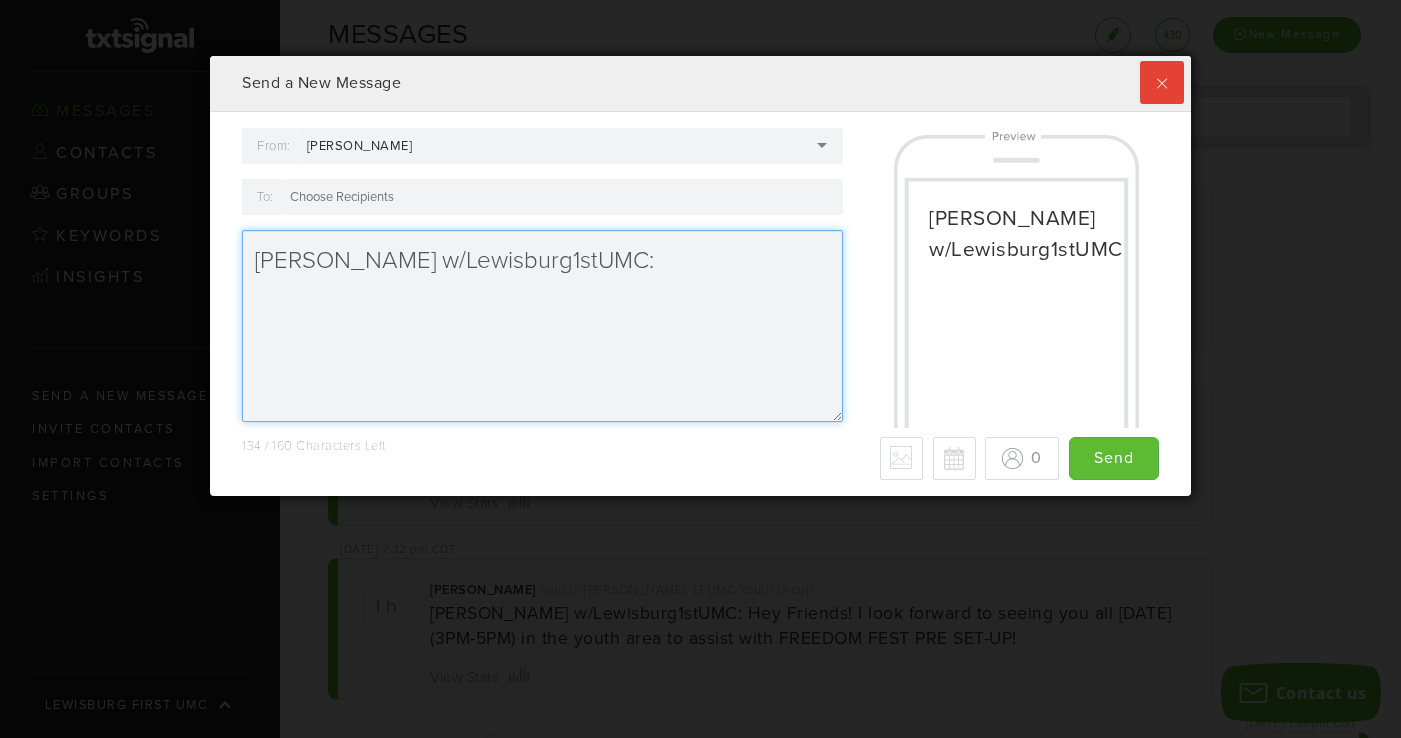 click on "Lori H w/Lewisburg1stUMC:" at bounding box center (542, 326) 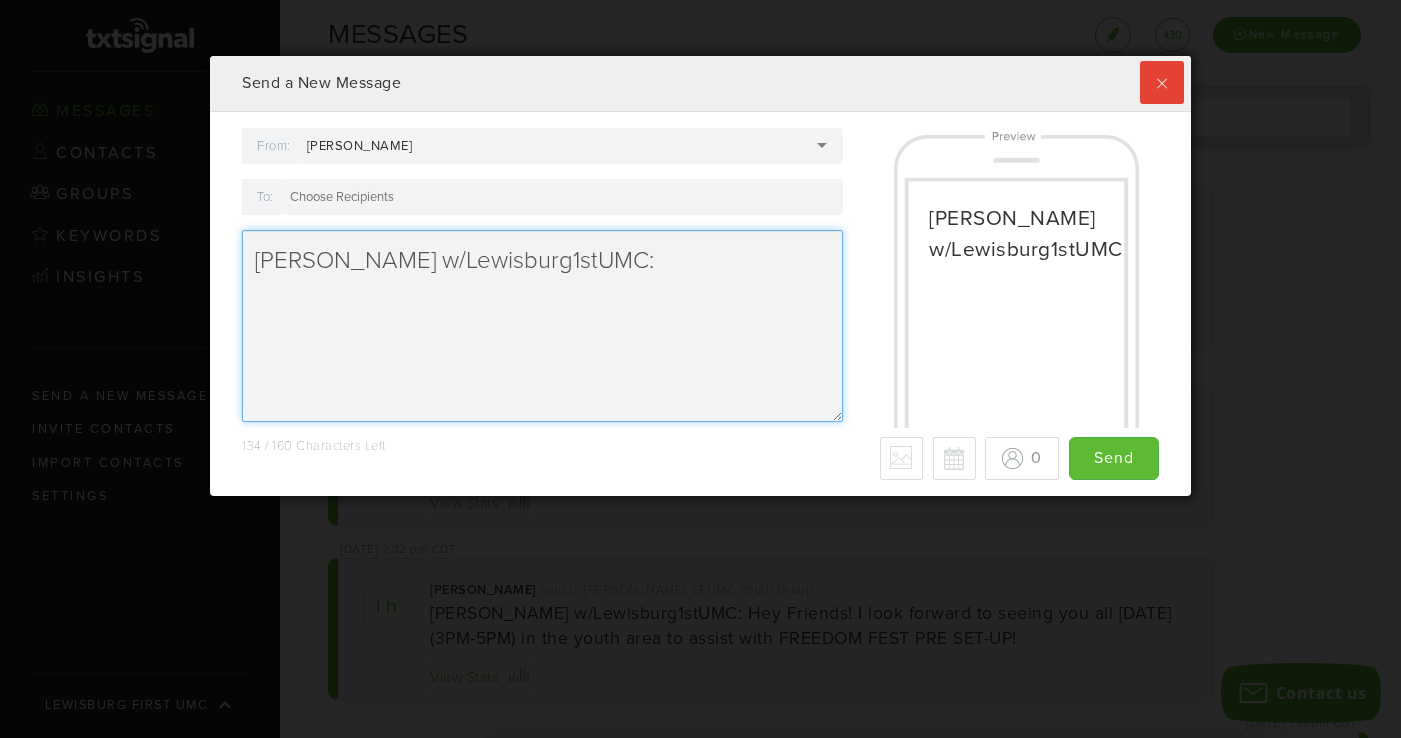 paste on "Next Week->The Challenge Returns Wed. July 9th from 3PM-7PM to Tenn Pin Alley! Bumper Cars, Arcade Games, Laser Tag" 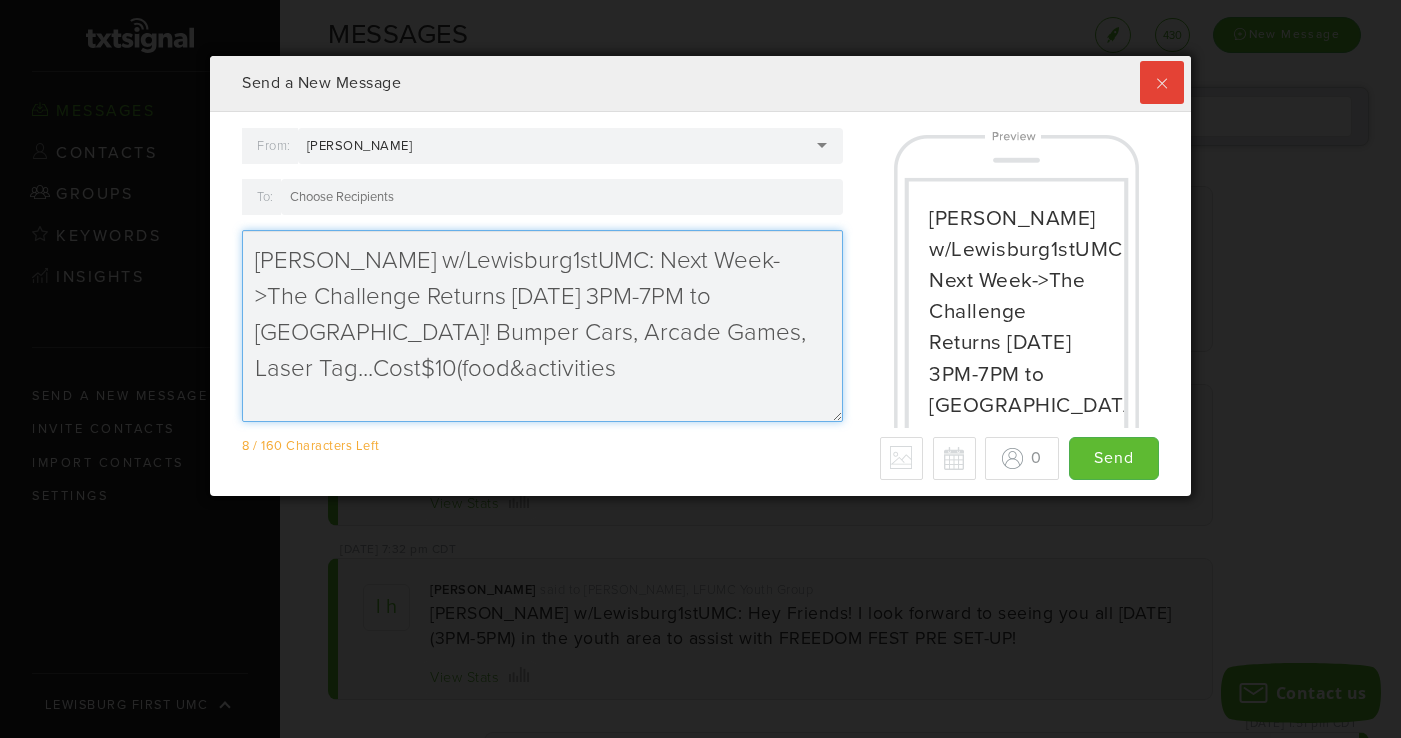 type on "Lori H w/Lewisburg1stUMC: Next Week->The Challenge Returns Wed. July 9th from 3PM-7PM to Tenn Pin Alley! Bumper Cars, Arcade Games, Laser Tag...Cost$10(food&activities" 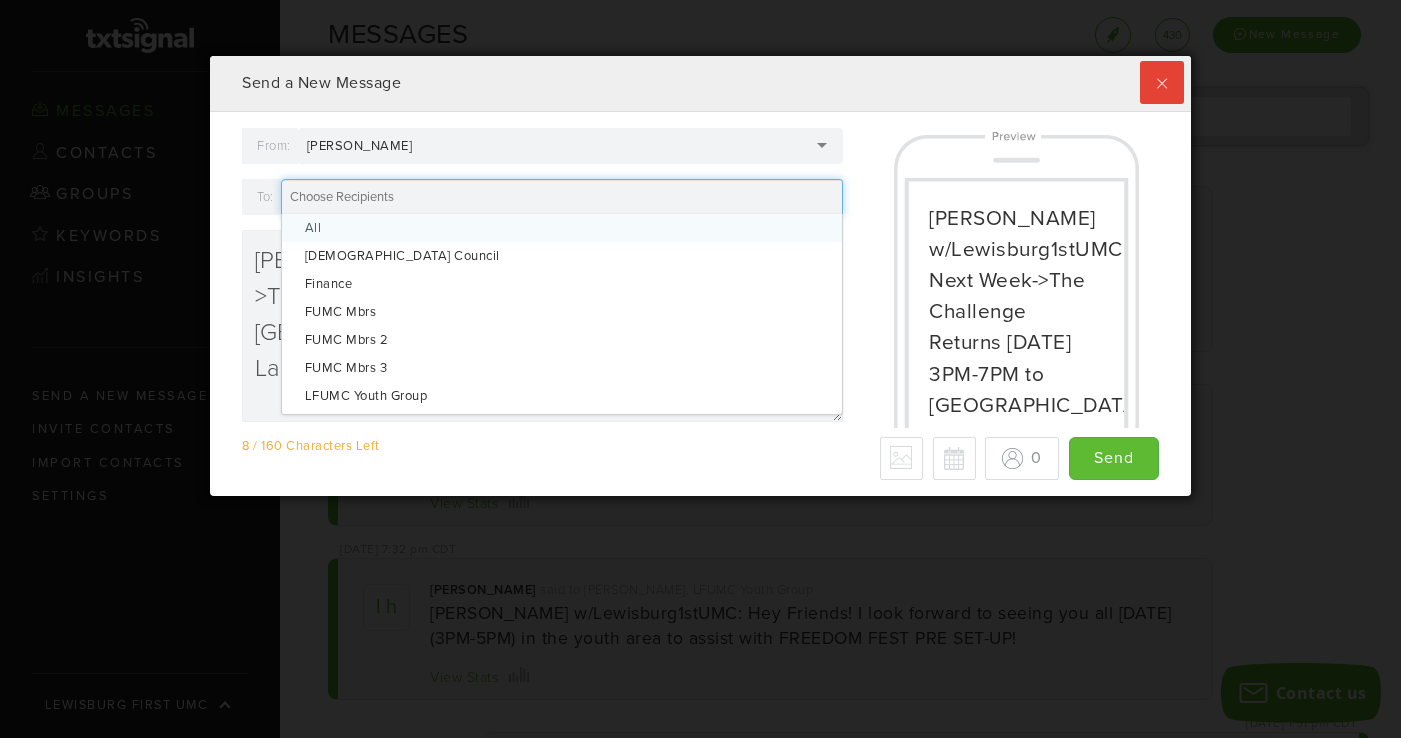 click at bounding box center [562, 197] 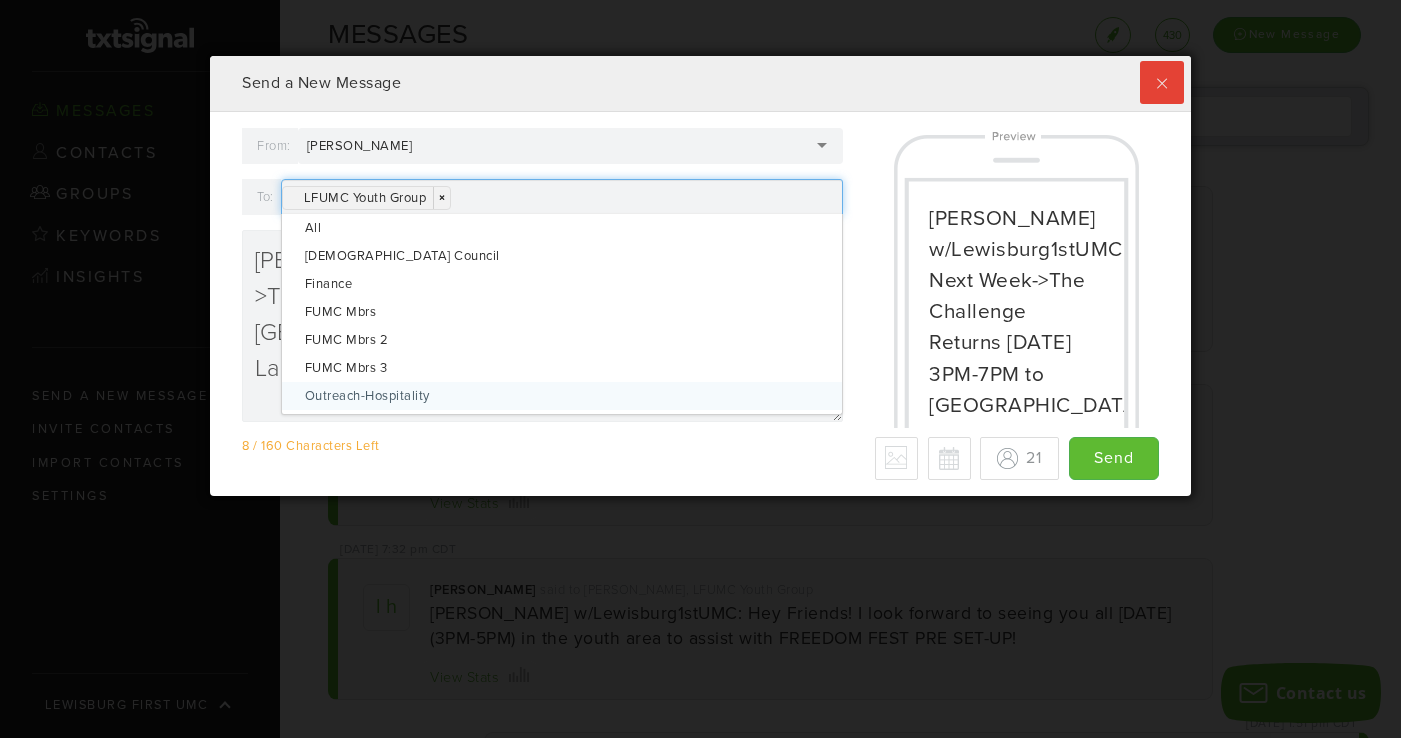 scroll, scrollTop: 999560, scrollLeft: 999019, axis: both 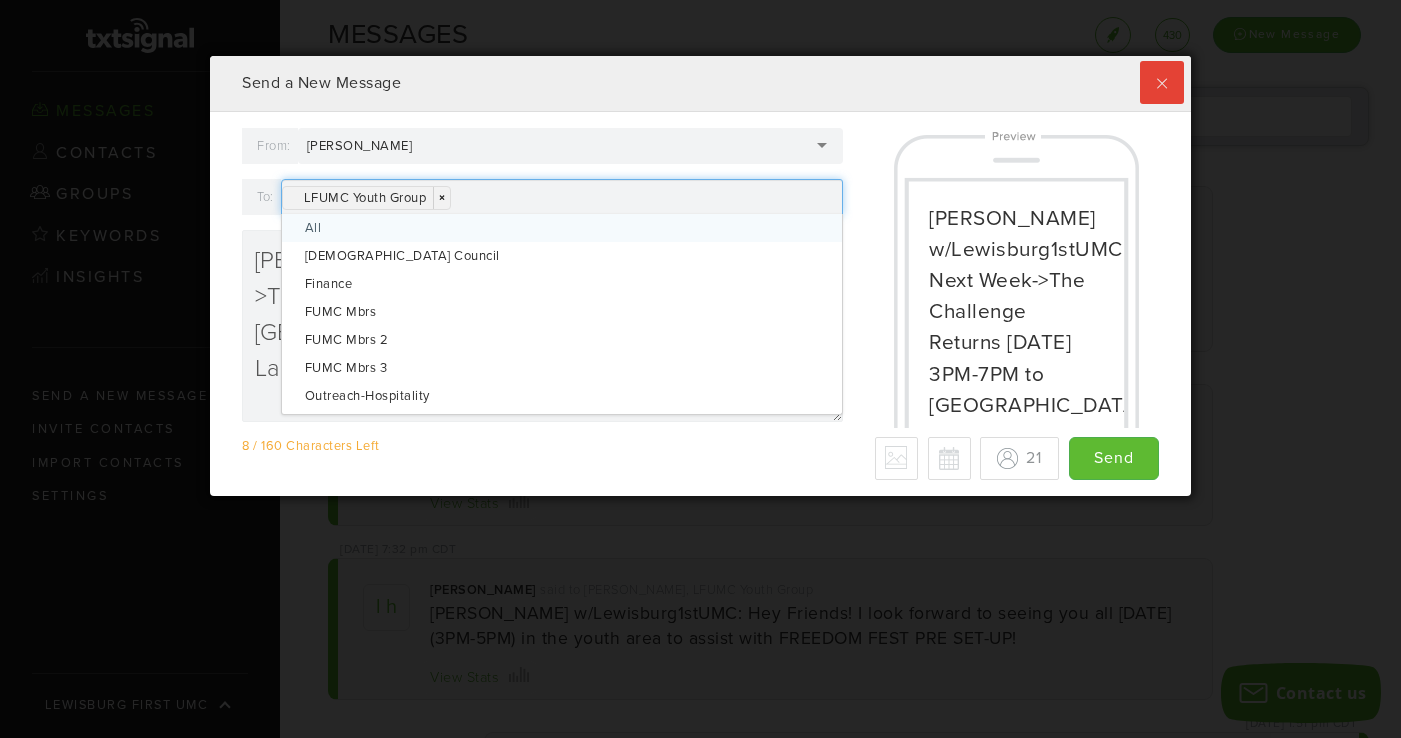 click on "LFUMC Youth Group  ×   ×" at bounding box center [562, 197] 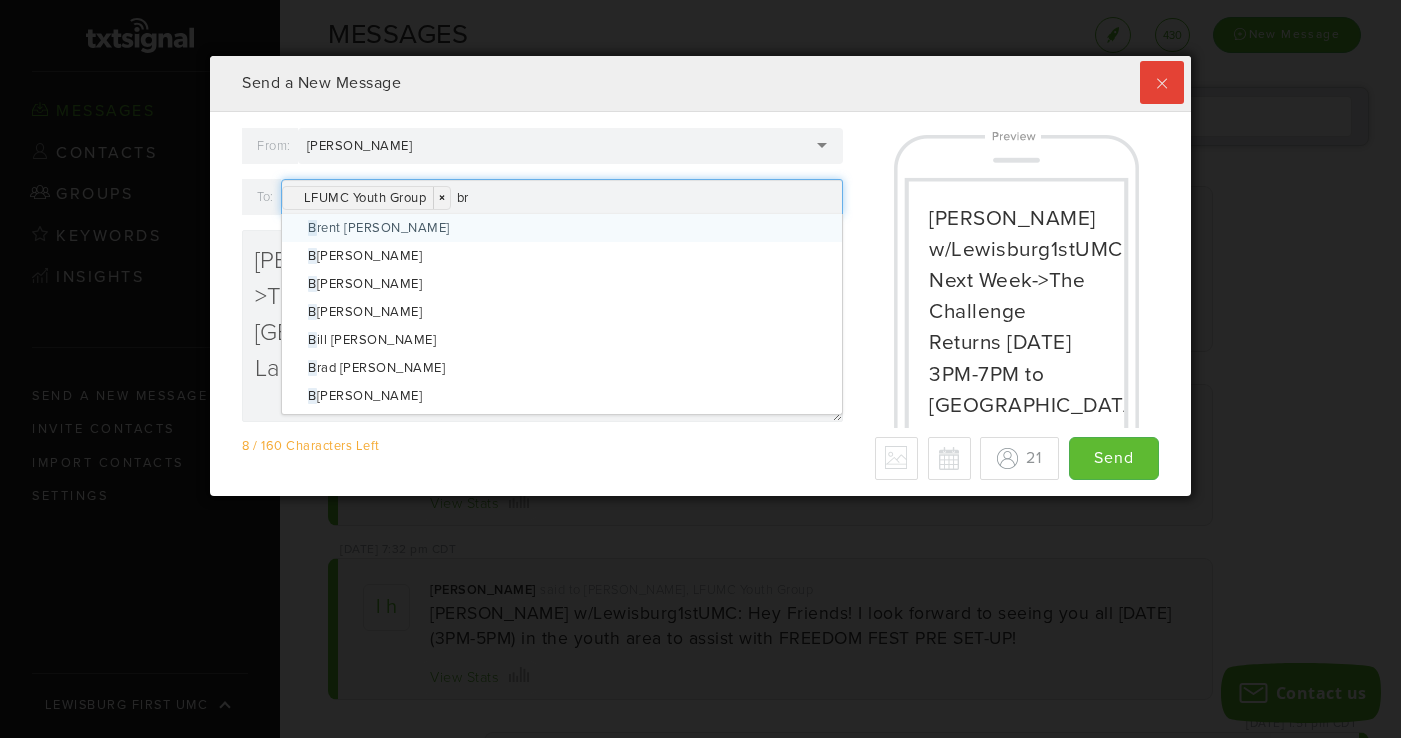 type on "bra" 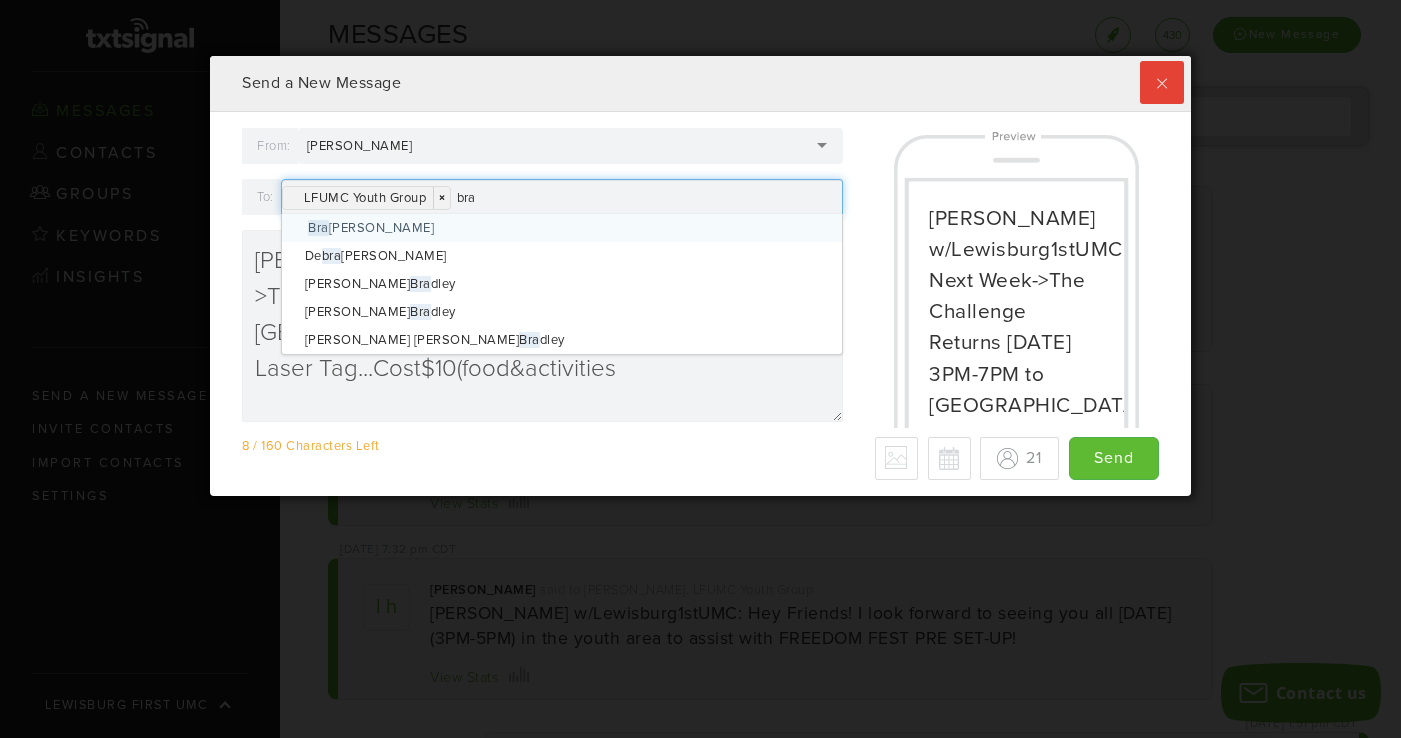 type 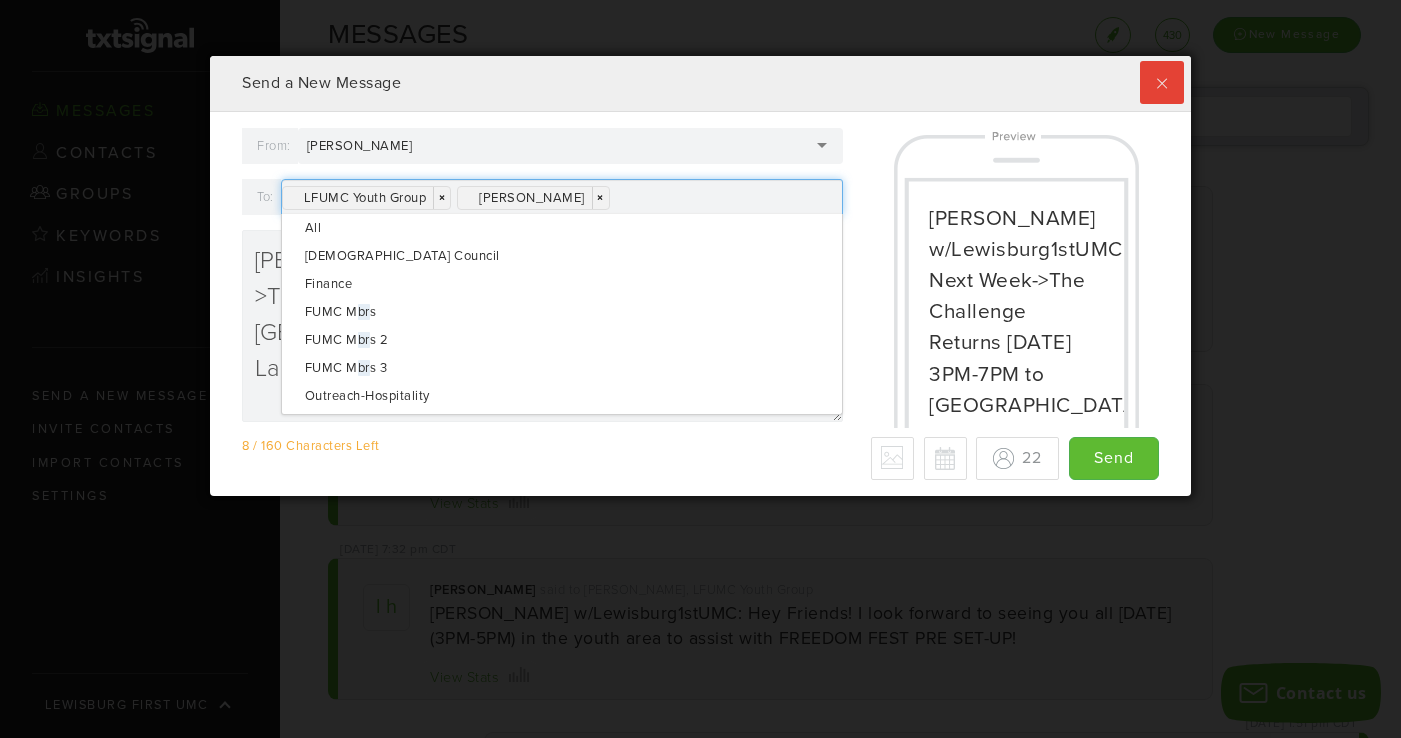 scroll, scrollTop: 1452, scrollLeft: 0, axis: vertical 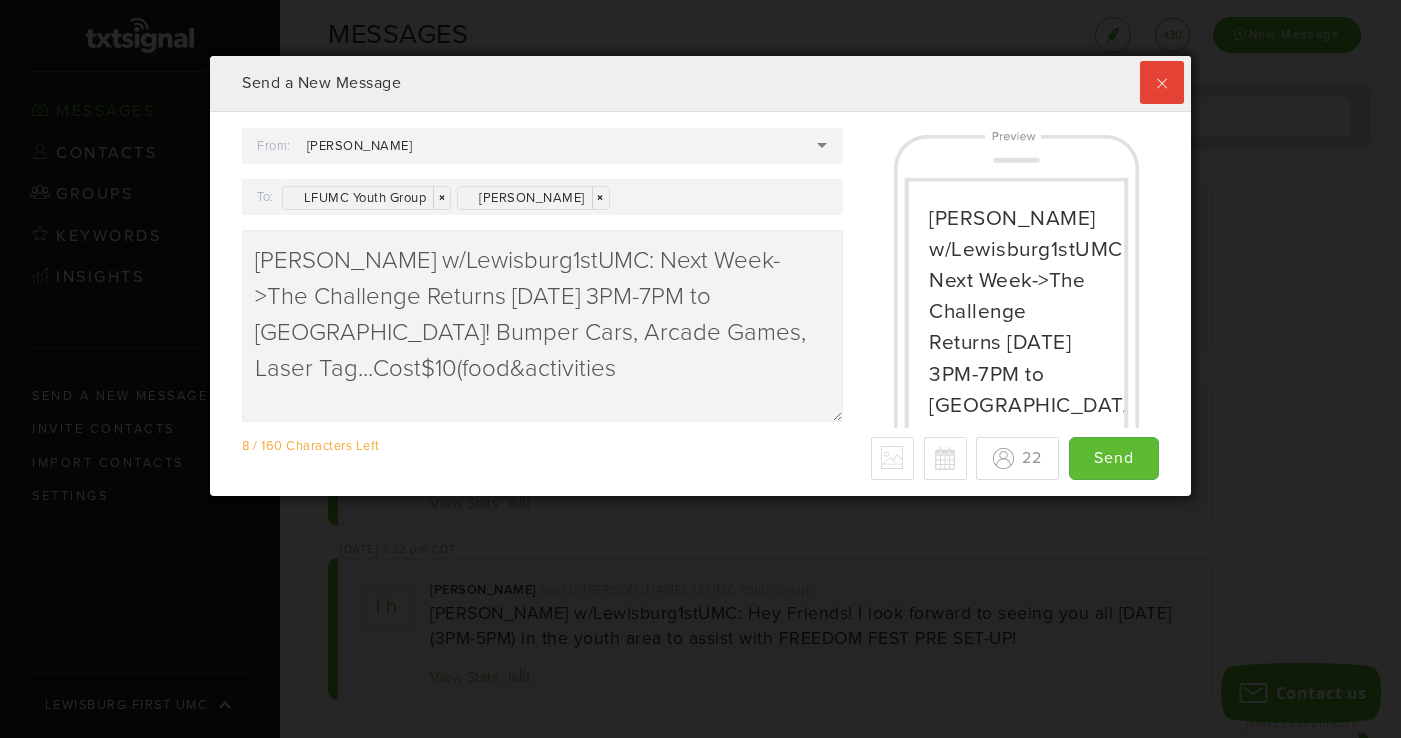 click on "Lori H w/Lewisburg1stUMC: Next Week->The Challenge Returns Wed. July 9th from 3PM-7PM to Tenn Pin Alley! Bumper Cars, Arcade Games, Laser  tsig.co/abc123" at bounding box center (1016, 278) 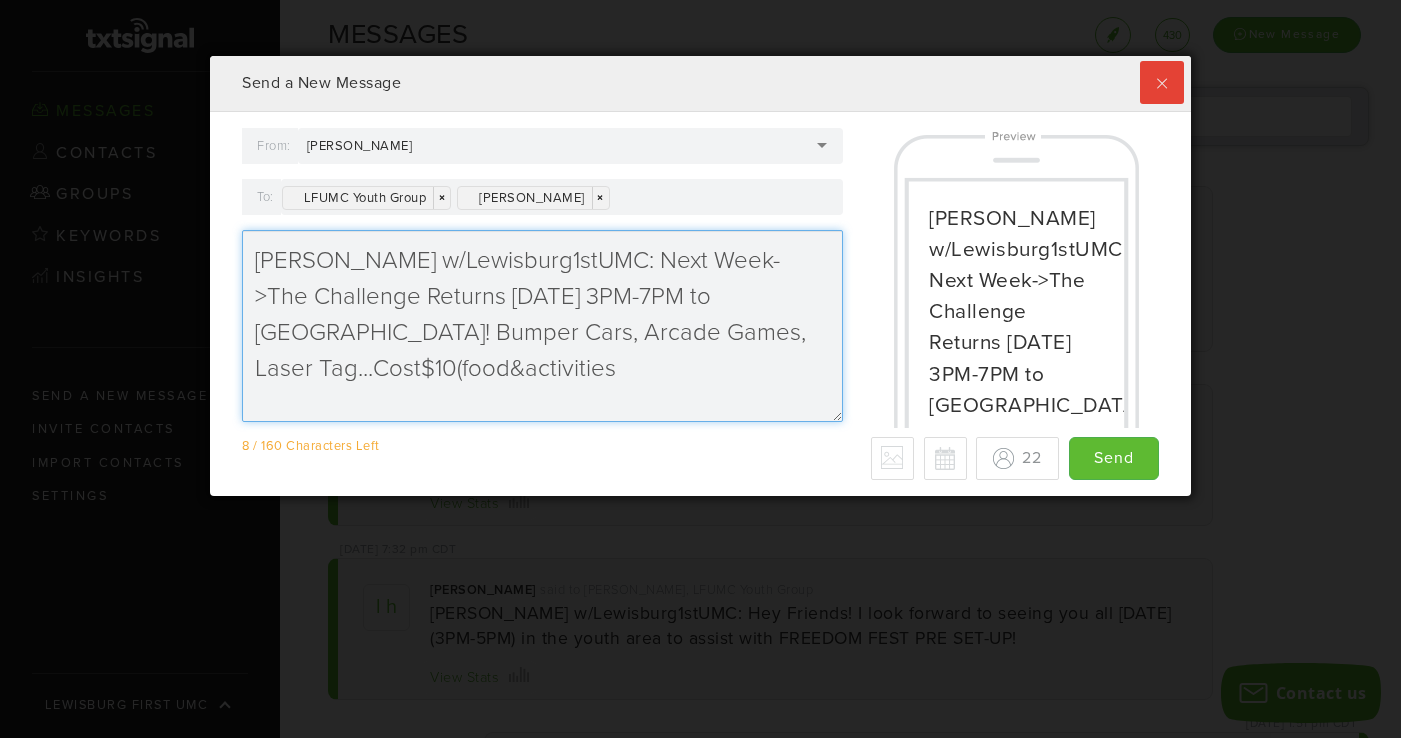 click on "Lori H w/Lewisburg1stUMC: Next Week->The Challenge Returns Wed. July 9th from 3PM-7PM to Tenn Pin Alley! Bumper Cars, Arcade Games, Laser Tag...Cost$10(food&activities" at bounding box center (542, 326) 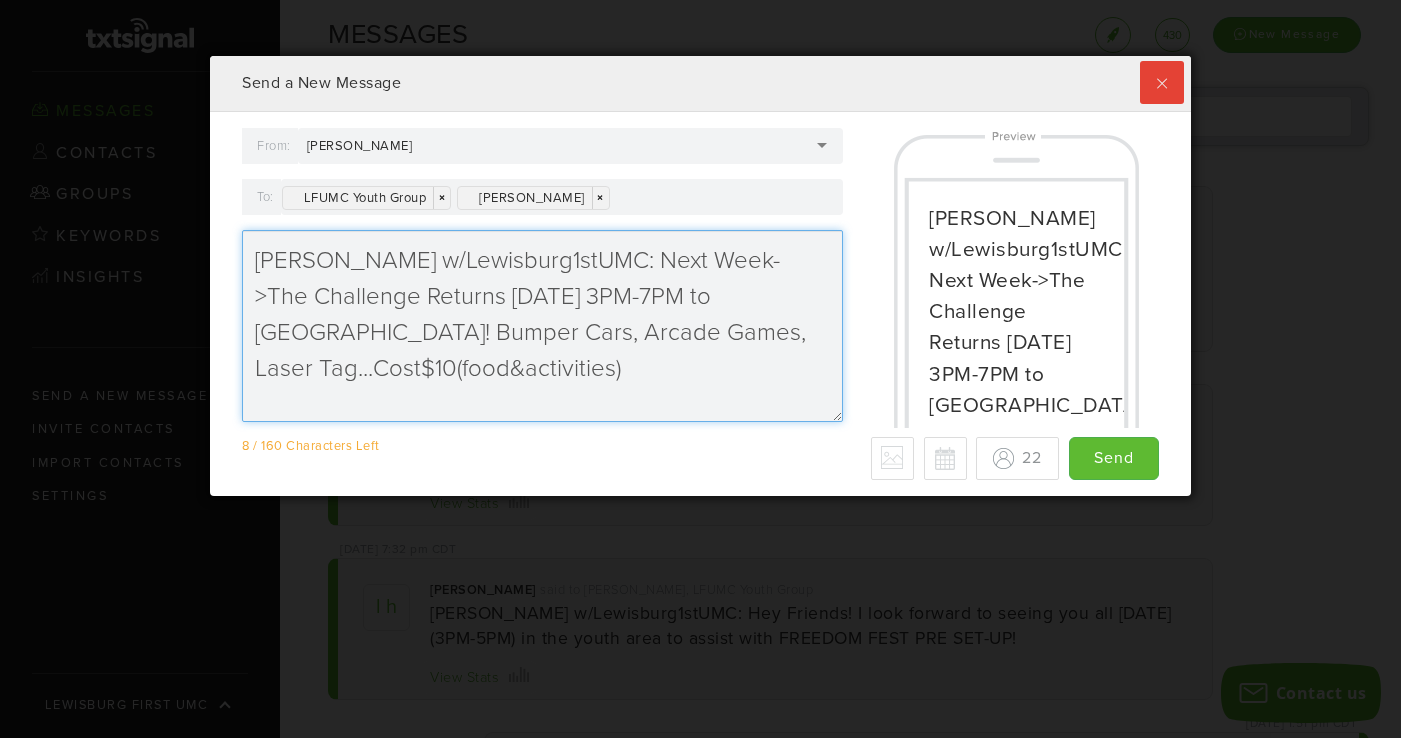 drag, startPoint x: 660, startPoint y: 298, endPoint x: 642, endPoint y: 298, distance: 18 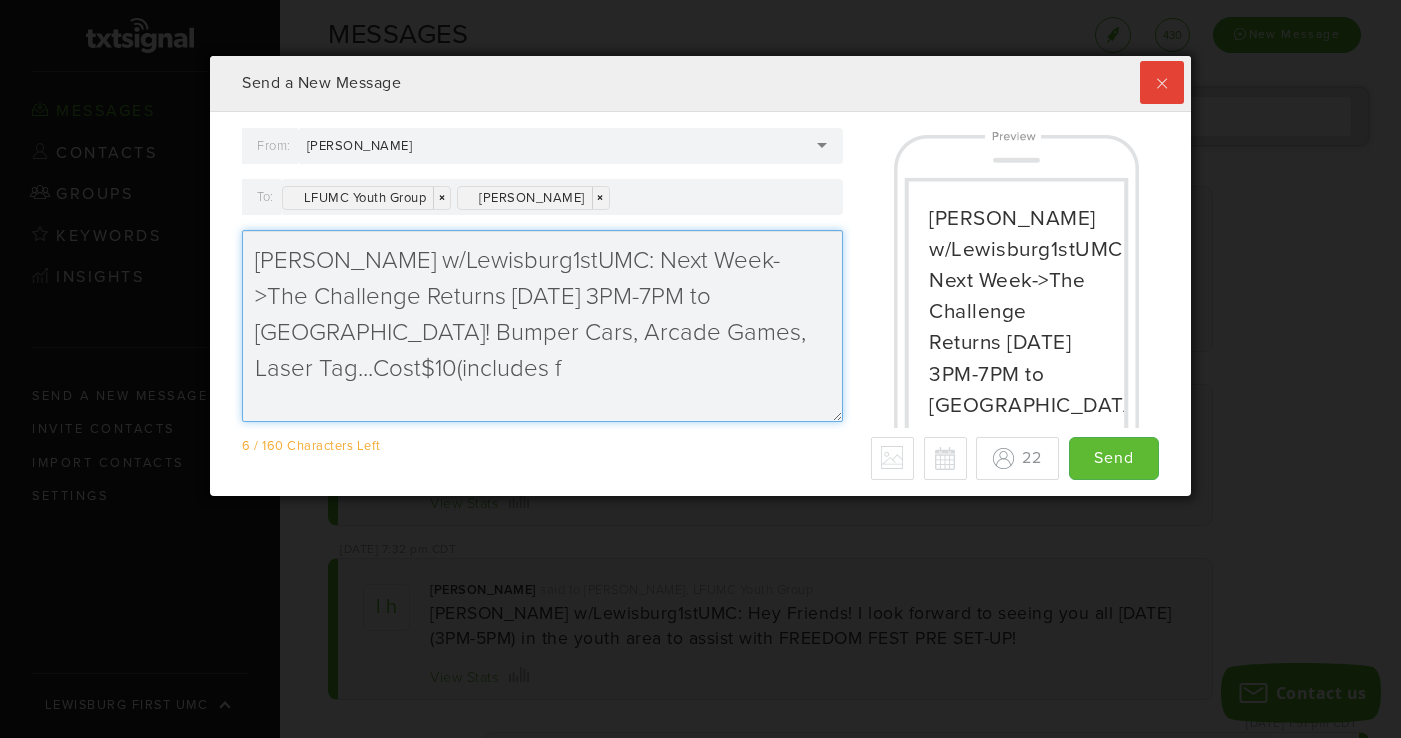 click on "Lori H w/Lewisburg1stUMC: Next Week->The Challenge Returns Wed. July 9th from 3PM-7PM to Tenn Pin Alley! Bumper Cars, Arcade Games, Laser Tag...Cost$10(includes f" at bounding box center (542, 326) 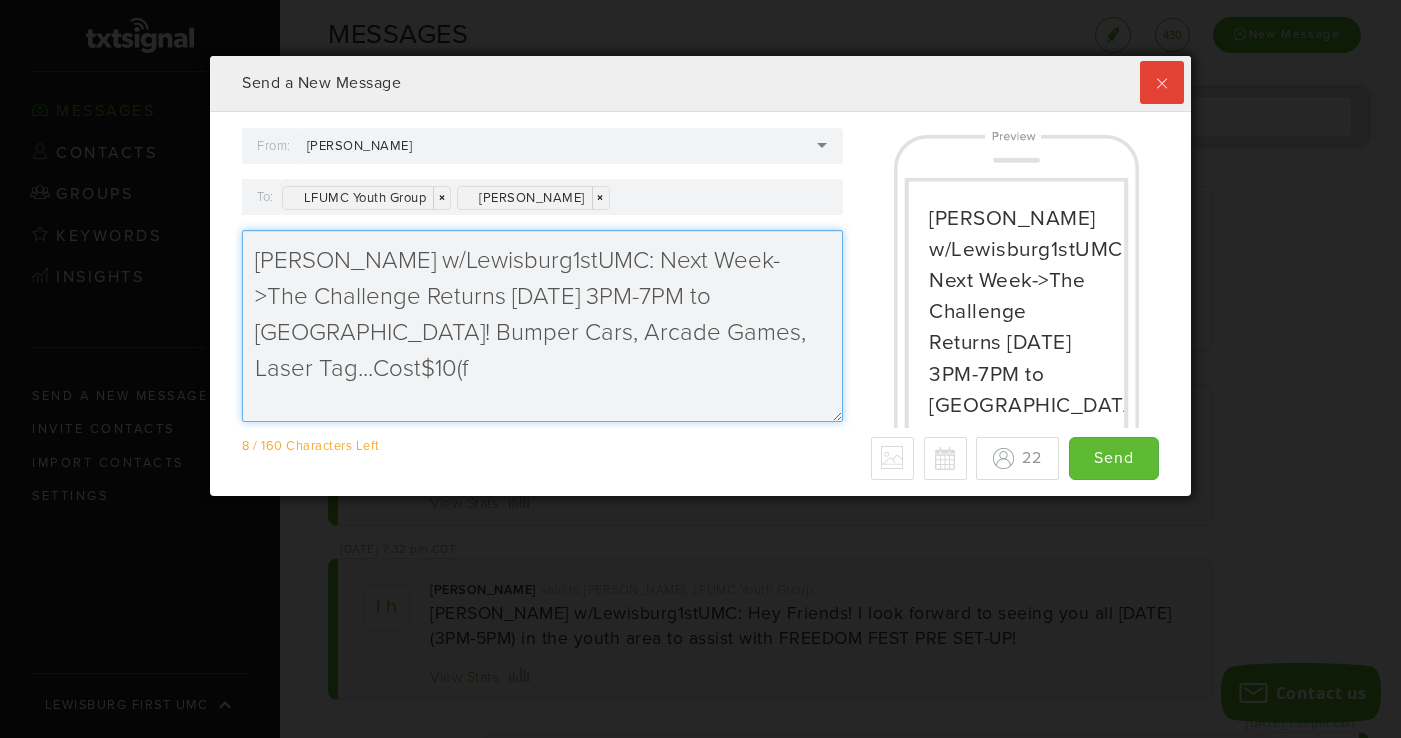 click on "Lori H w/Lewisburg1stUMC: Next Week->The Challenge Returns Wed. July 9th from 3PM-7PM to Tenn Pin Alley! Bumper Cars, Arcade Games, Laser Tag...Cost$10(f" at bounding box center [542, 326] 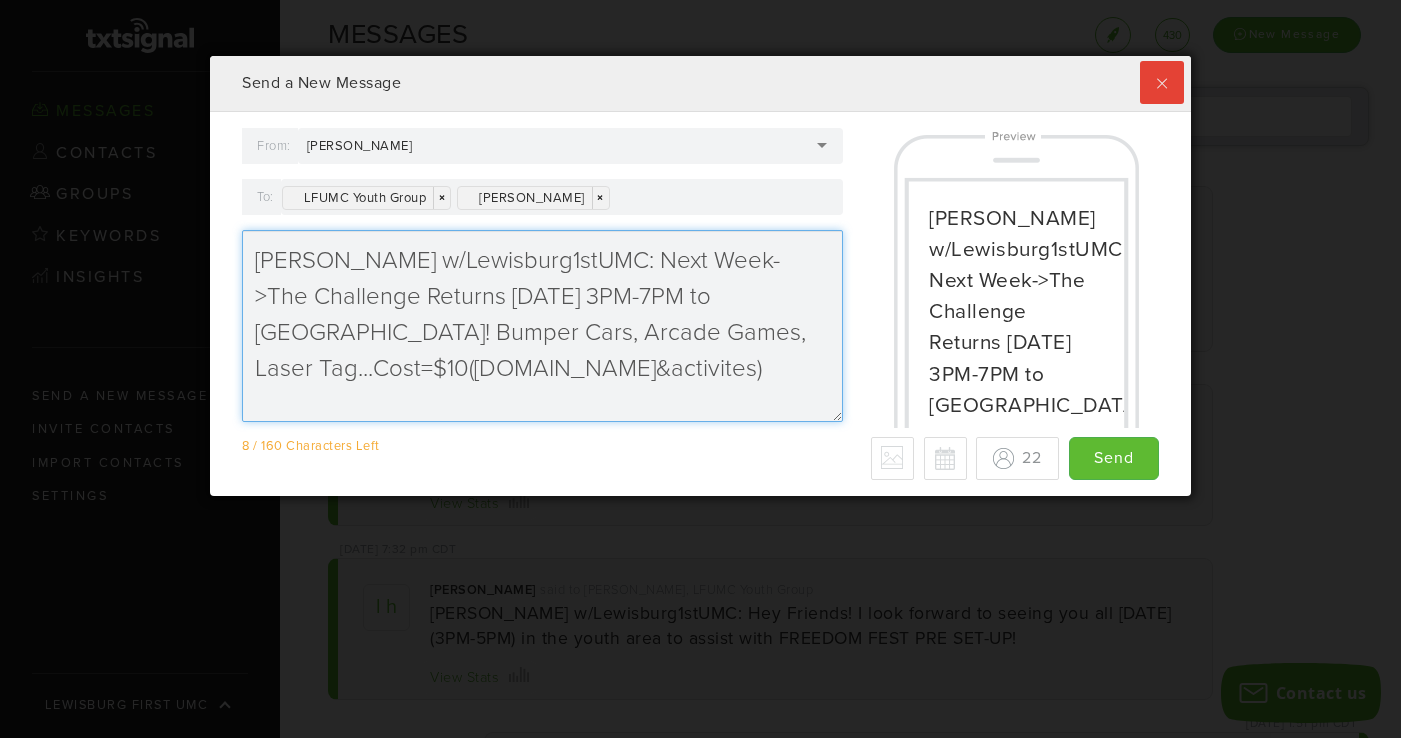 click on "Lori H w/Lewisburg1stUMC: Next Week->The Challenge Returns Wed. July 9th from 3PM-7PM to Tenn Pin Alley! Bumper Cars, Arcade Games, Laser Tag...Cost=$10(inc.food&activites)" at bounding box center [542, 326] 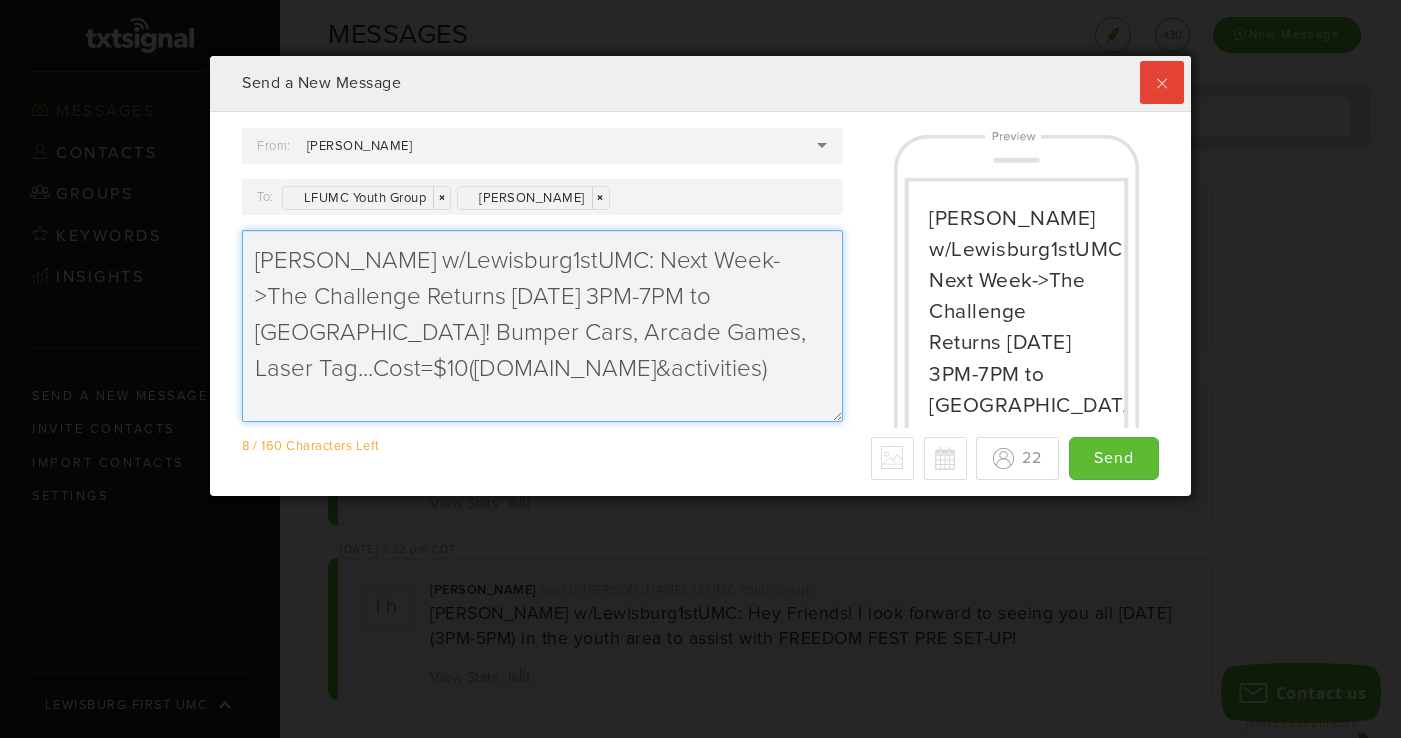 click on "[PERSON_NAME] w/Lewisburg1stUMC: Next Week->The Challenge Returns [DATE] 3PM-7PM to [GEOGRAPHIC_DATA]! Bumper Cars, Arcade Games, Laser Tag...Cost=$10([DOMAIN_NAME]&activities)" at bounding box center (542, 326) 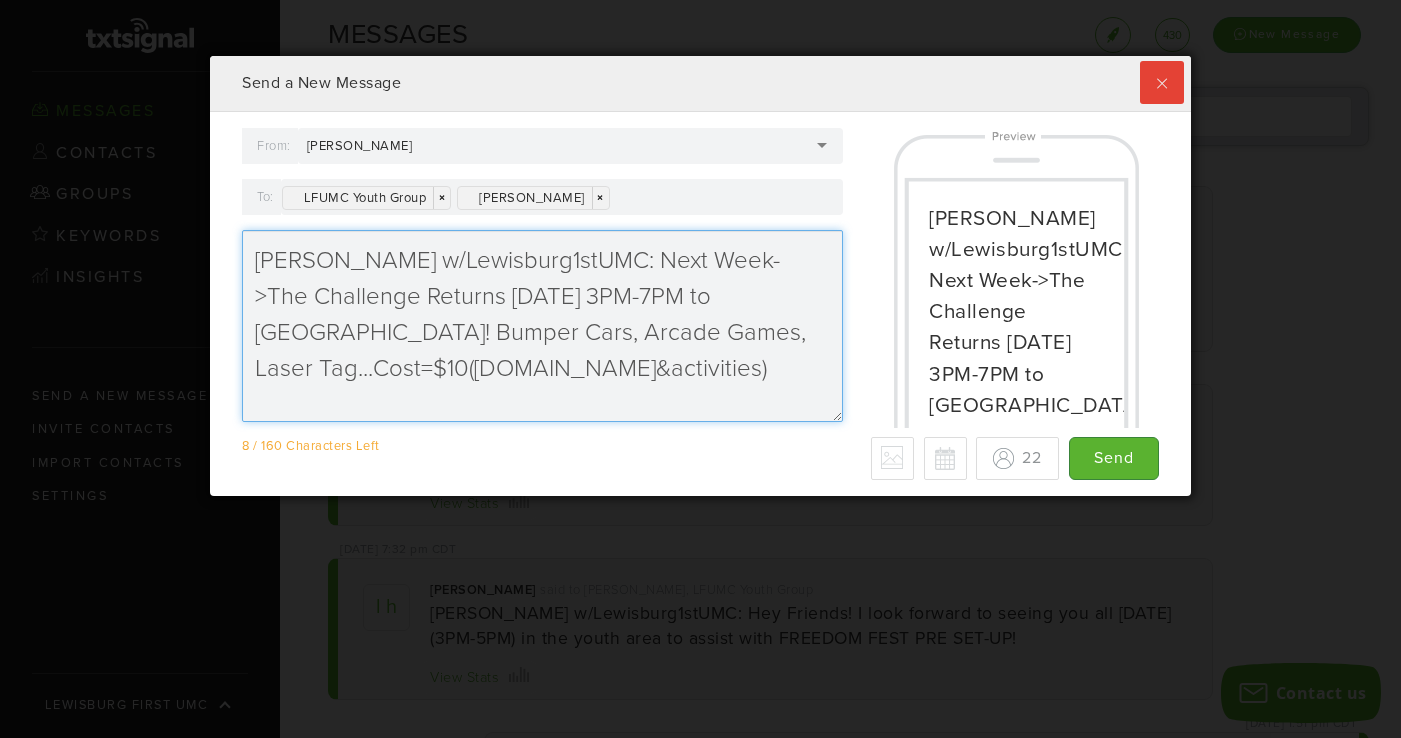 type on "[PERSON_NAME] w/Lewisburg1stUMC: Next Week->The Challenge Returns [DATE] 3PM-7PM to [GEOGRAPHIC_DATA]! Bumper Cars, Arcade Games, Laser Tag...Cost=$10([DOMAIN_NAME]&activities)" 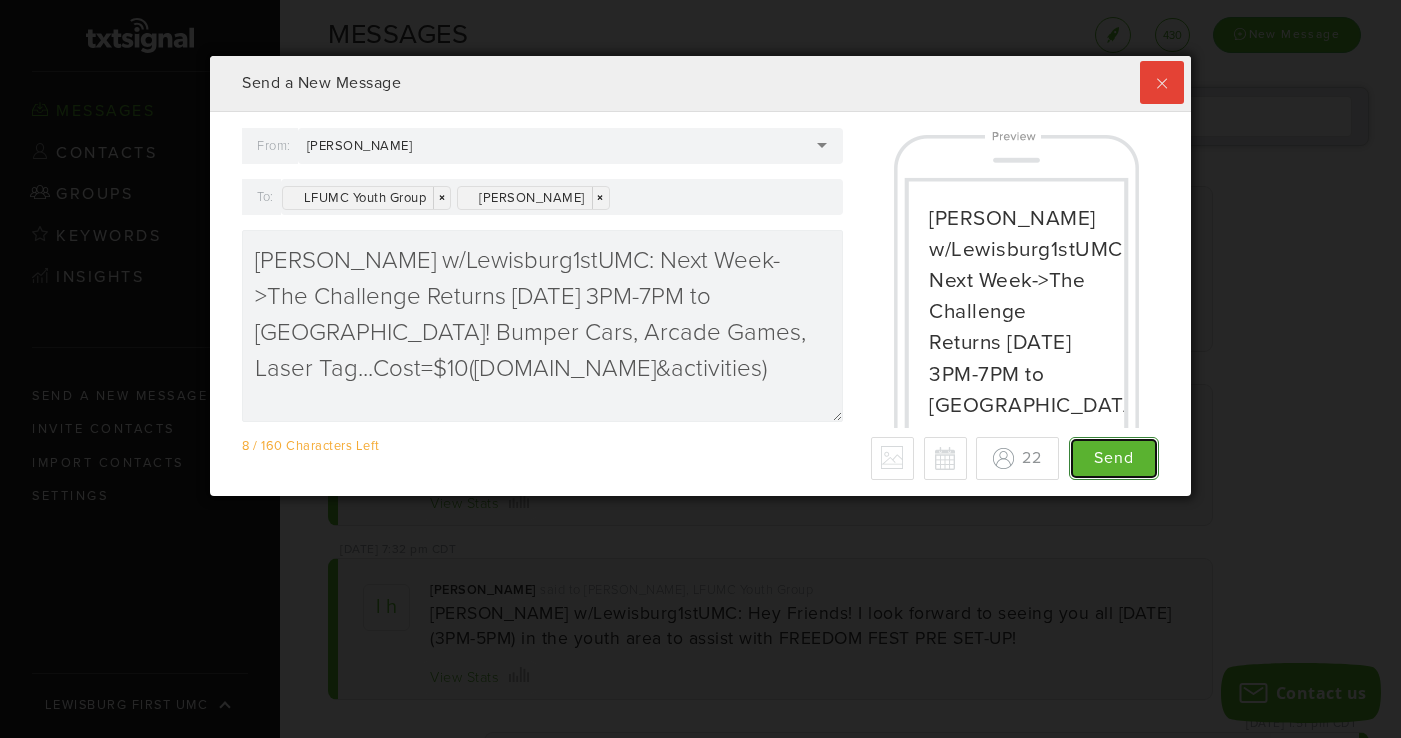 click on "Send" at bounding box center [1114, 458] 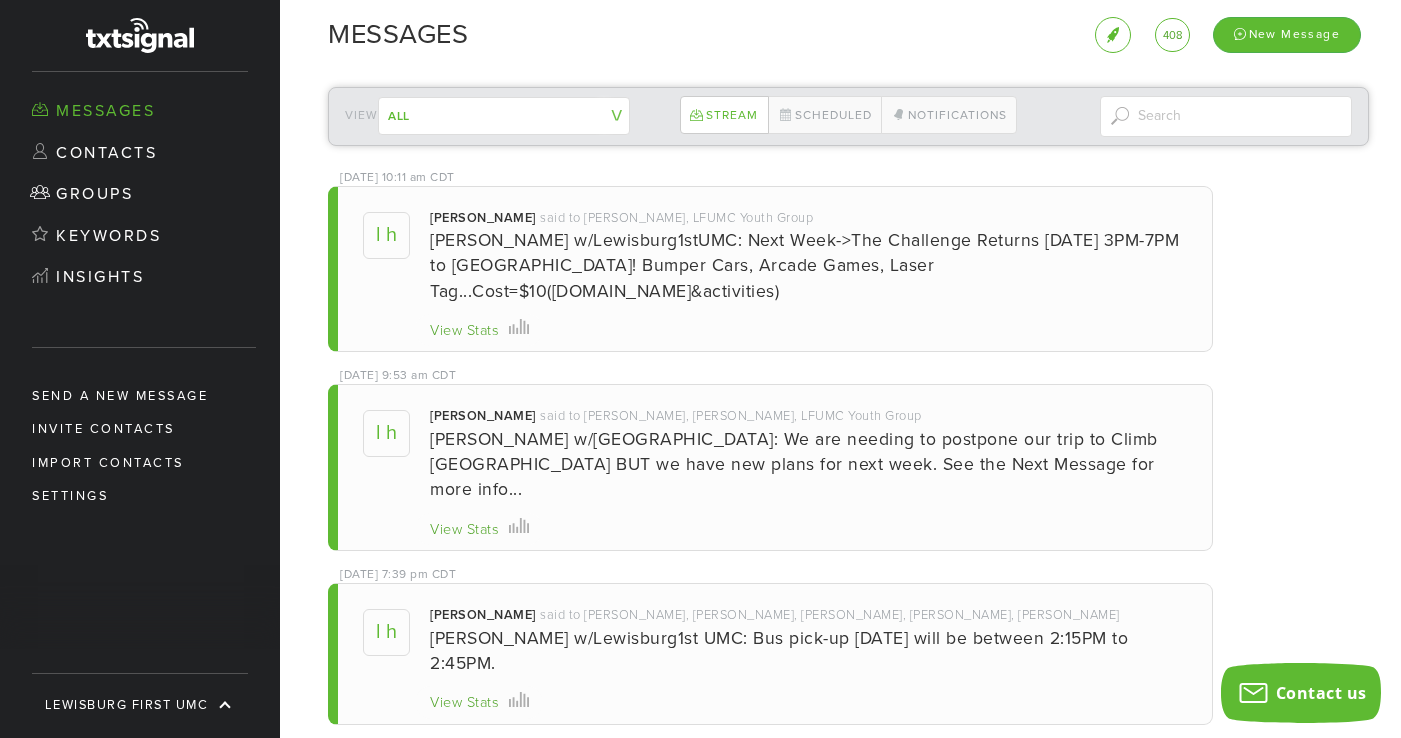 scroll, scrollTop: 999560, scrollLeft: 999019, axis: both 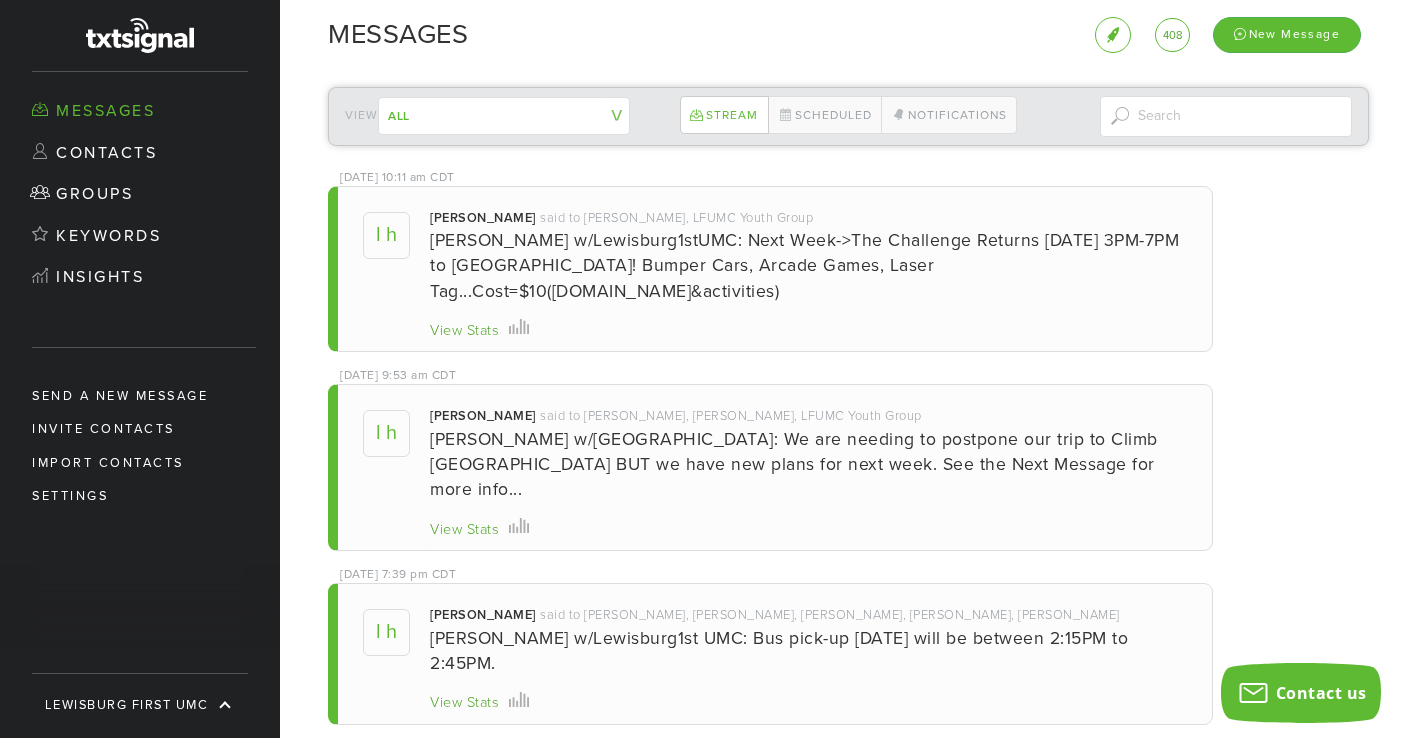 click on "View Stats" at bounding box center [464, 331] 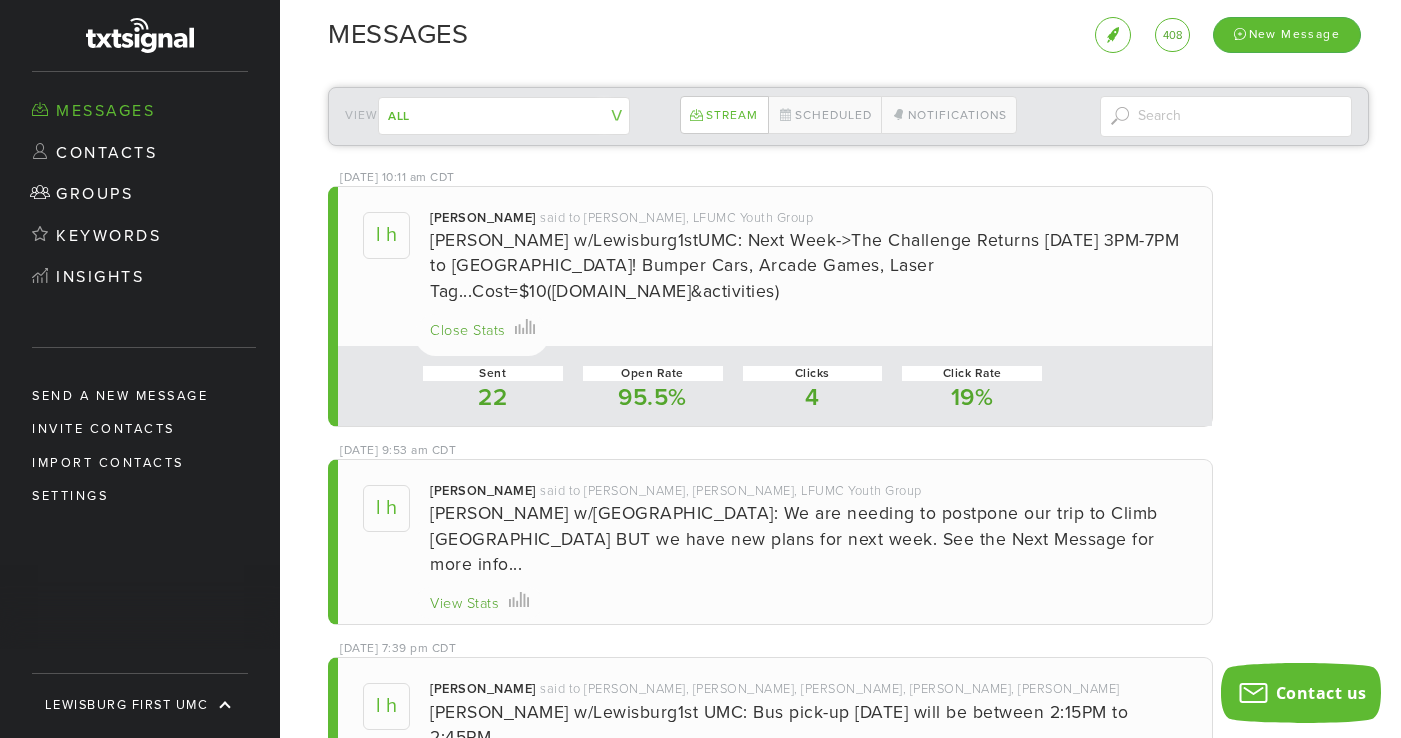 click on "View Stats" at bounding box center (464, 604) 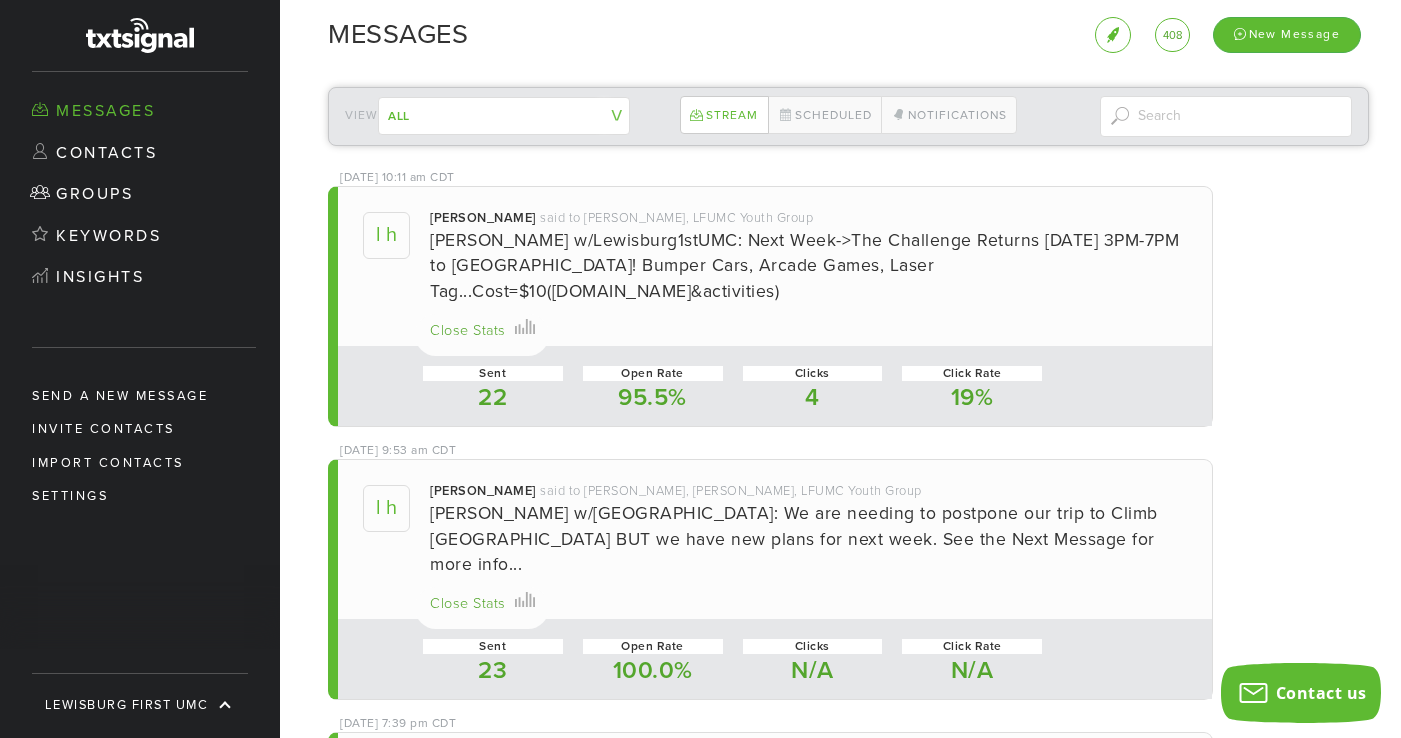 scroll, scrollTop: 999560, scrollLeft: 999019, axis: both 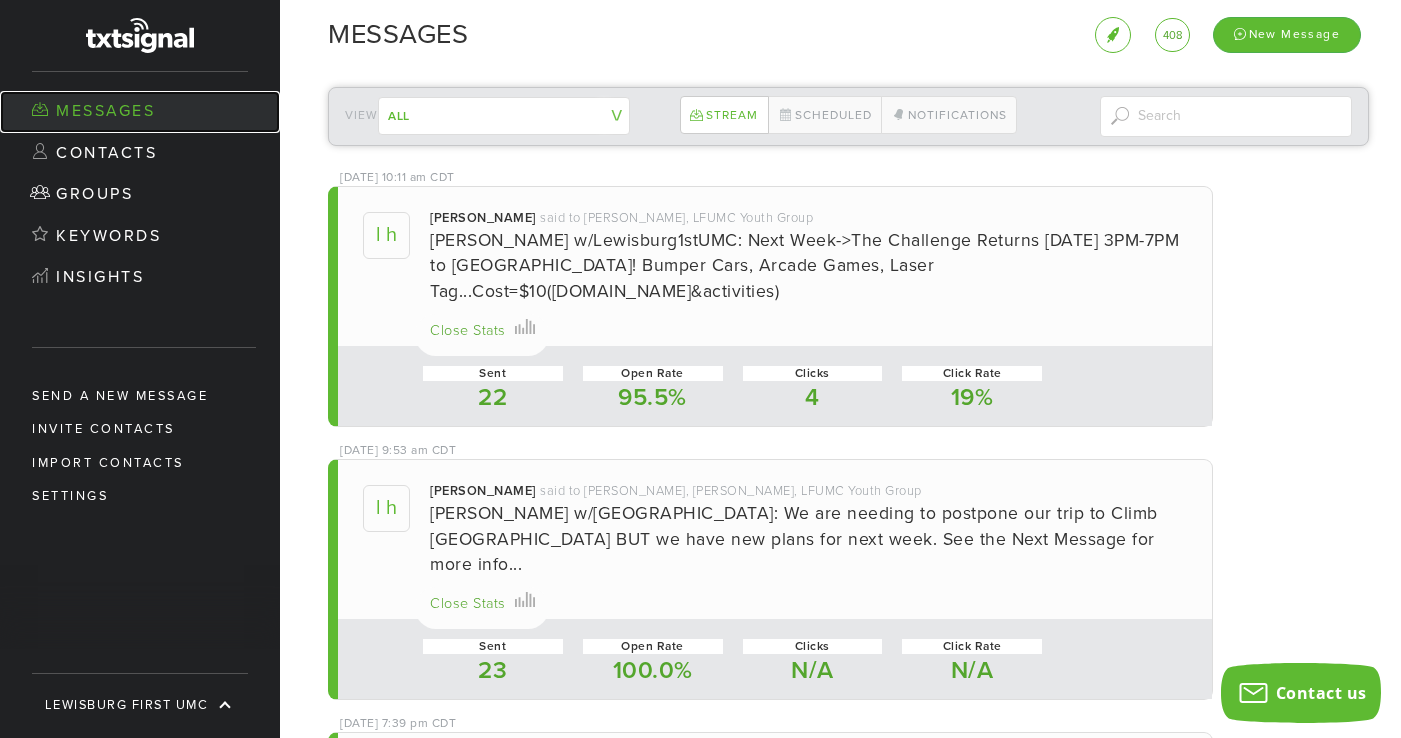 click on "Messages" at bounding box center [140, 112] 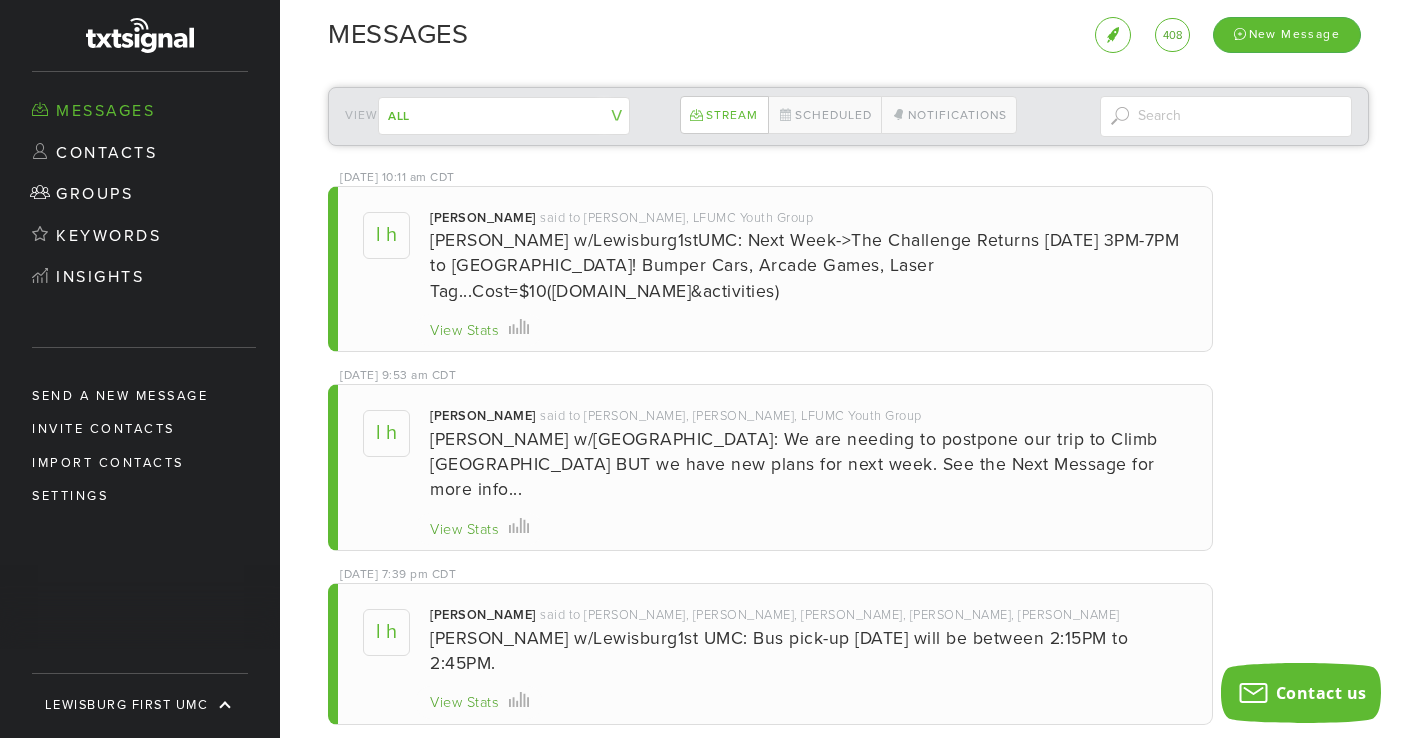 click on "View Stats" at bounding box center (464, 331) 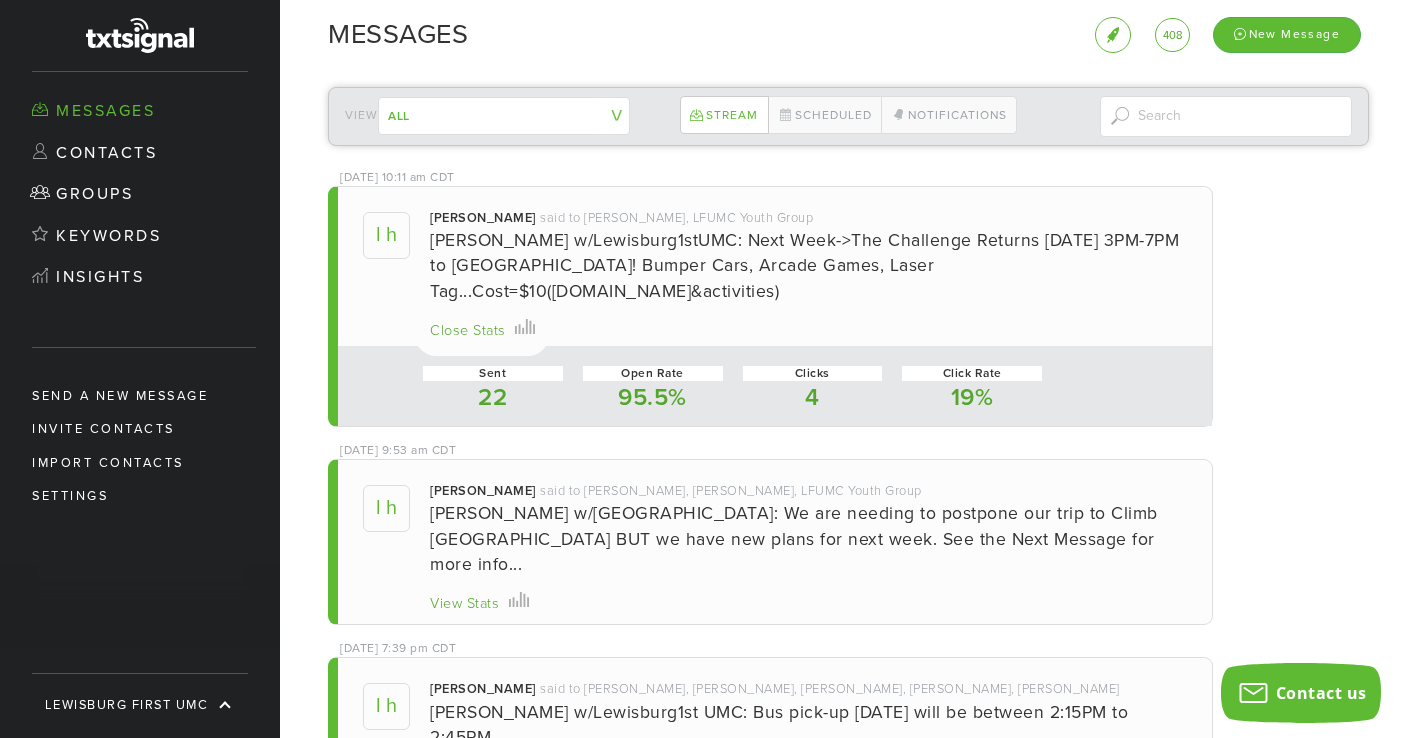 click on "Close Stats" at bounding box center (468, 331) 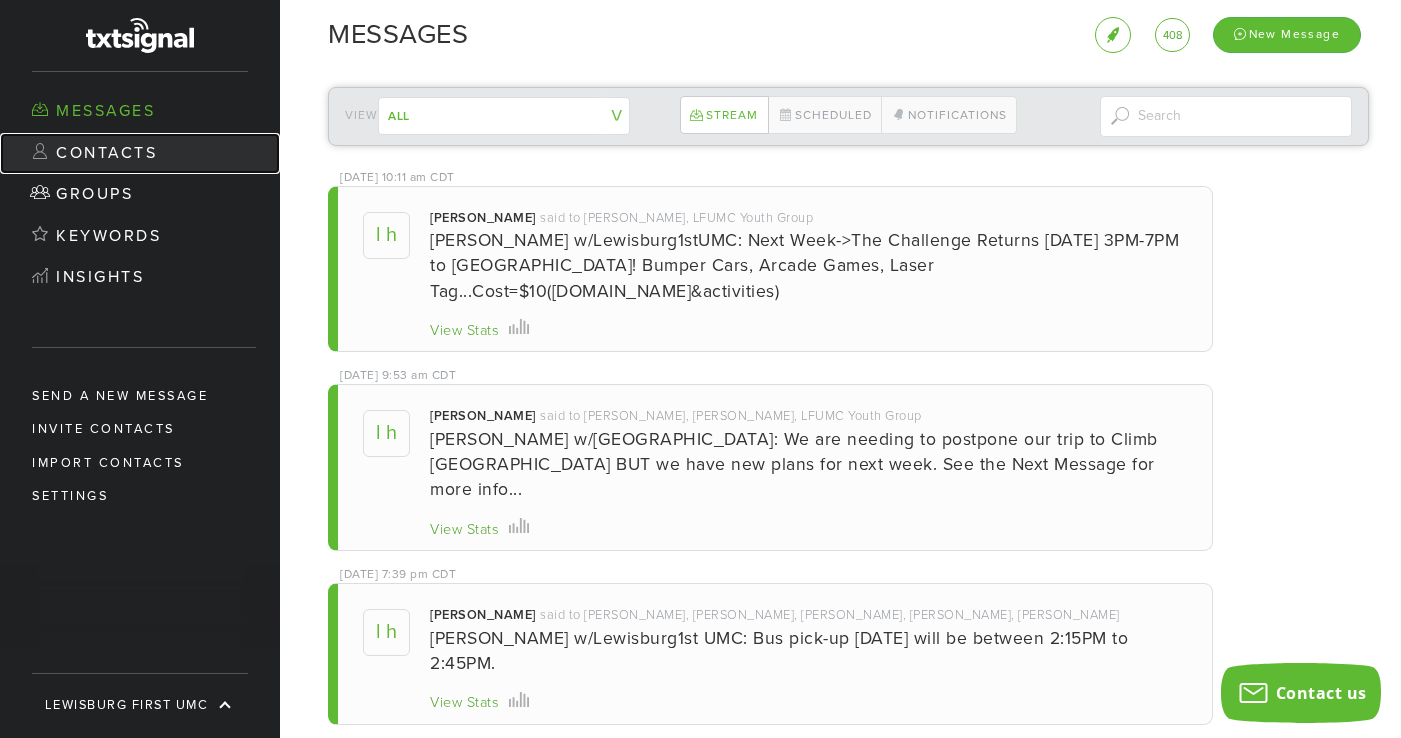 click on "Contacts" at bounding box center (140, 154) 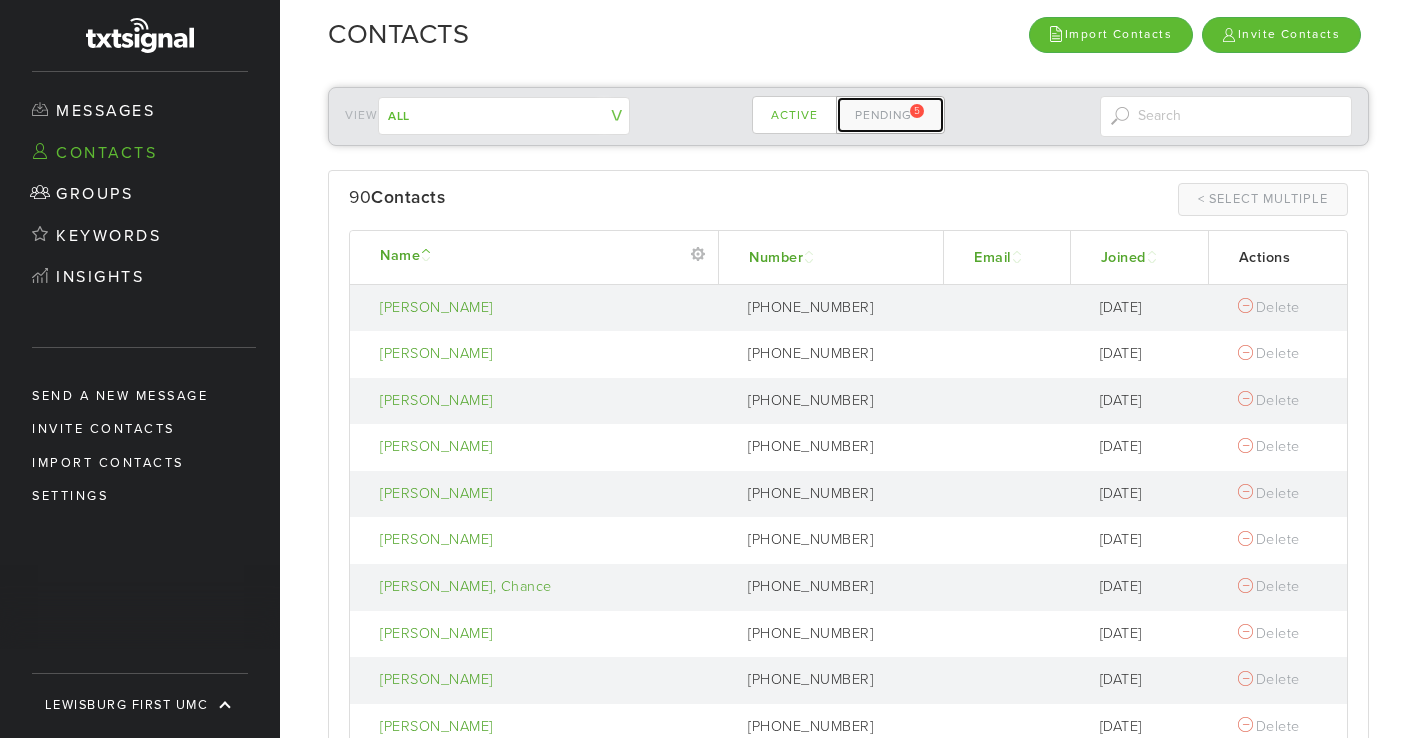 click on "5" at bounding box center [917, 111] 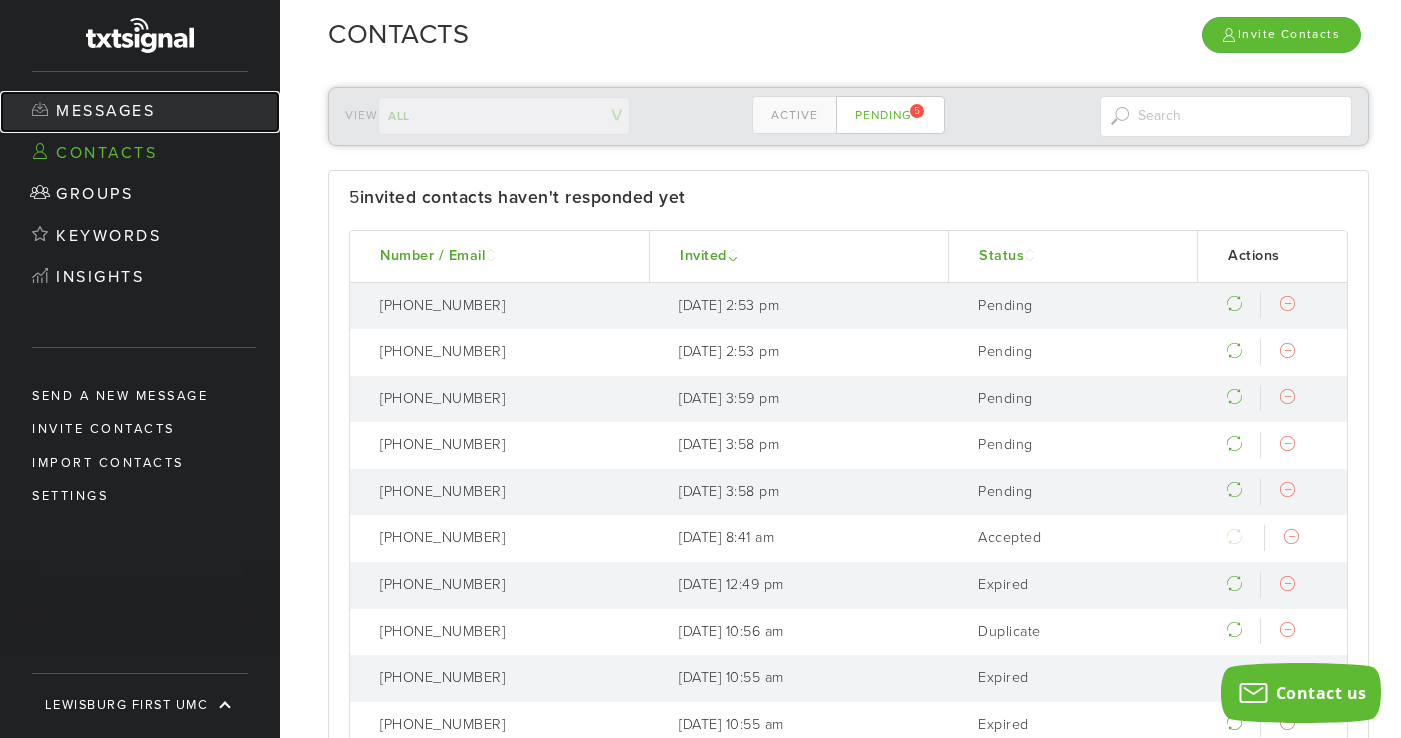 click on "Messages" at bounding box center (140, 112) 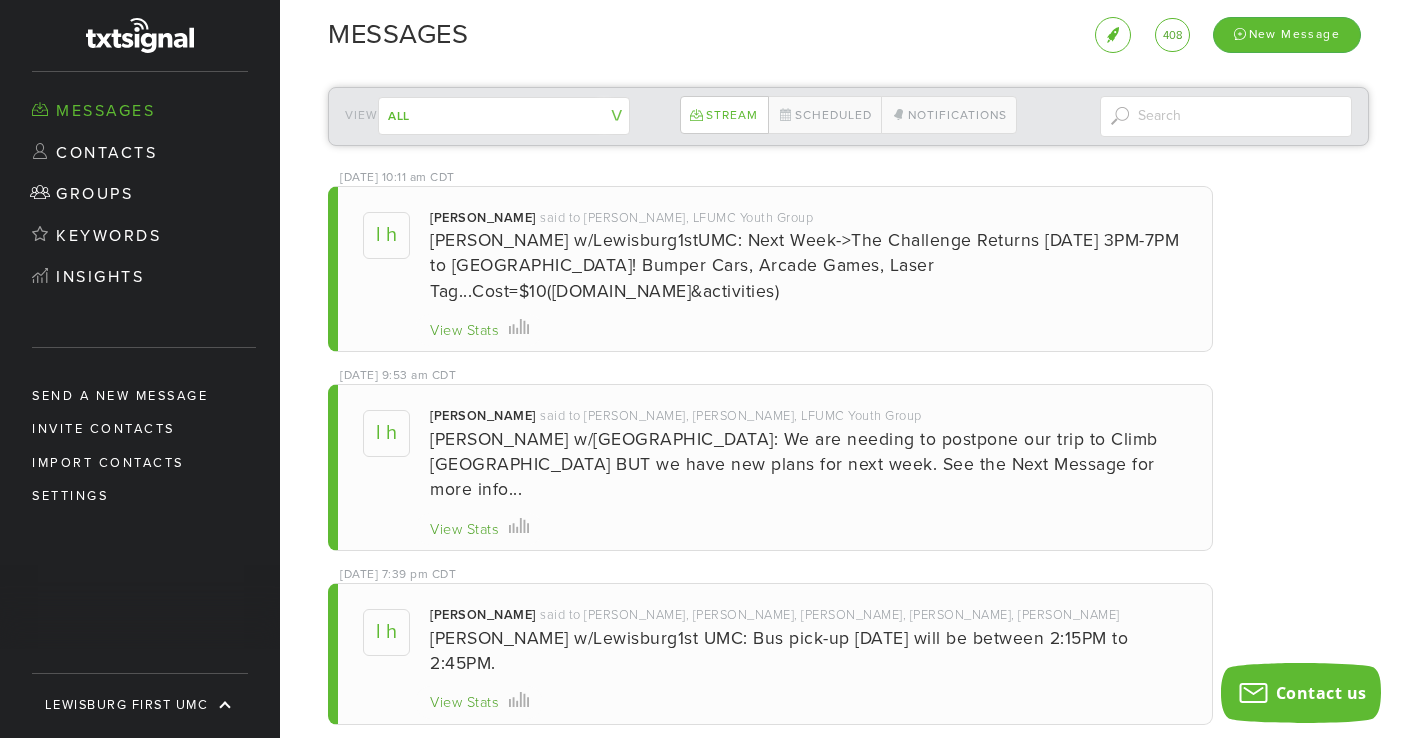 click on "View Stats" at bounding box center (464, 331) 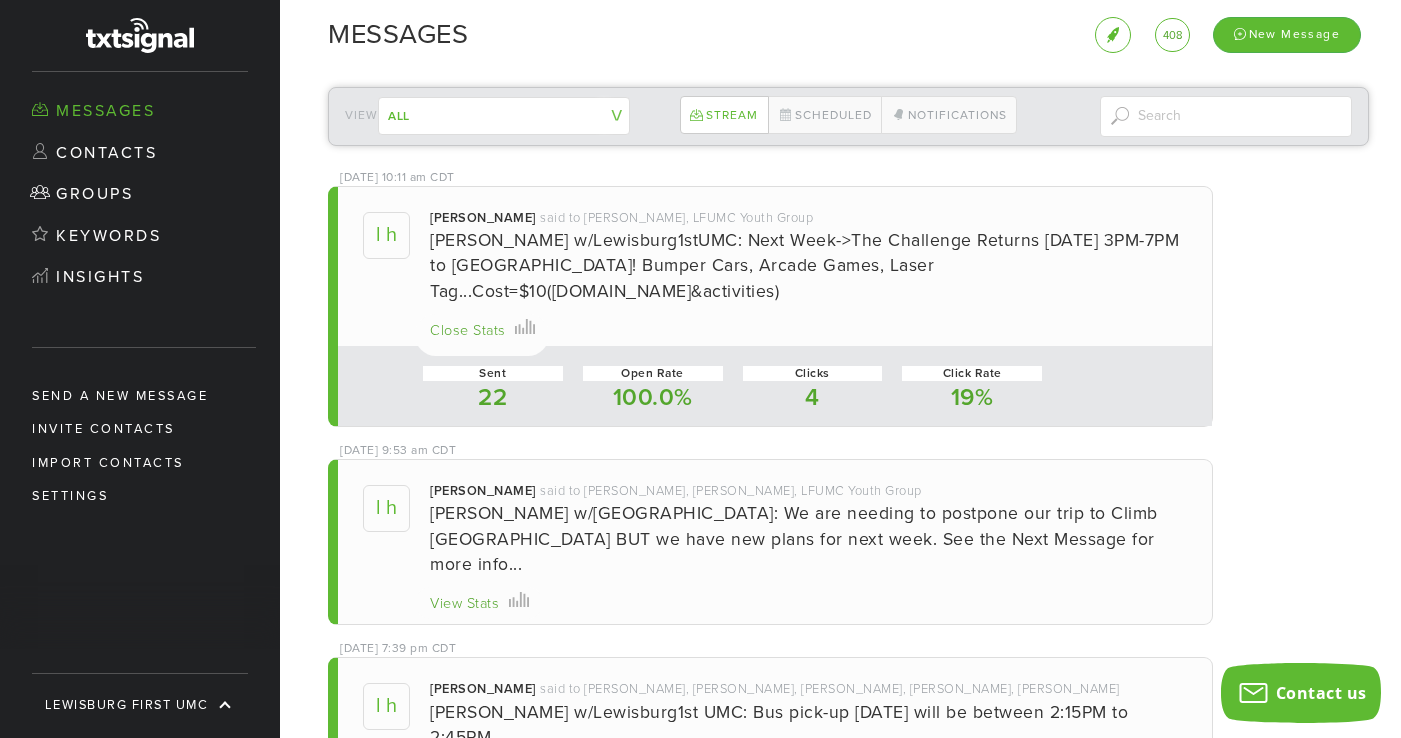 click on "Close Stats" at bounding box center (468, 331) 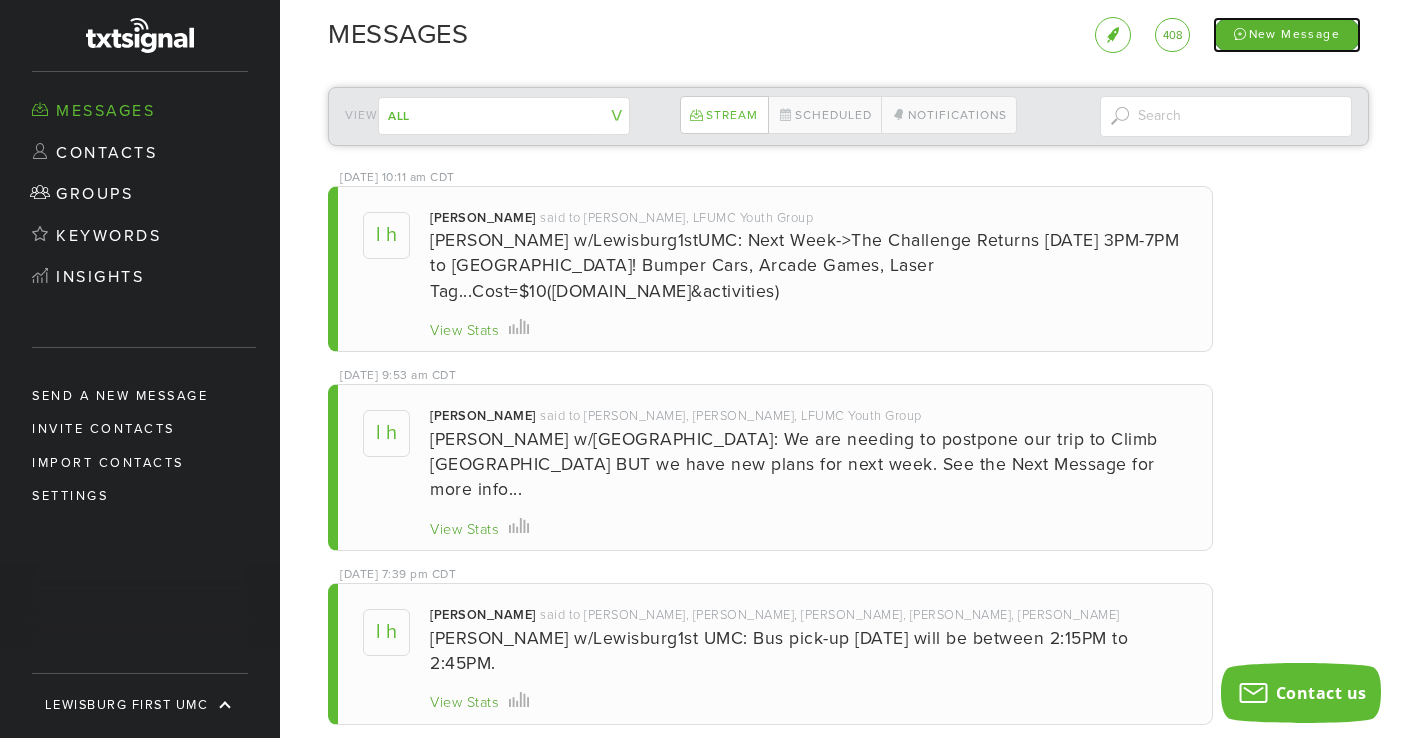 click on "New Message" at bounding box center [1287, 34] 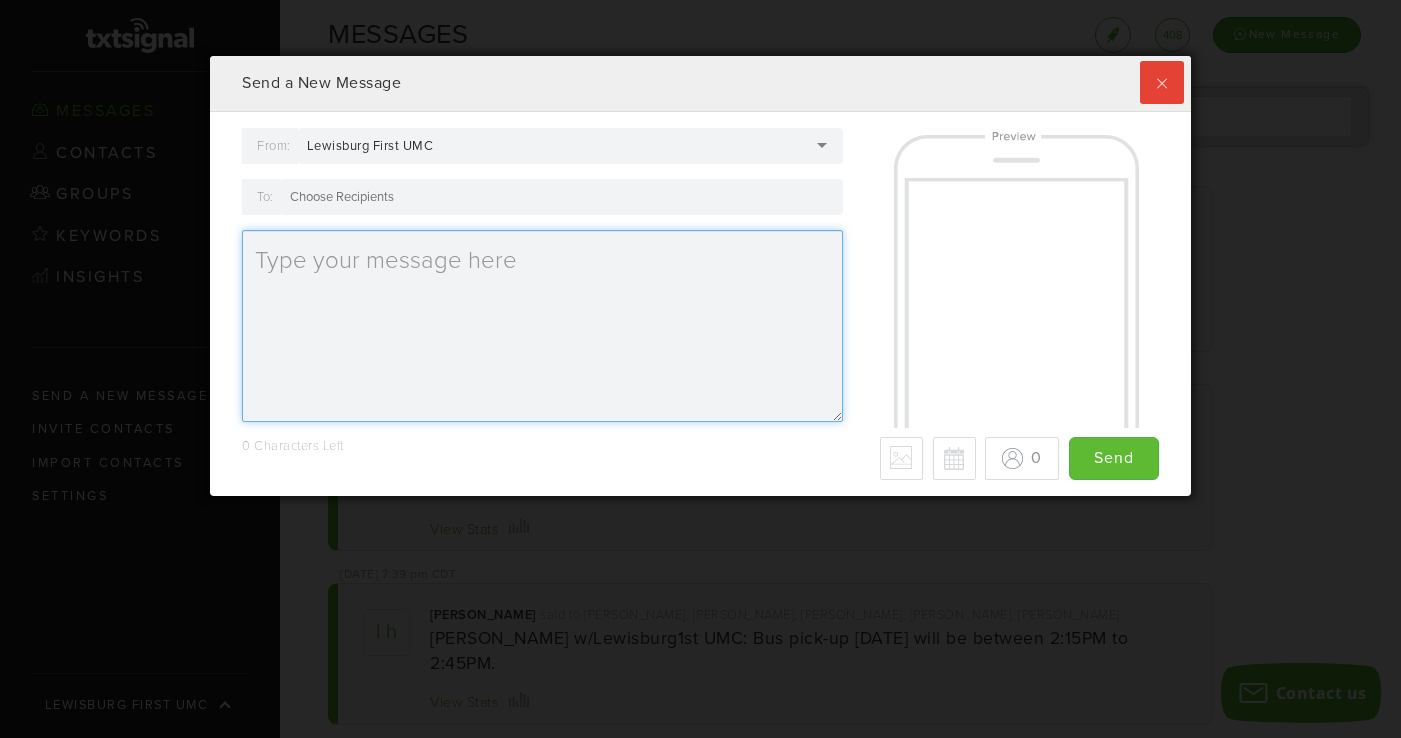 type on "[PERSON_NAME]:" 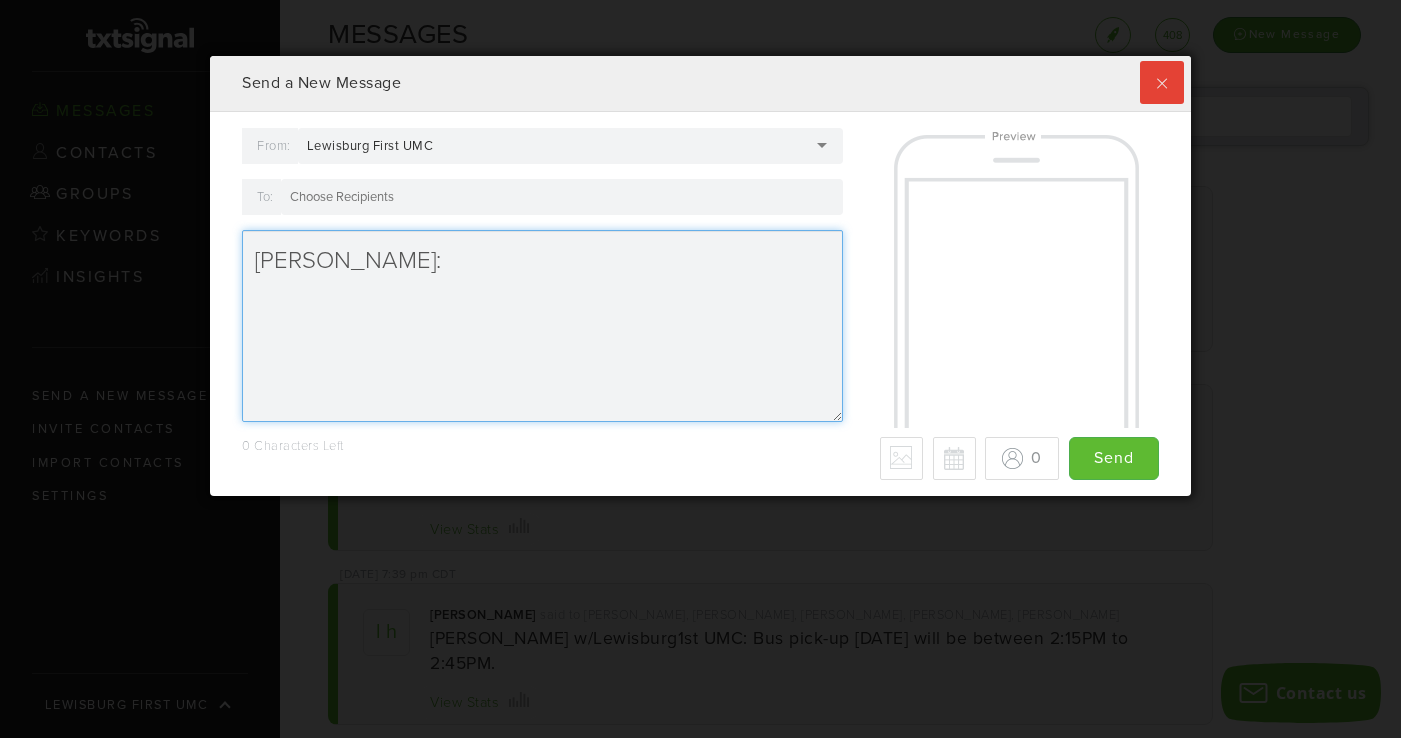 scroll, scrollTop: 999560, scrollLeft: 999019, axis: both 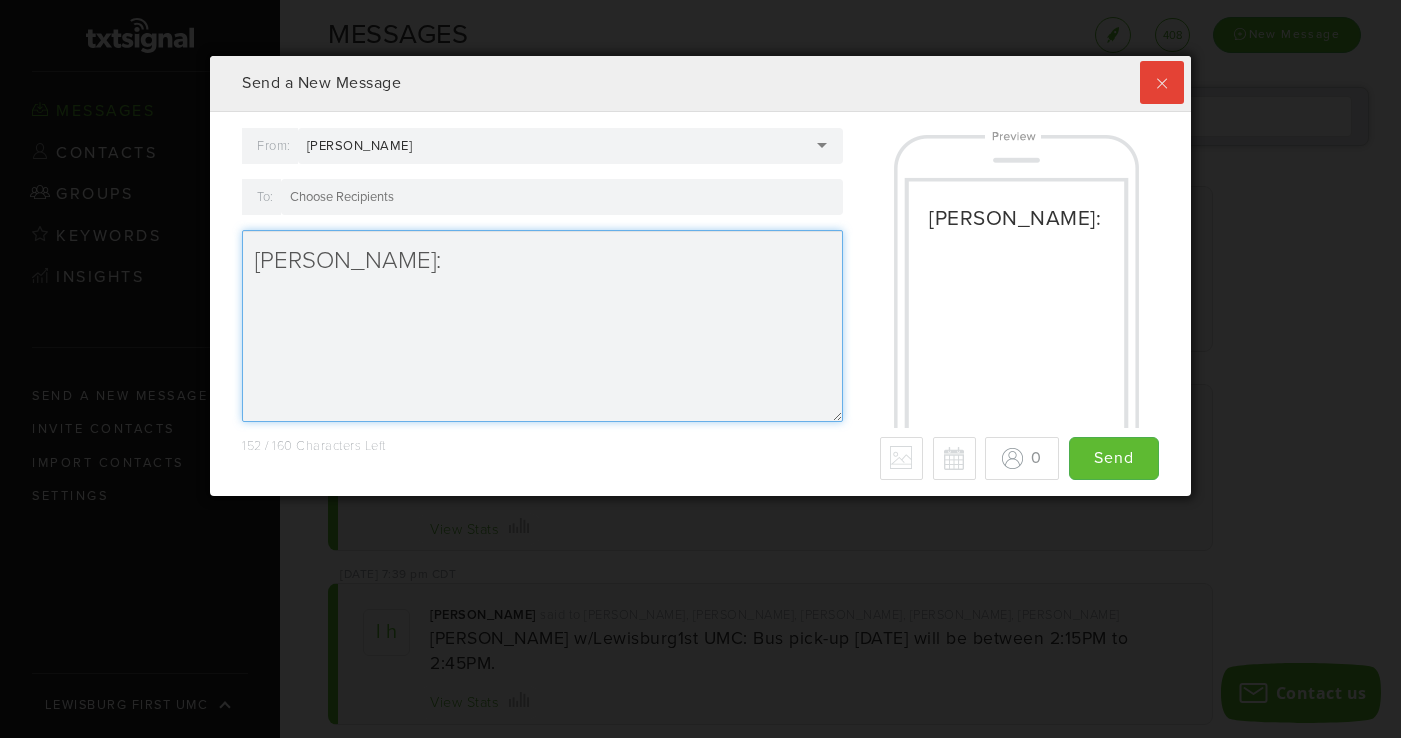 click on "[PERSON_NAME]:" at bounding box center (542, 326) 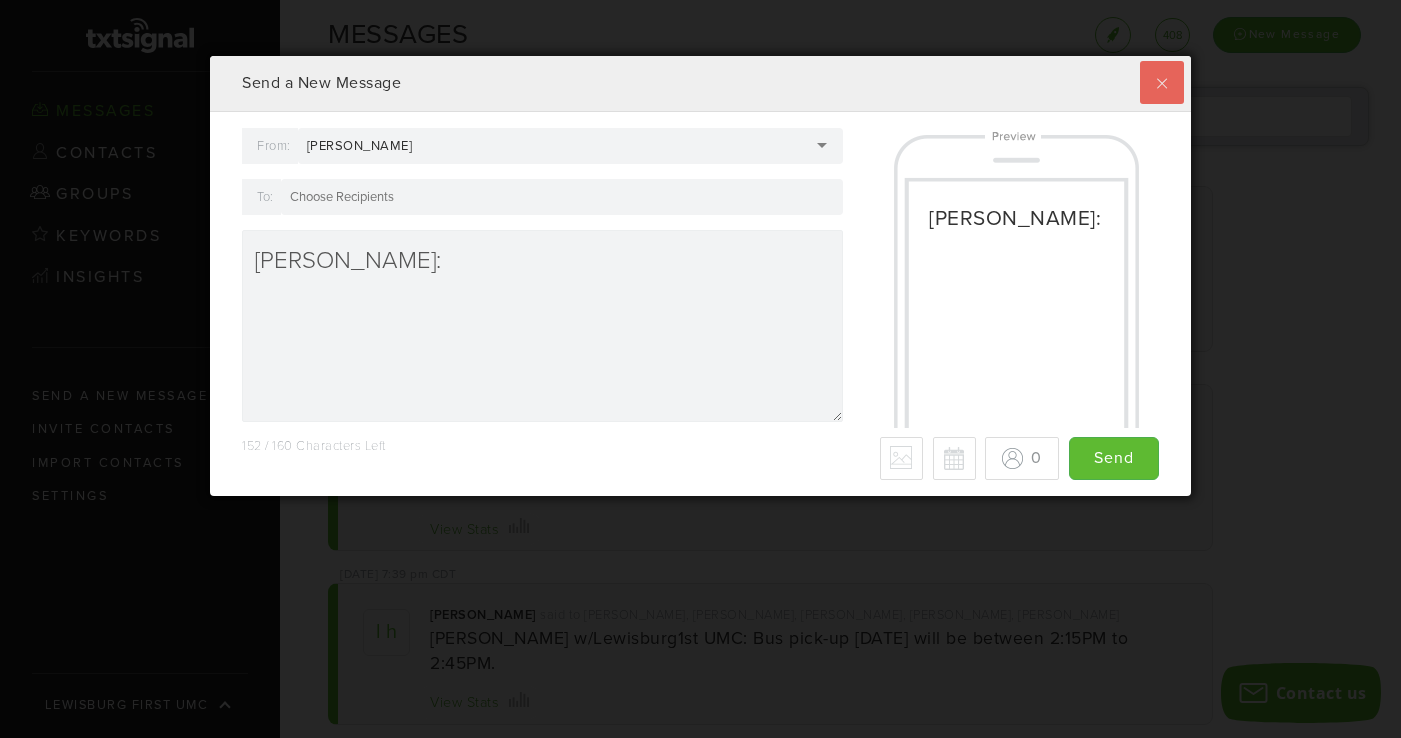 click at bounding box center [1161, 82] 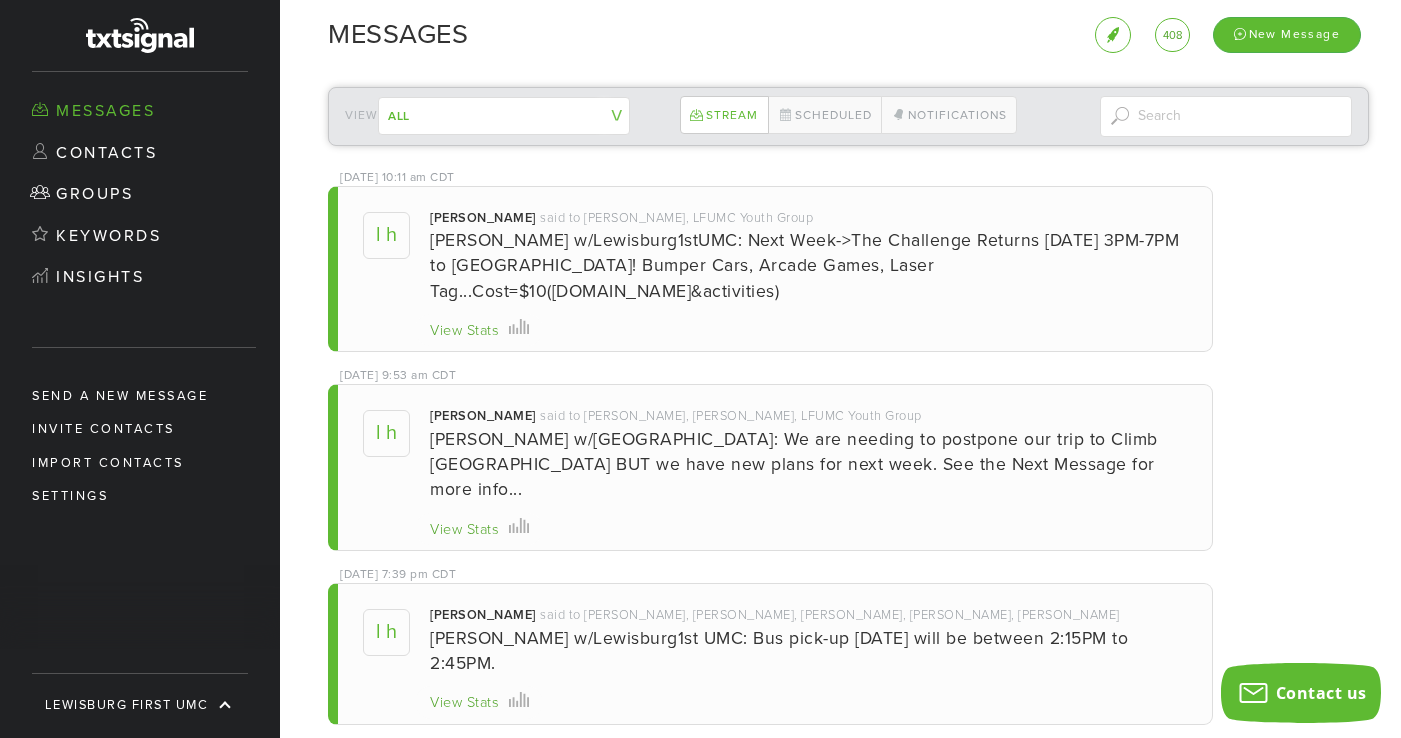 click on "View Stats" at bounding box center [464, 331] 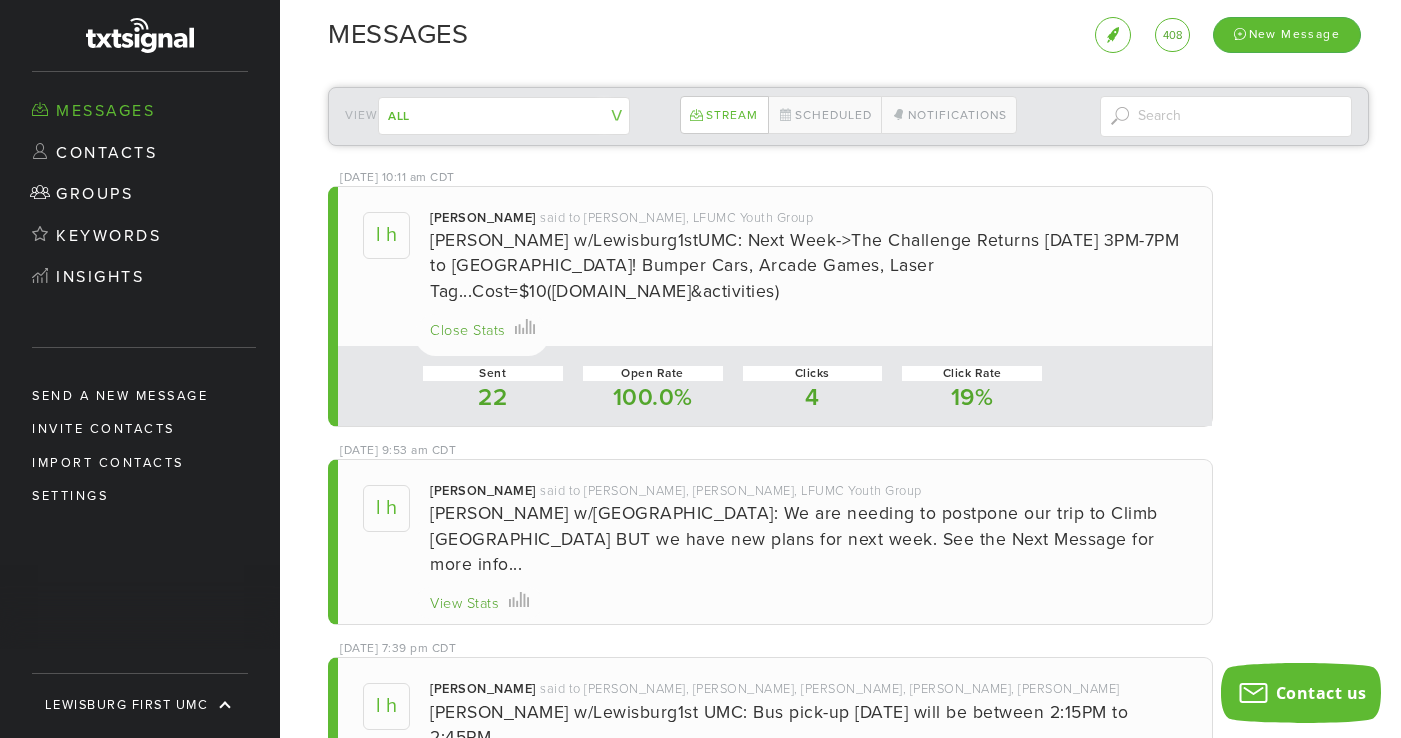 click on "Close Stats" at bounding box center [468, 331] 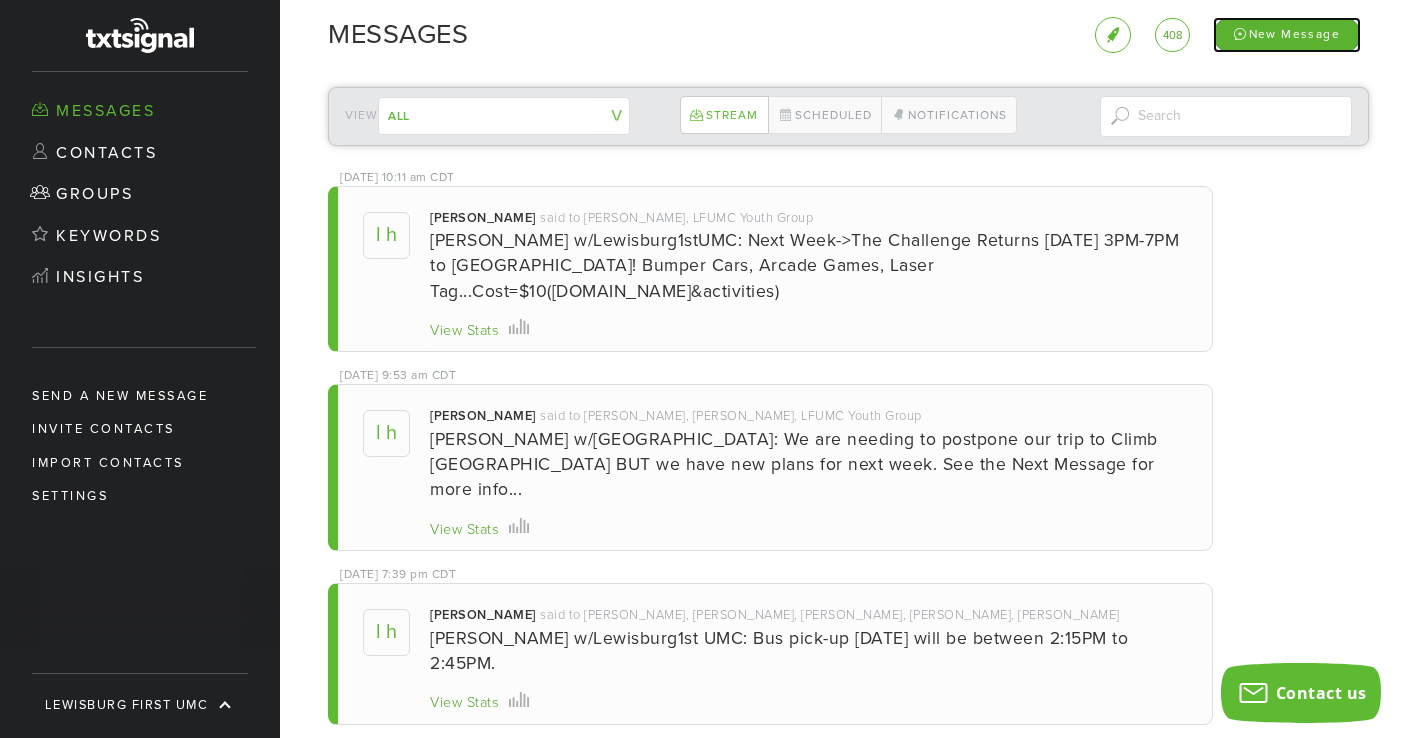 click on "New Message" at bounding box center [1287, 34] 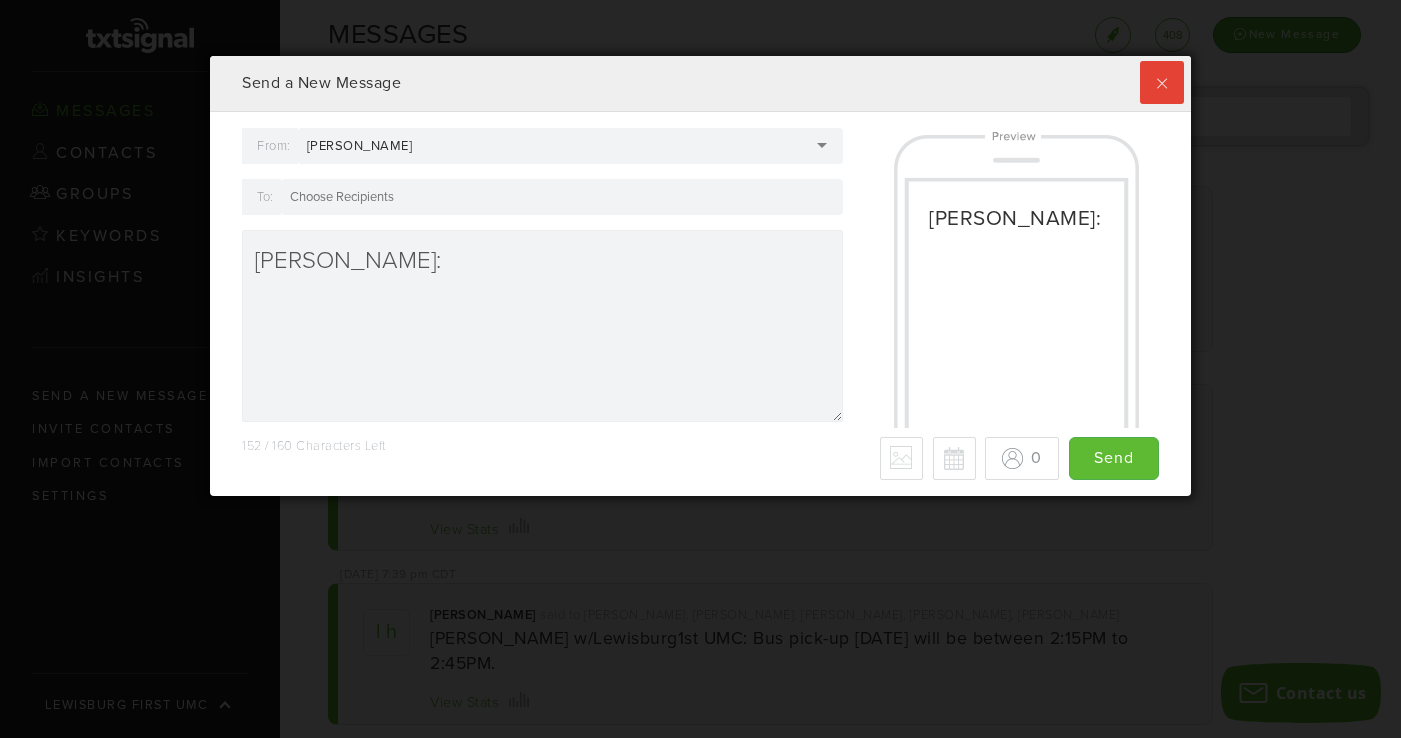 scroll, scrollTop: 999560, scrollLeft: 999019, axis: both 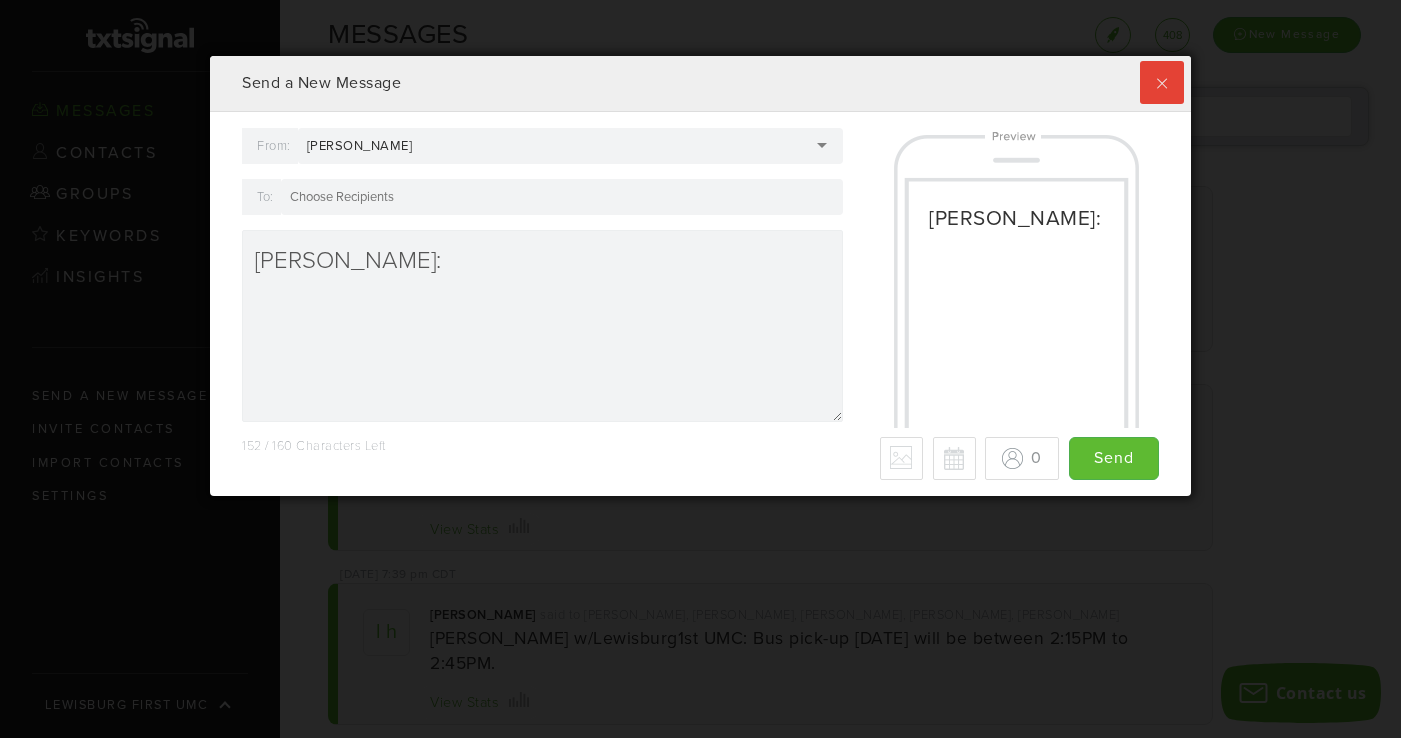 click at bounding box center (562, 197) 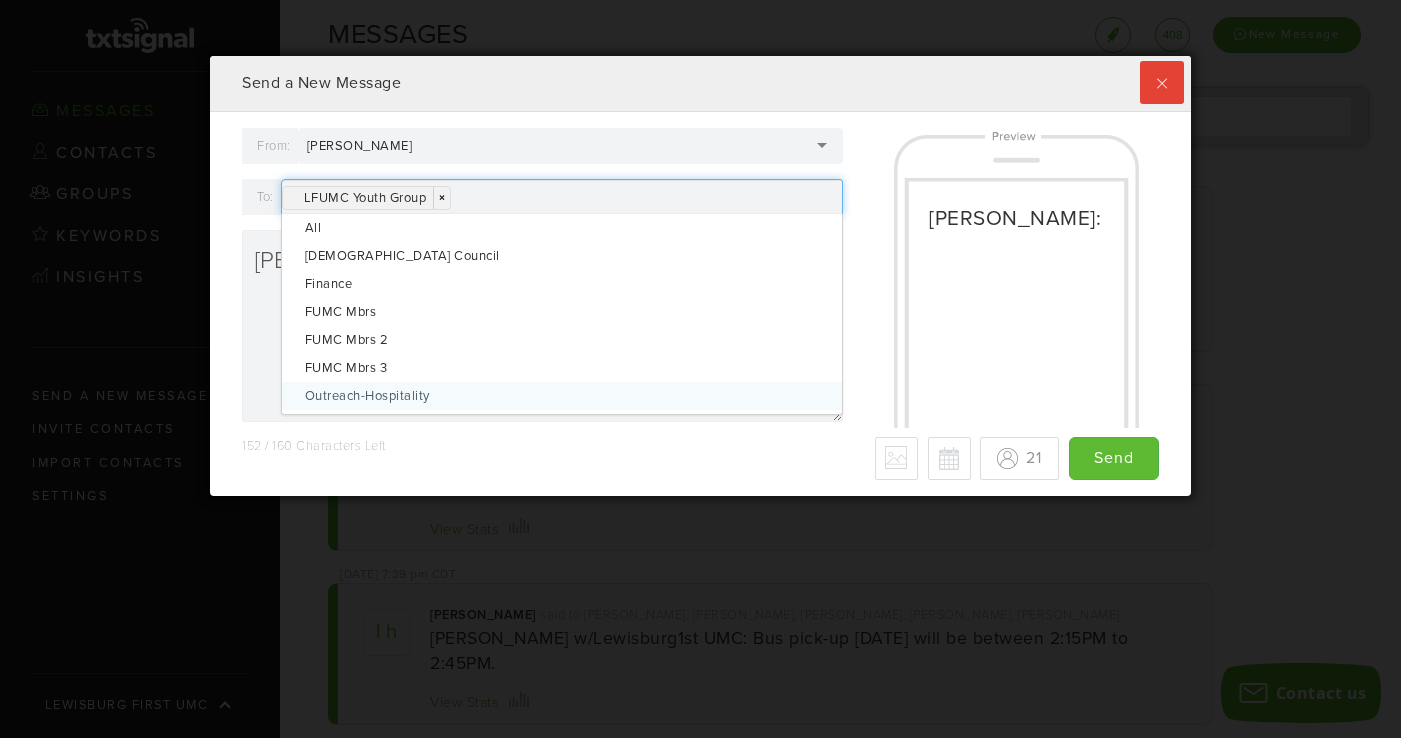 scroll, scrollTop: 999560, scrollLeft: 999019, axis: both 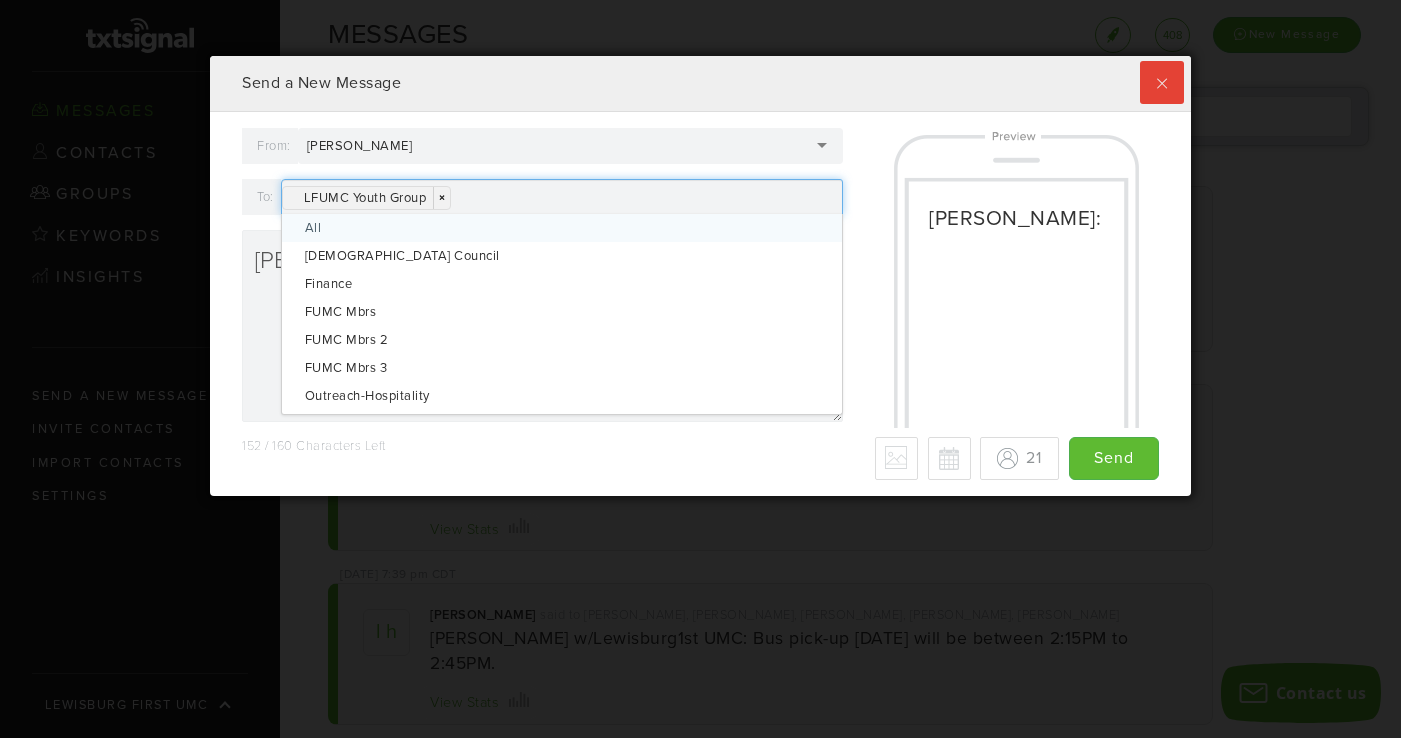 click on "LFUMC Youth Group  ×   ×" at bounding box center (562, 197) 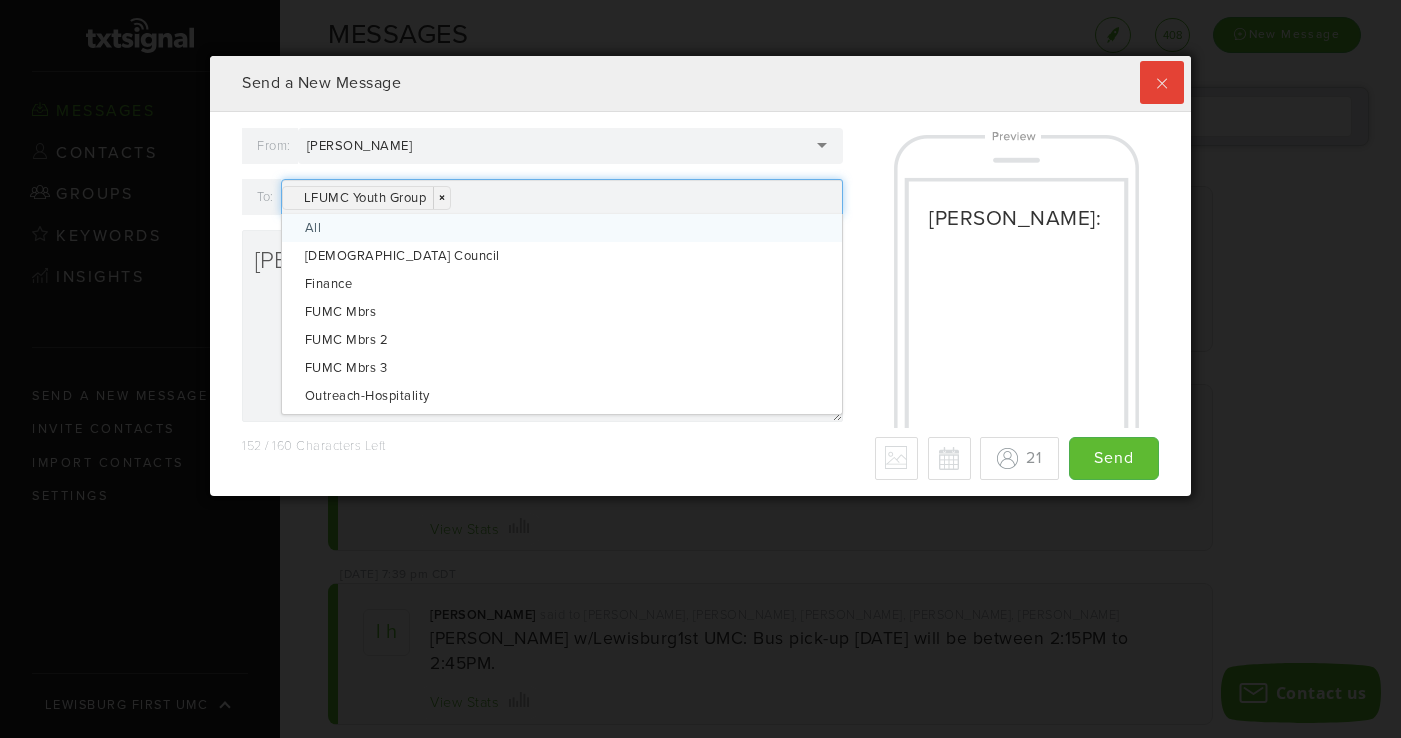 type on "b" 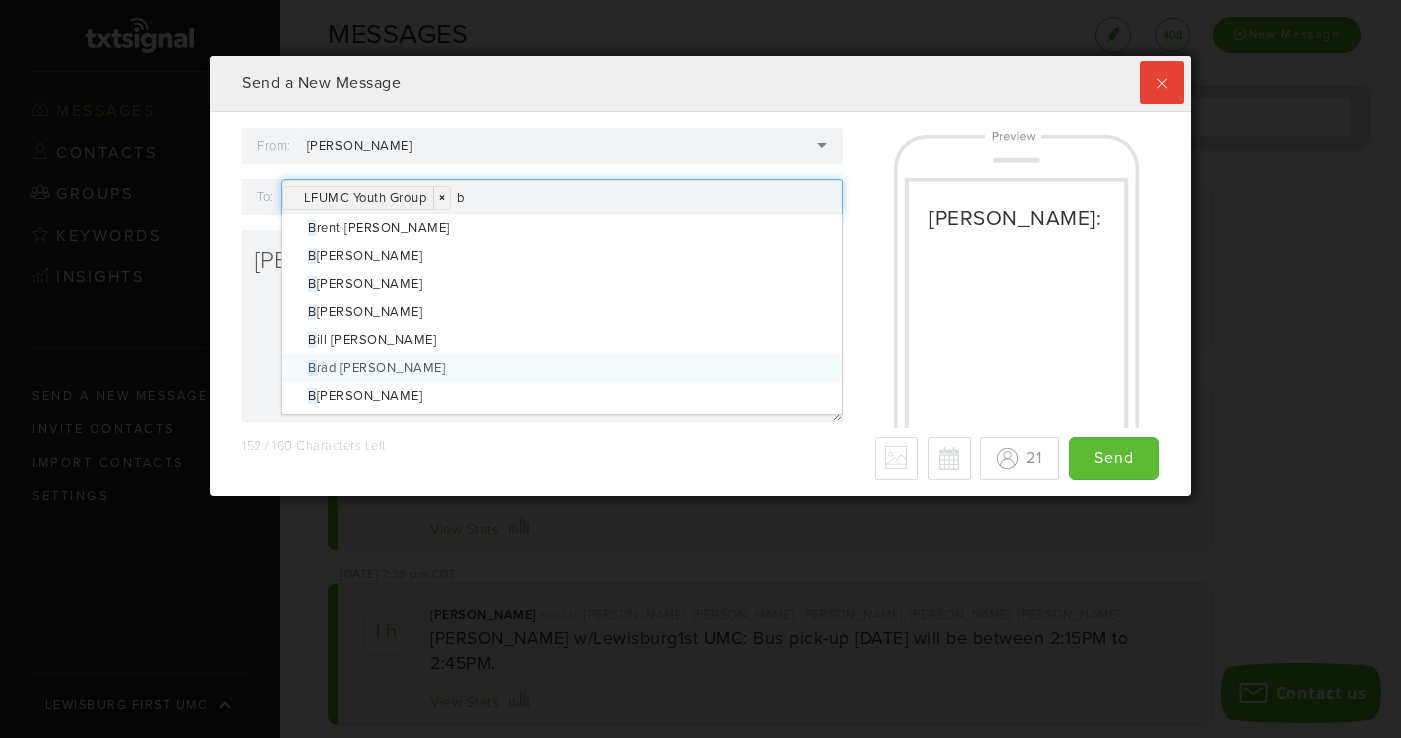 type 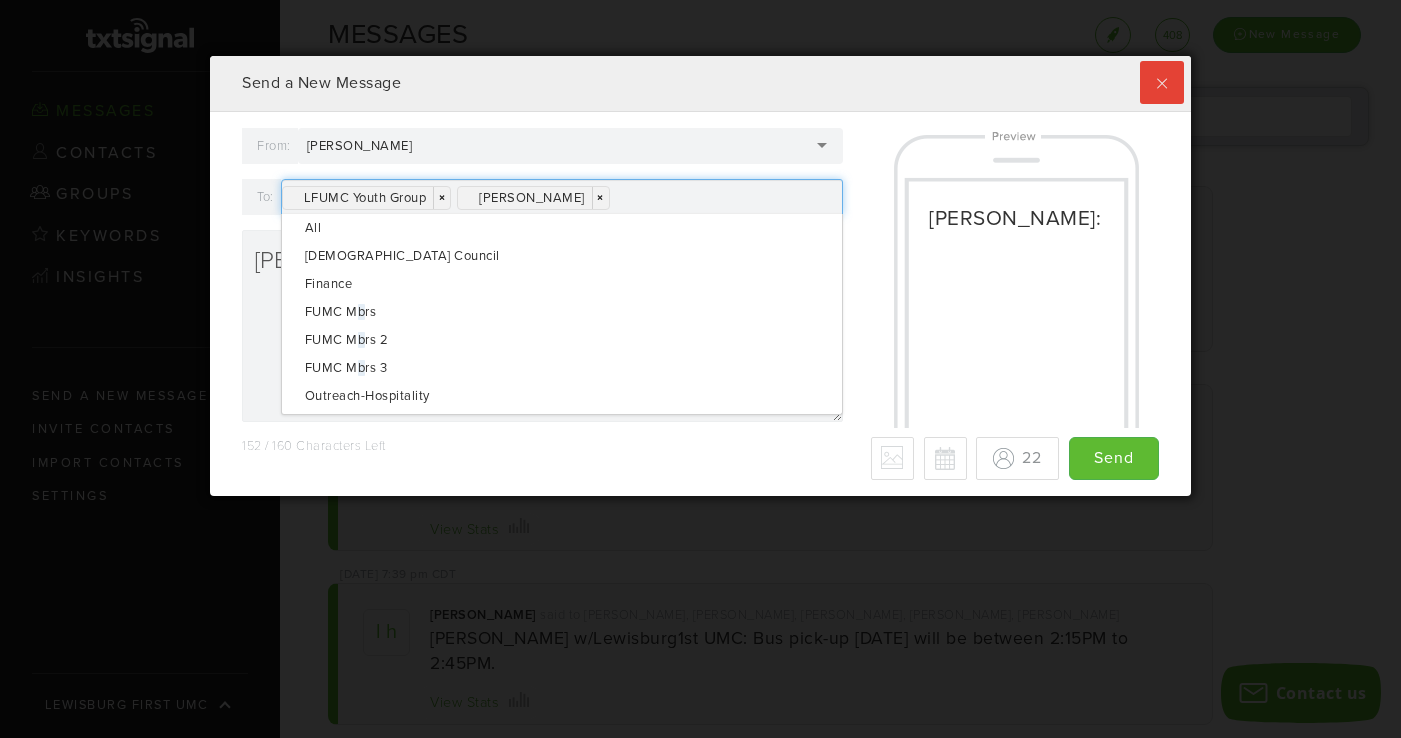 scroll, scrollTop: 2544, scrollLeft: 0, axis: vertical 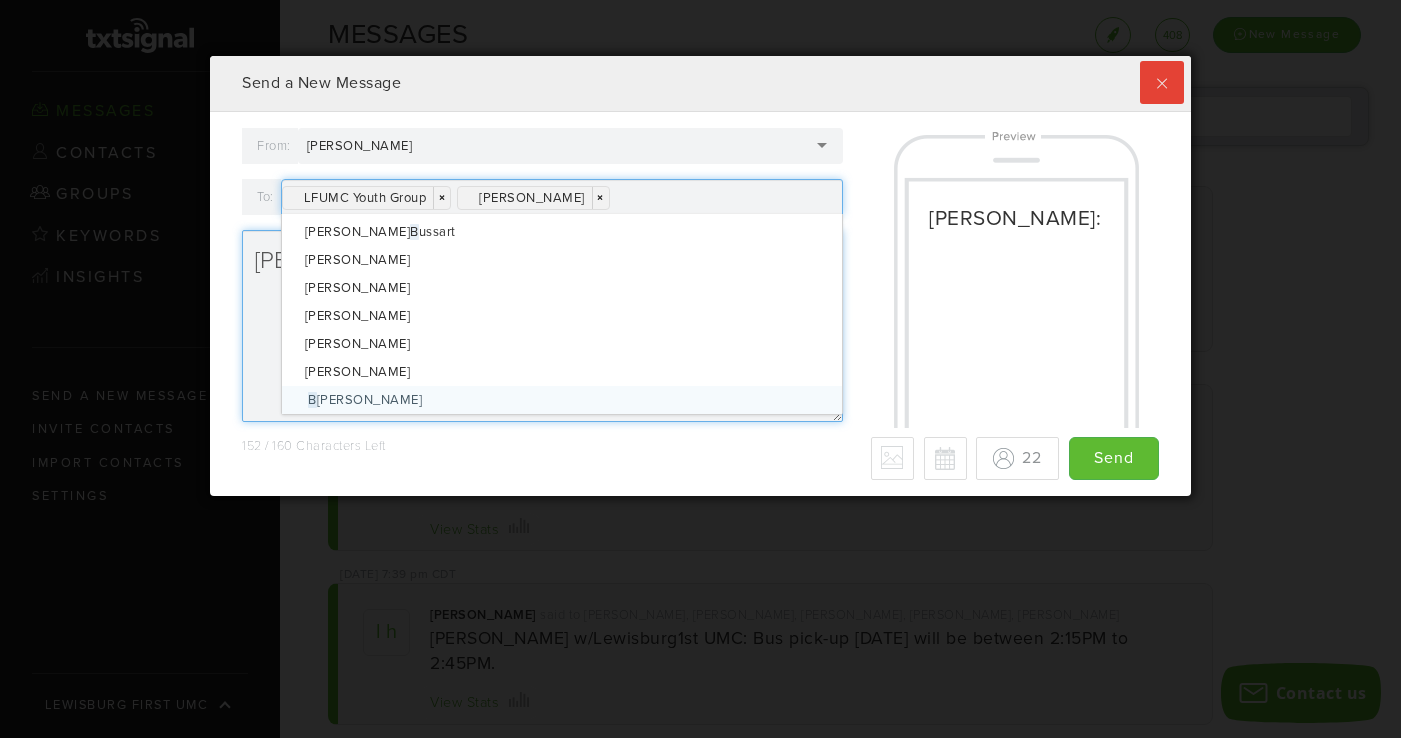 click on "[PERSON_NAME]:" at bounding box center [542, 326] 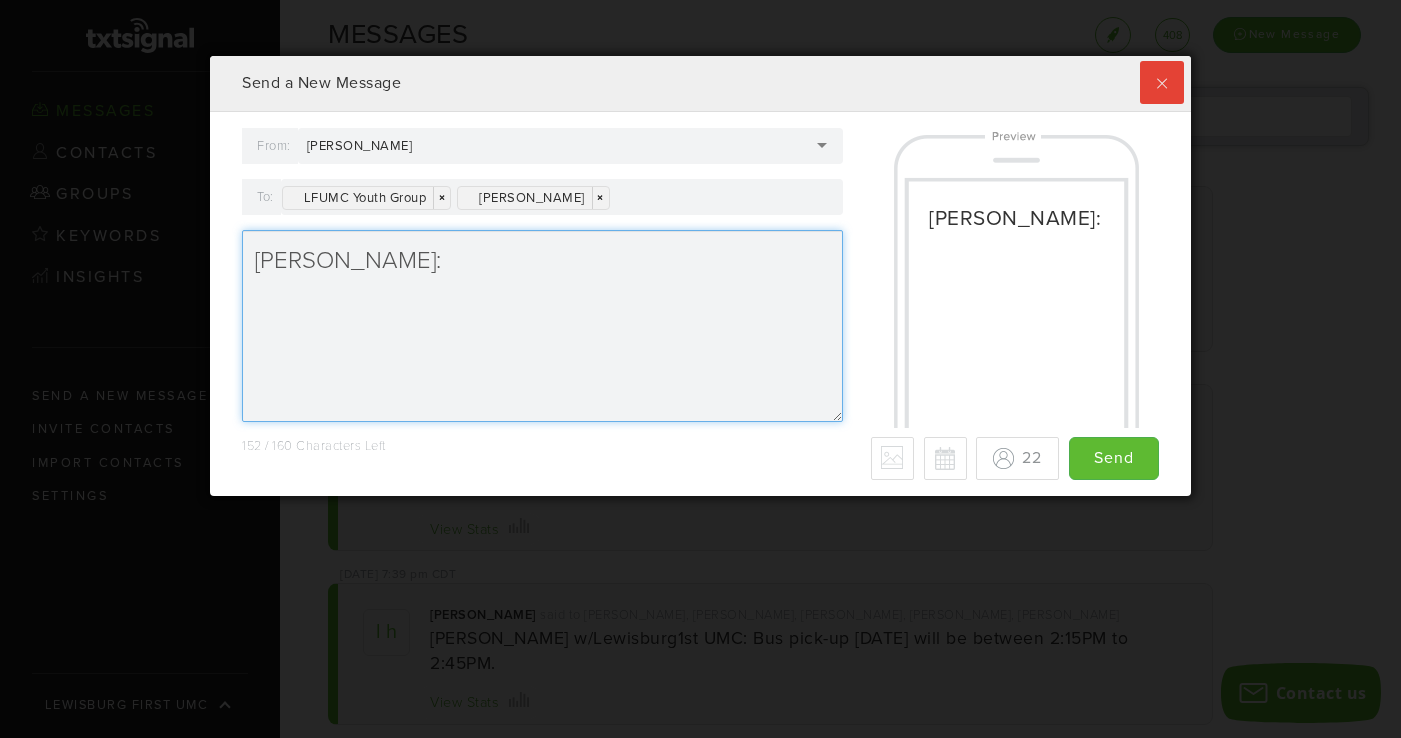 click on "[PERSON_NAME]:" at bounding box center (542, 326) 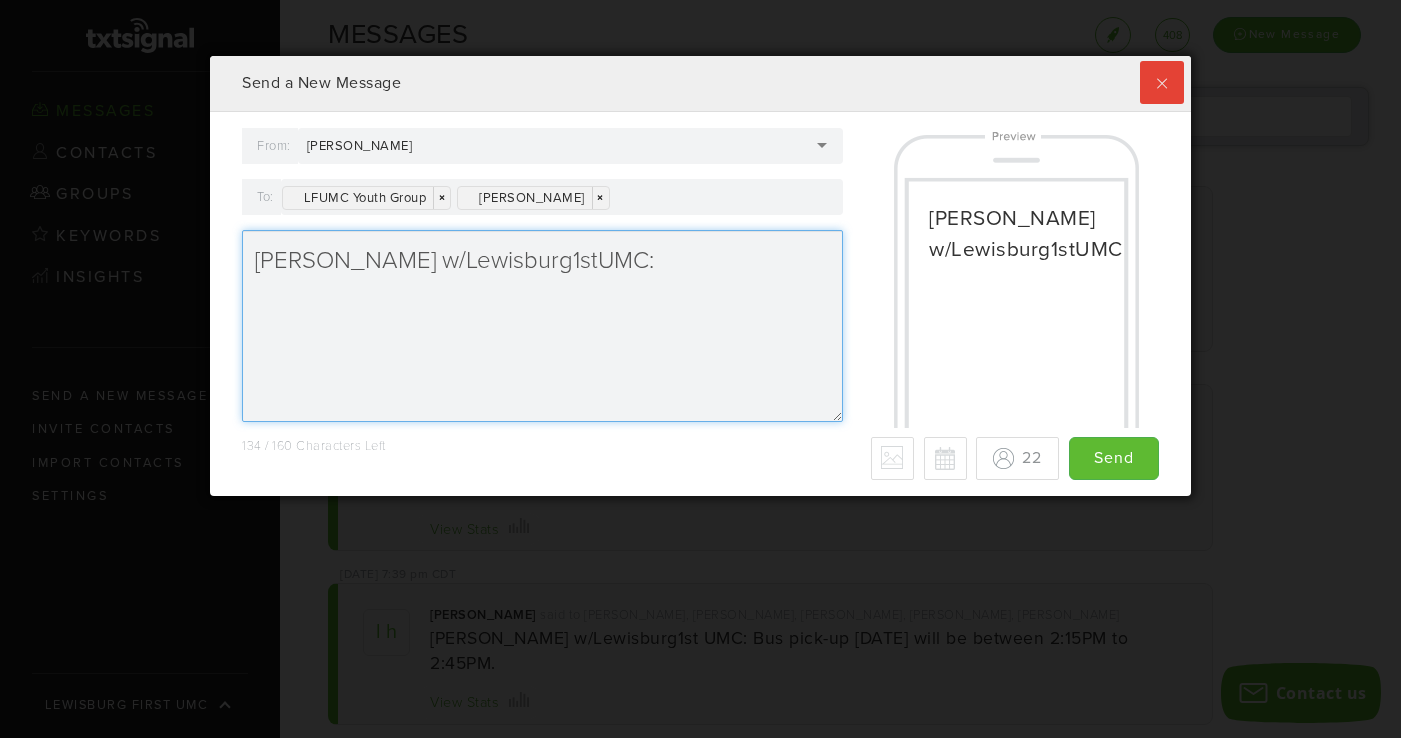 click on "Lori H w/Lewisburg1stUMC:" at bounding box center (542, 326) 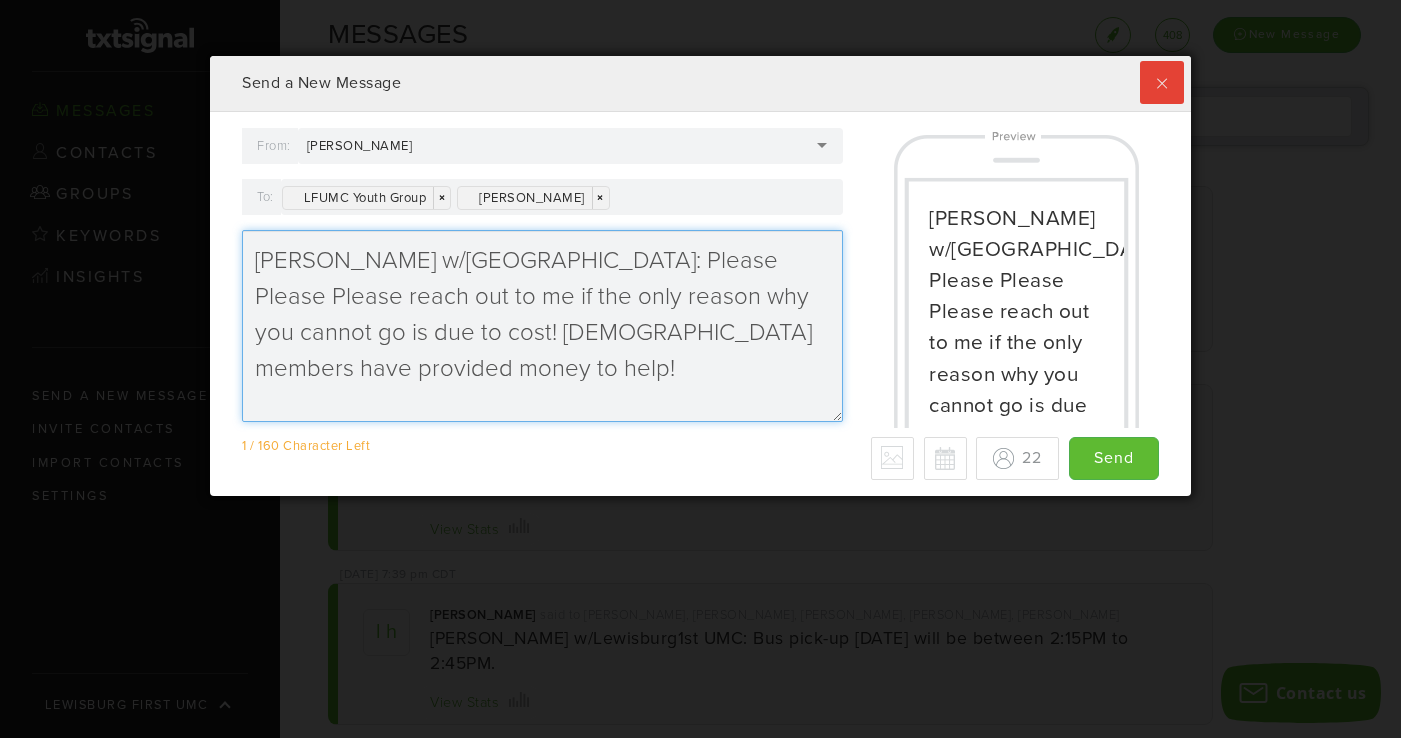 drag, startPoint x: 694, startPoint y: 268, endPoint x: 618, endPoint y: 270, distance: 76.02631 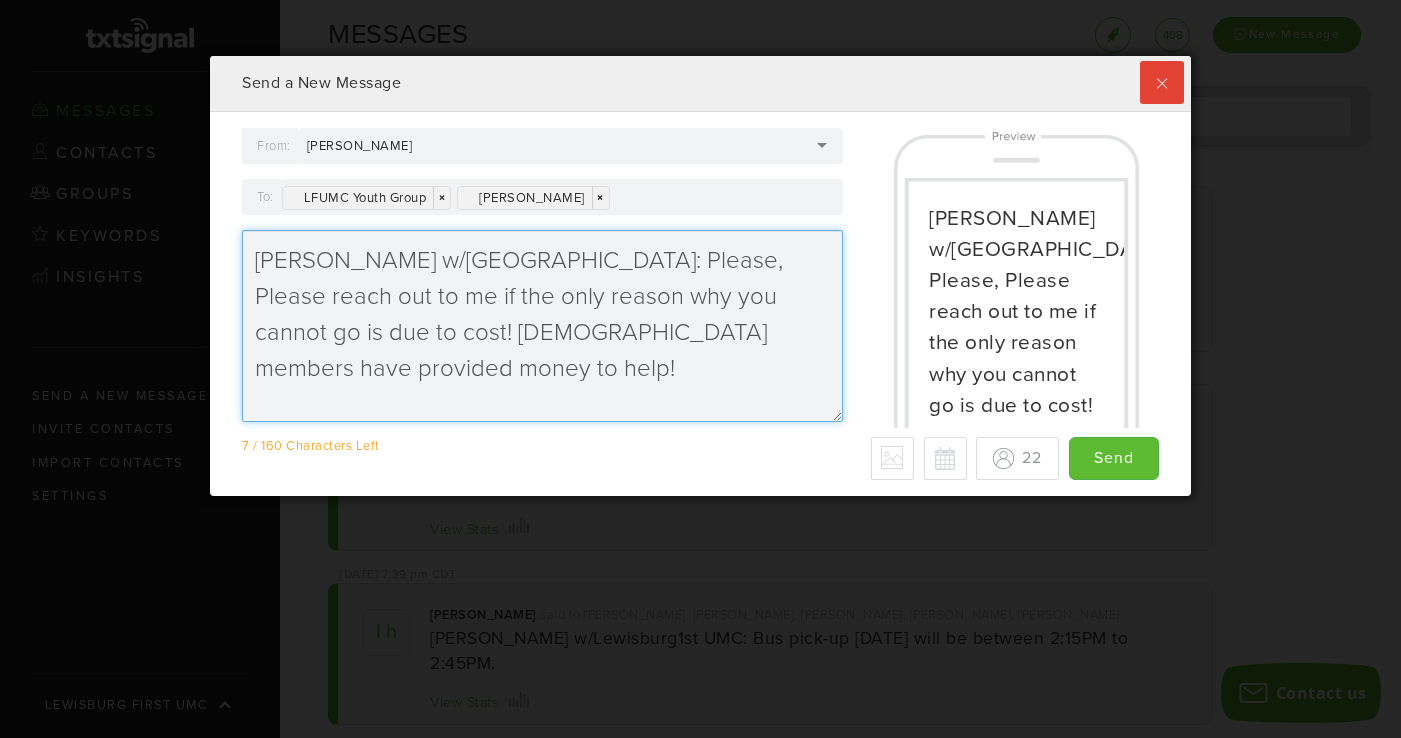 click on "Lori H w/Lewisburg1stUMC: Please, Please reach out to me if the only reason why you cannot go is due to cost! Church members have provided money to help!" at bounding box center [542, 326] 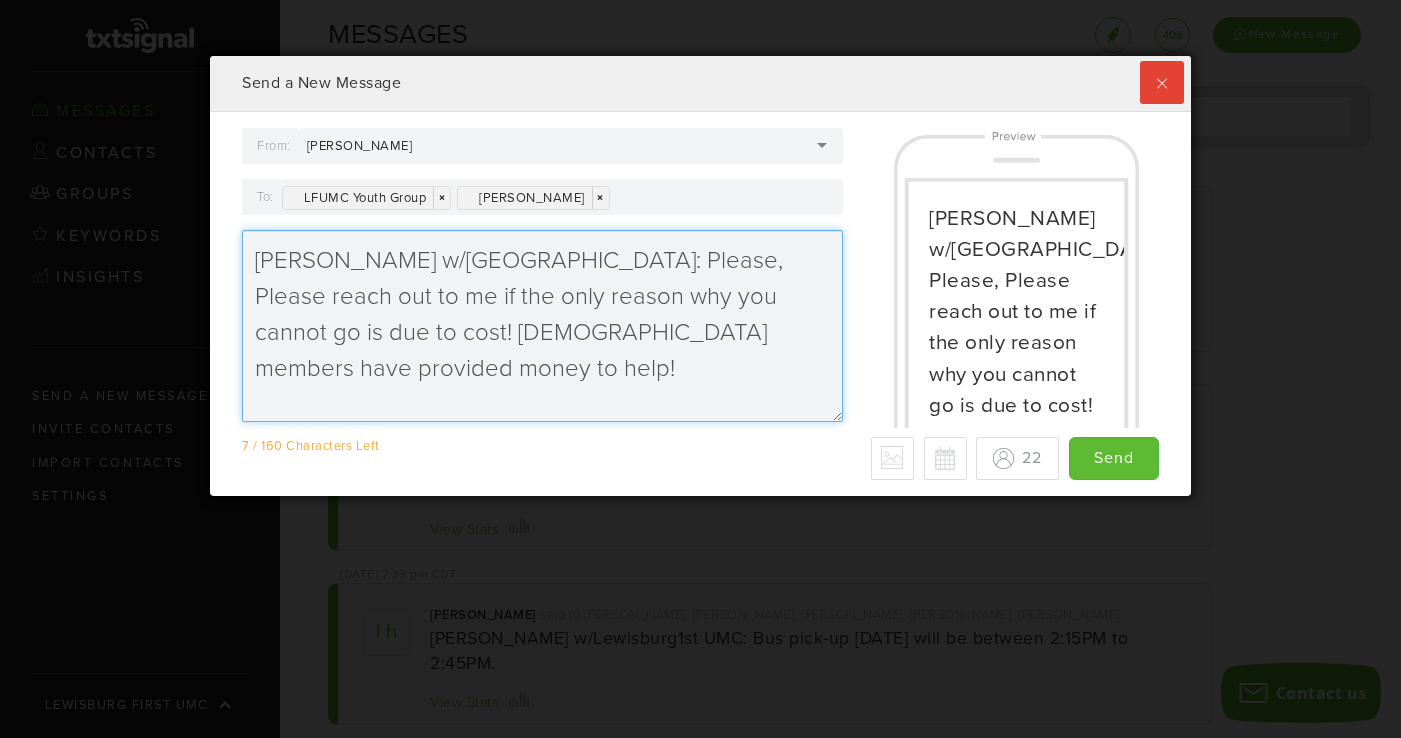 click on "Lori H w/Lewisburg1stUMC: Please, Please reach out to me if the only reason why you cannot go is due to cost! Church members have provided money to help!" at bounding box center [542, 326] 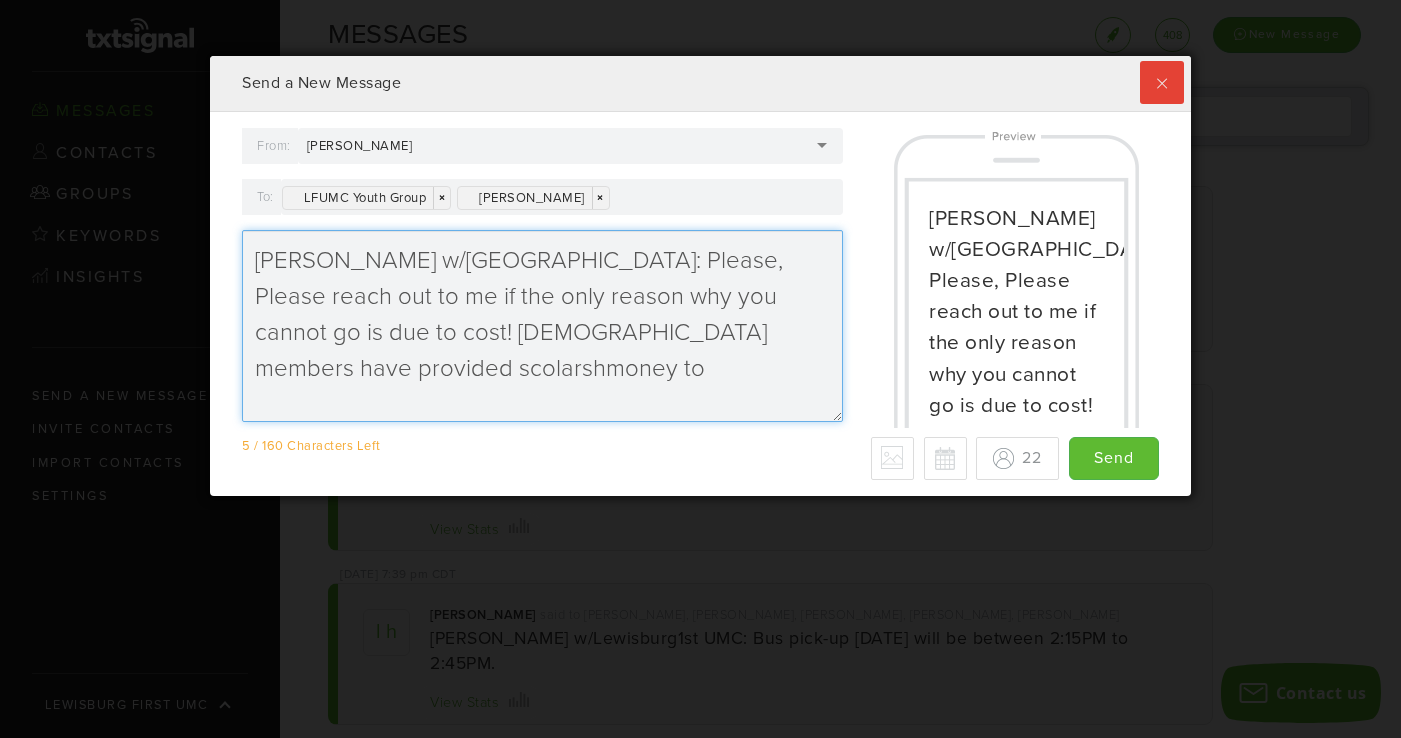 click on "Lori H w/Lewisburg1stUMC: Please, Please reach out to me if the only reason why you cannot go is due to cost! Church members have provided scolarshmoney to" at bounding box center (542, 326) 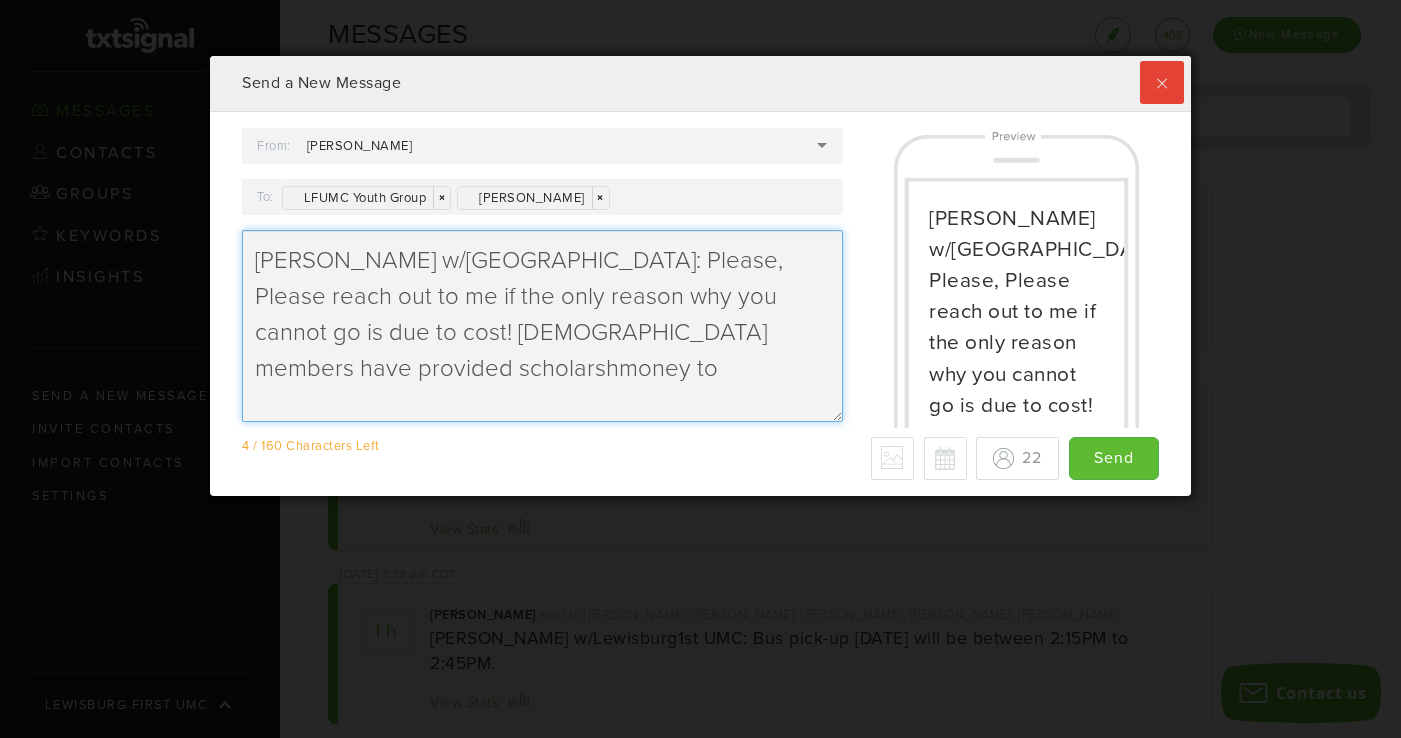 click on "Lori H w/Lewisburg1stUMC: Please, Please reach out to me if the only reason why you cannot go is due to cost! Church members have provided scholarshmoney to" at bounding box center [542, 326] 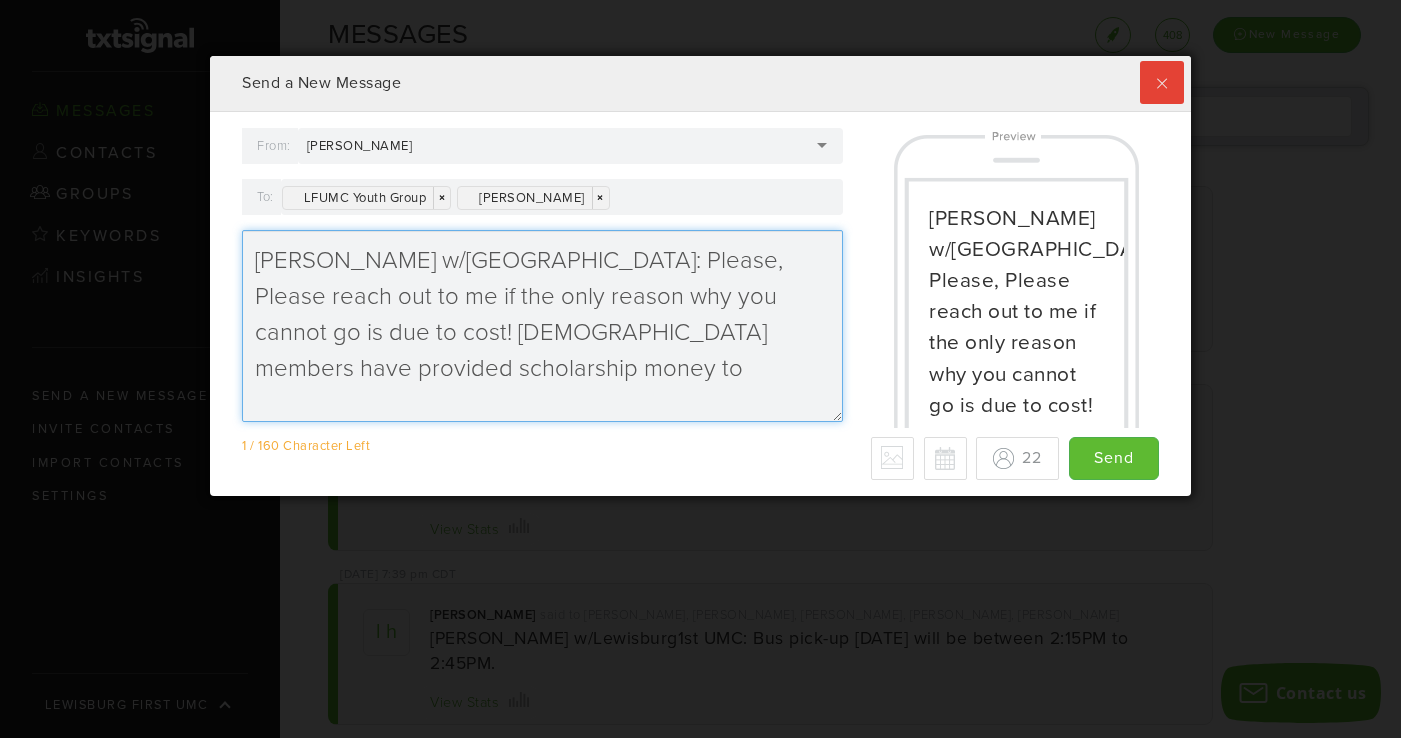 click on "Lori H w/Lewisburg1stUMC: Please, Please reach out to me if the only reason why you cannot go is due to cost! Church members have provided scholarship money to" at bounding box center [542, 326] 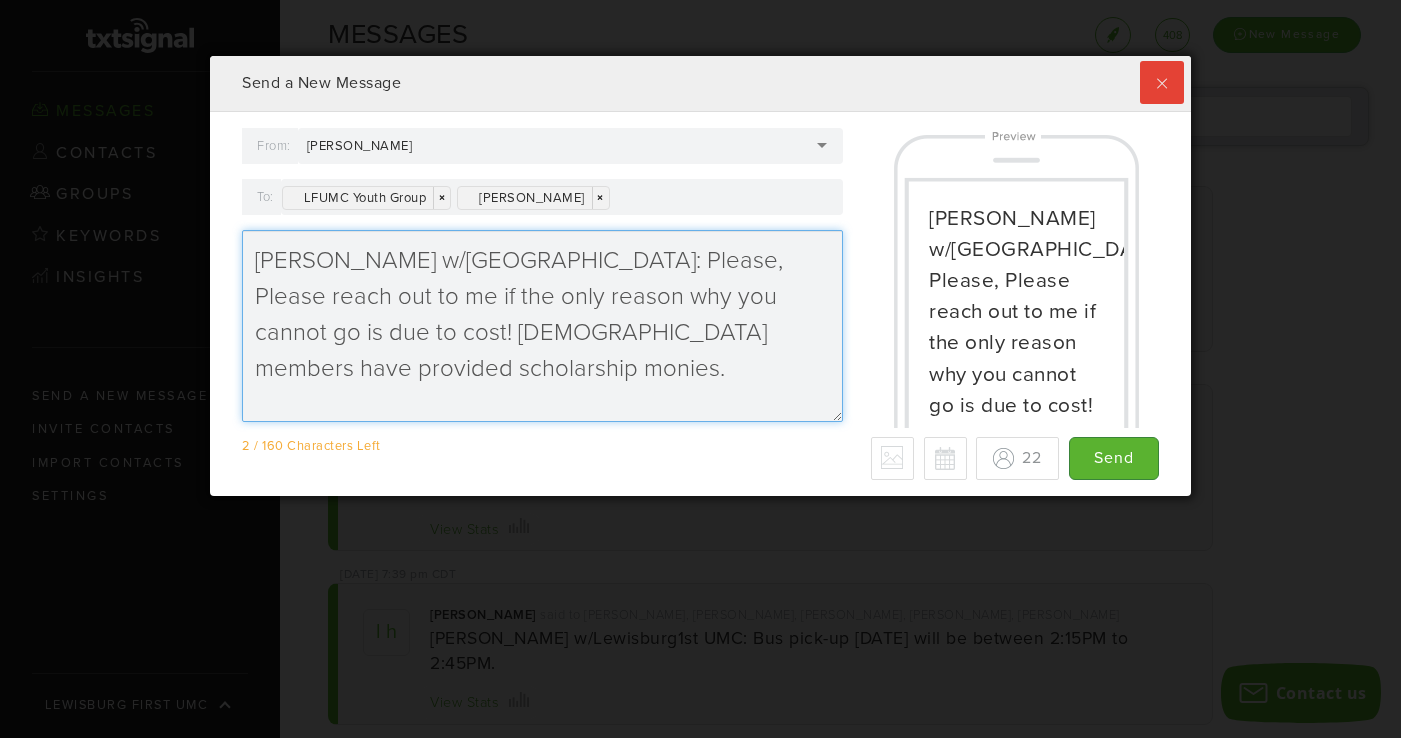 type on "[PERSON_NAME] w/[GEOGRAPHIC_DATA]: Please, Please reach out to me if the only reason why you cannot go is due to cost! [DEMOGRAPHIC_DATA] members have provided scholarship monies." 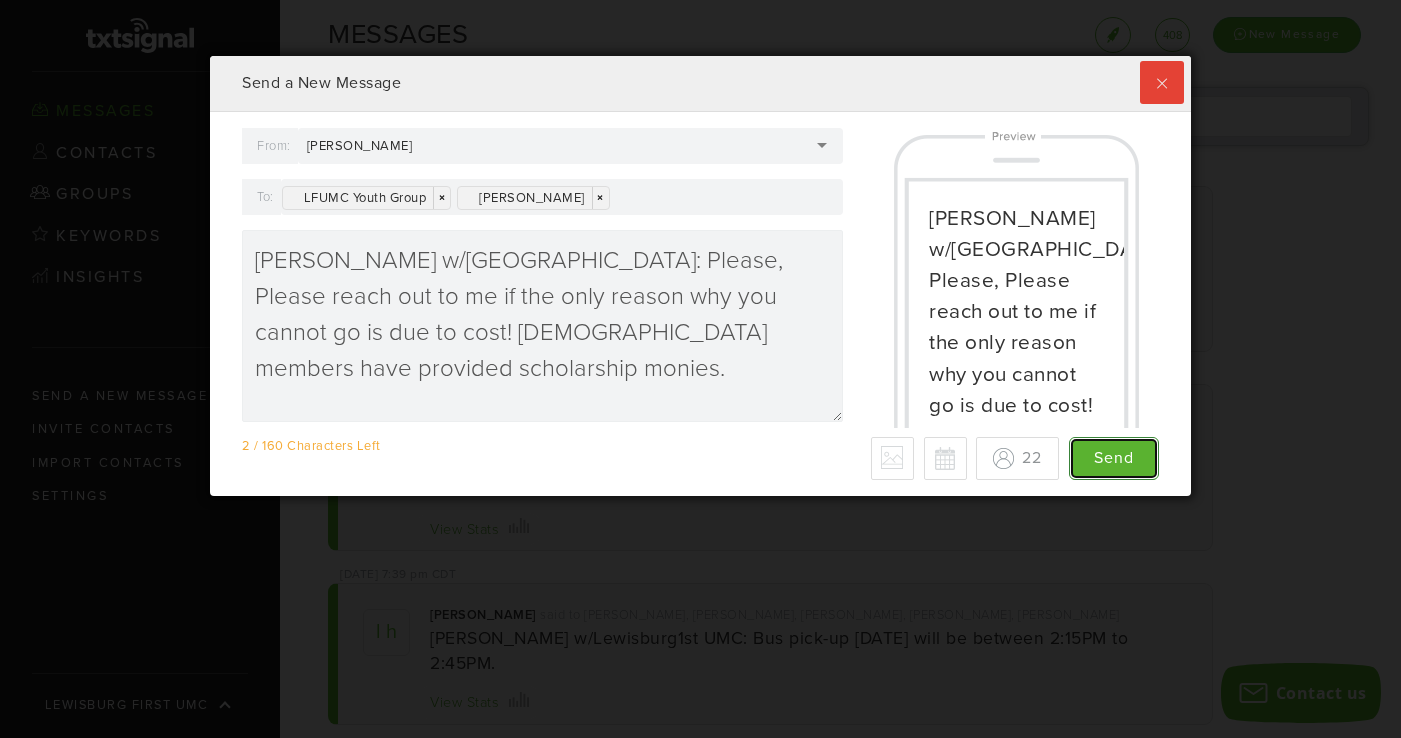 click on "Send" at bounding box center [1114, 458] 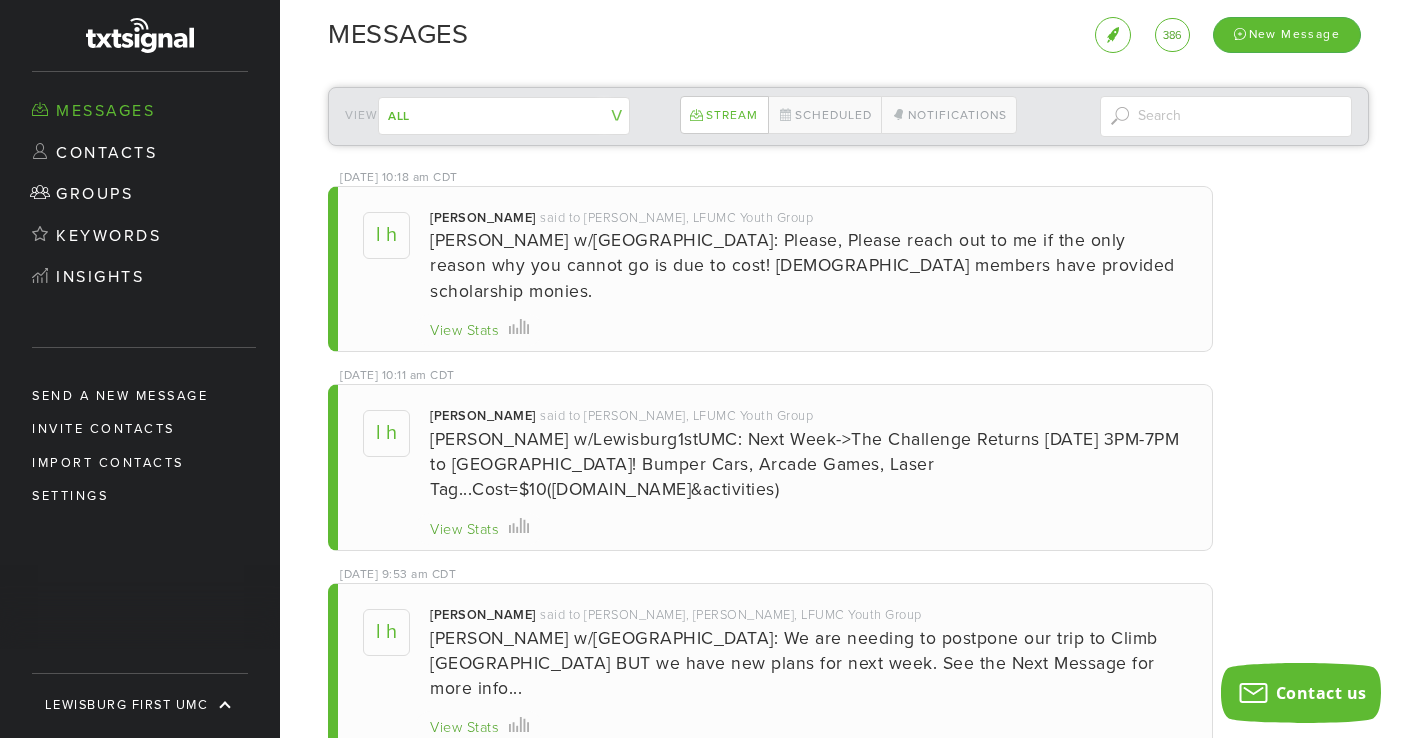 scroll, scrollTop: 999560, scrollLeft: 999019, axis: both 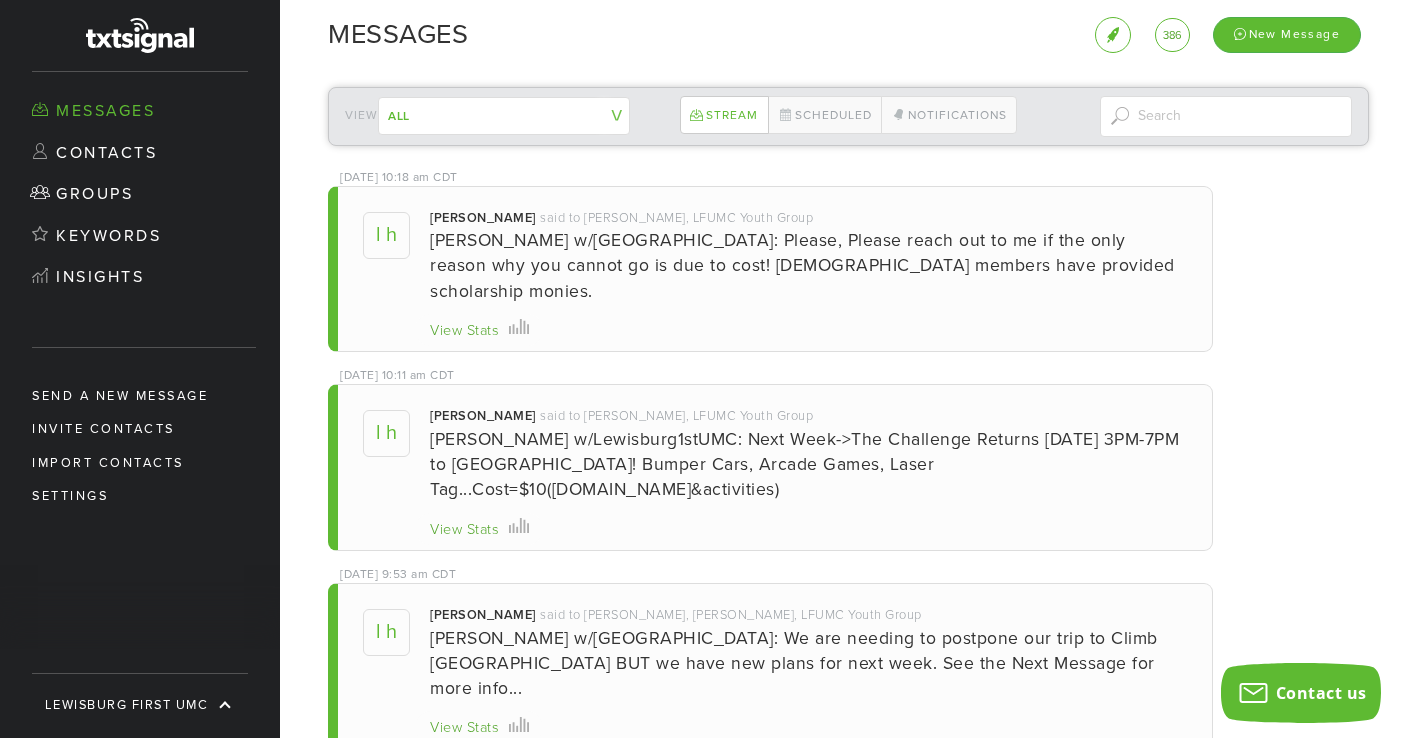 click on "View Stats" at bounding box center [464, 331] 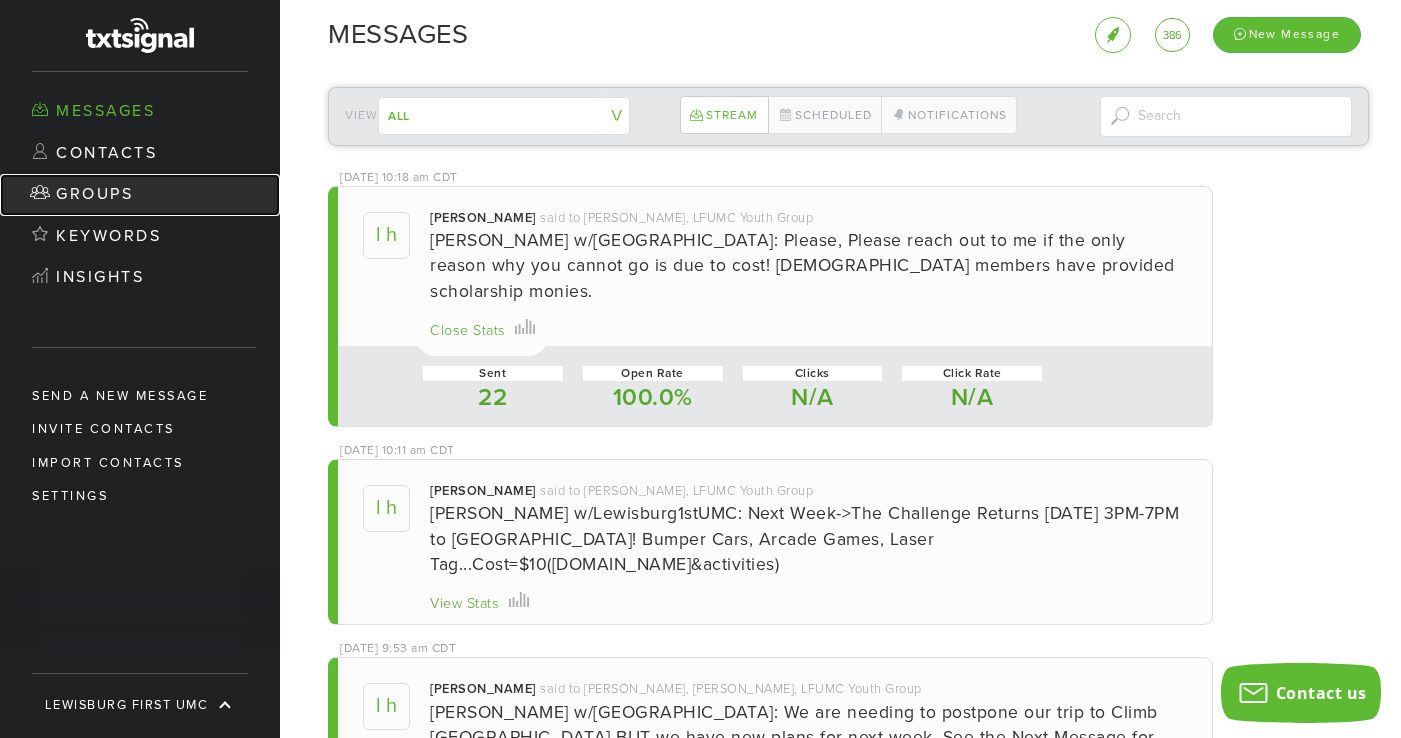 click on "Groups" at bounding box center [140, 195] 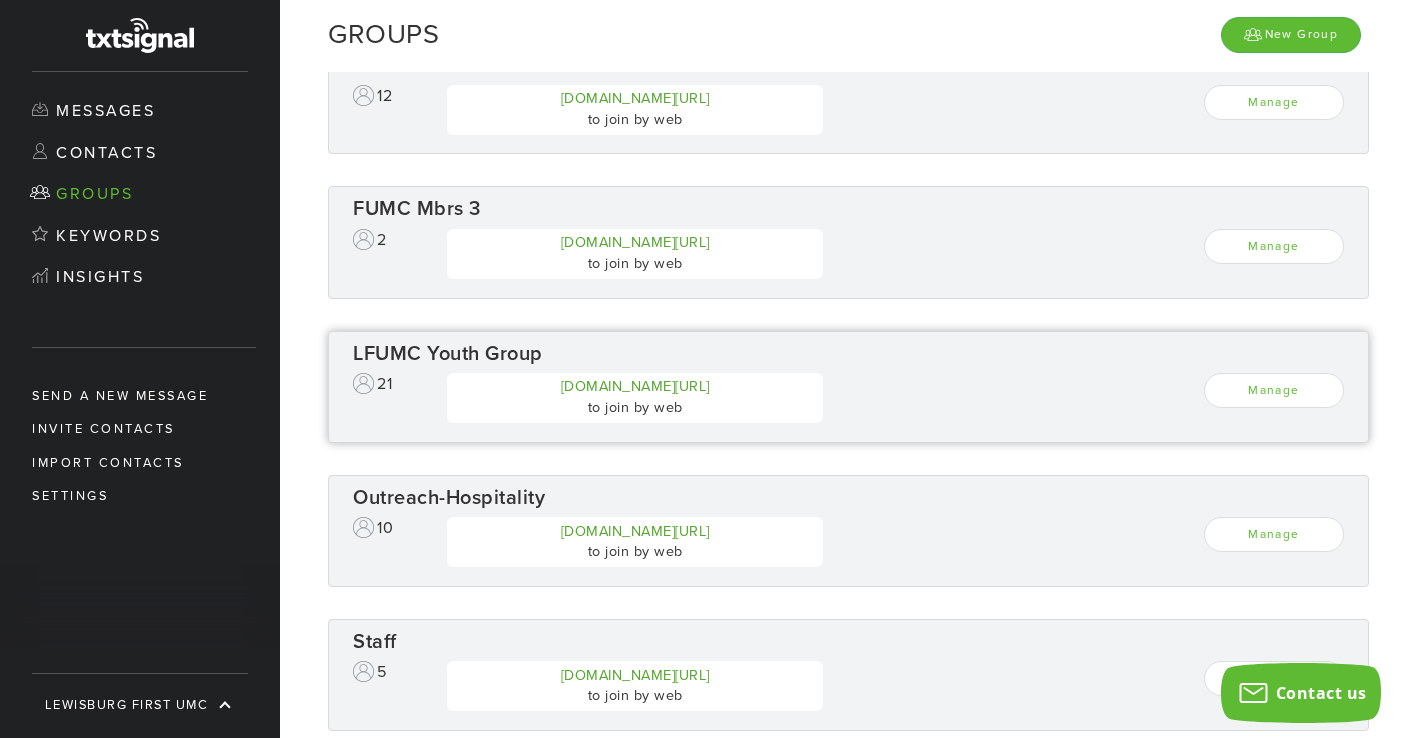 click at bounding box center [363, 383] 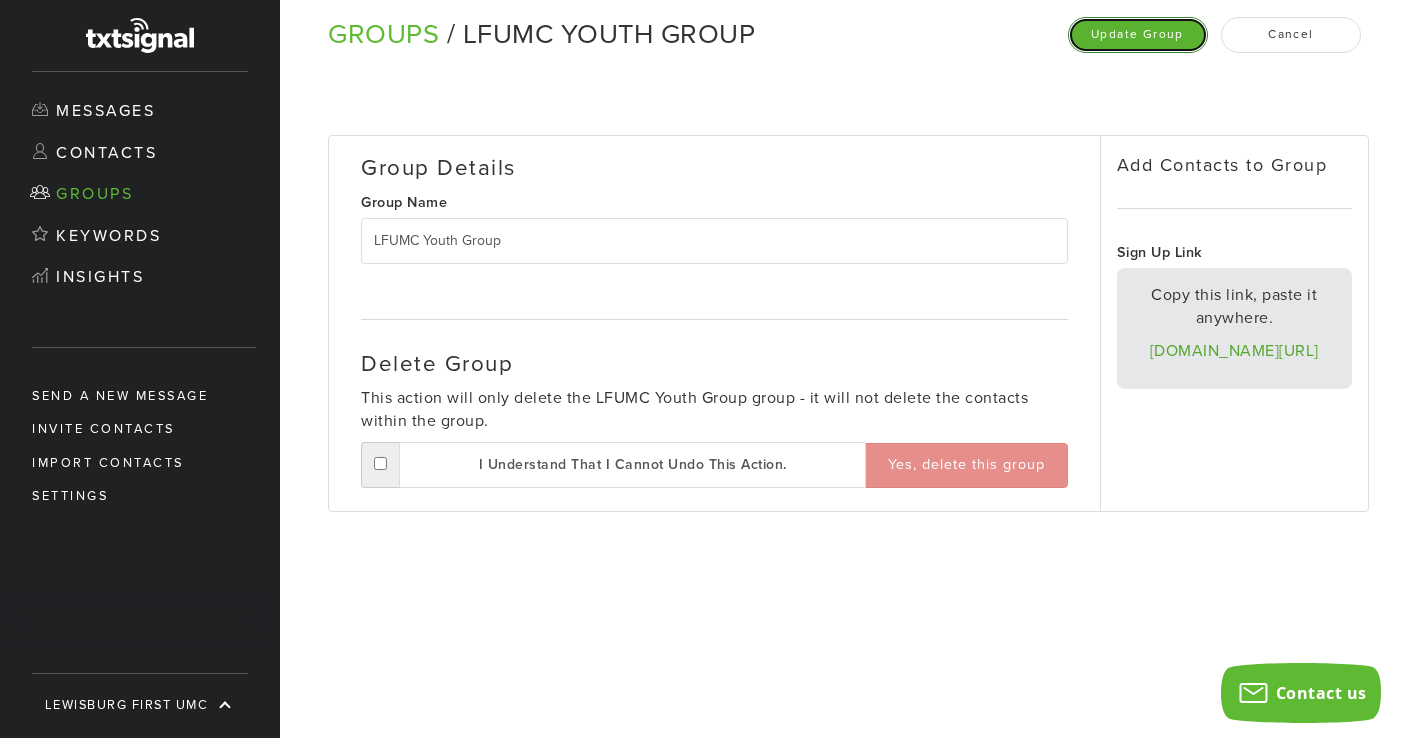 click on "Update Group" at bounding box center [1138, 34] 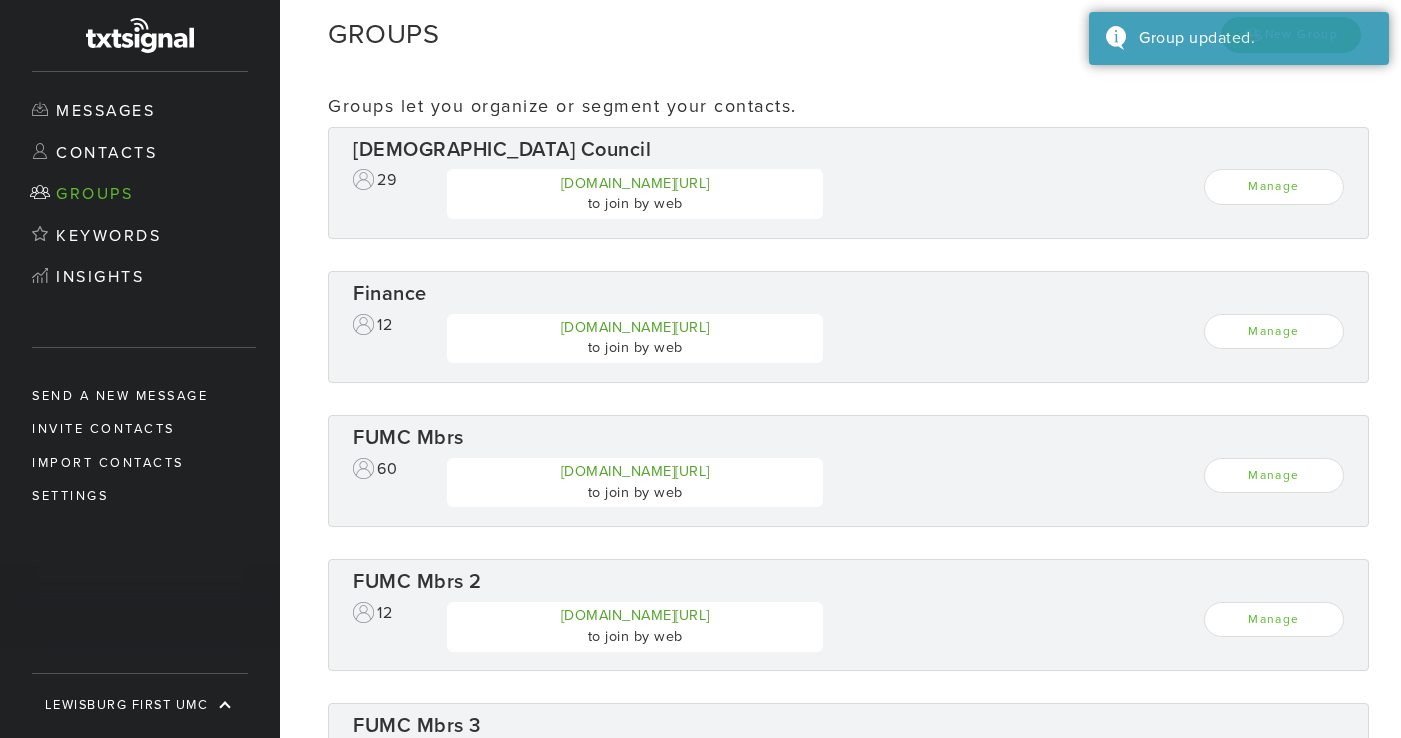 scroll, scrollTop: 0, scrollLeft: 0, axis: both 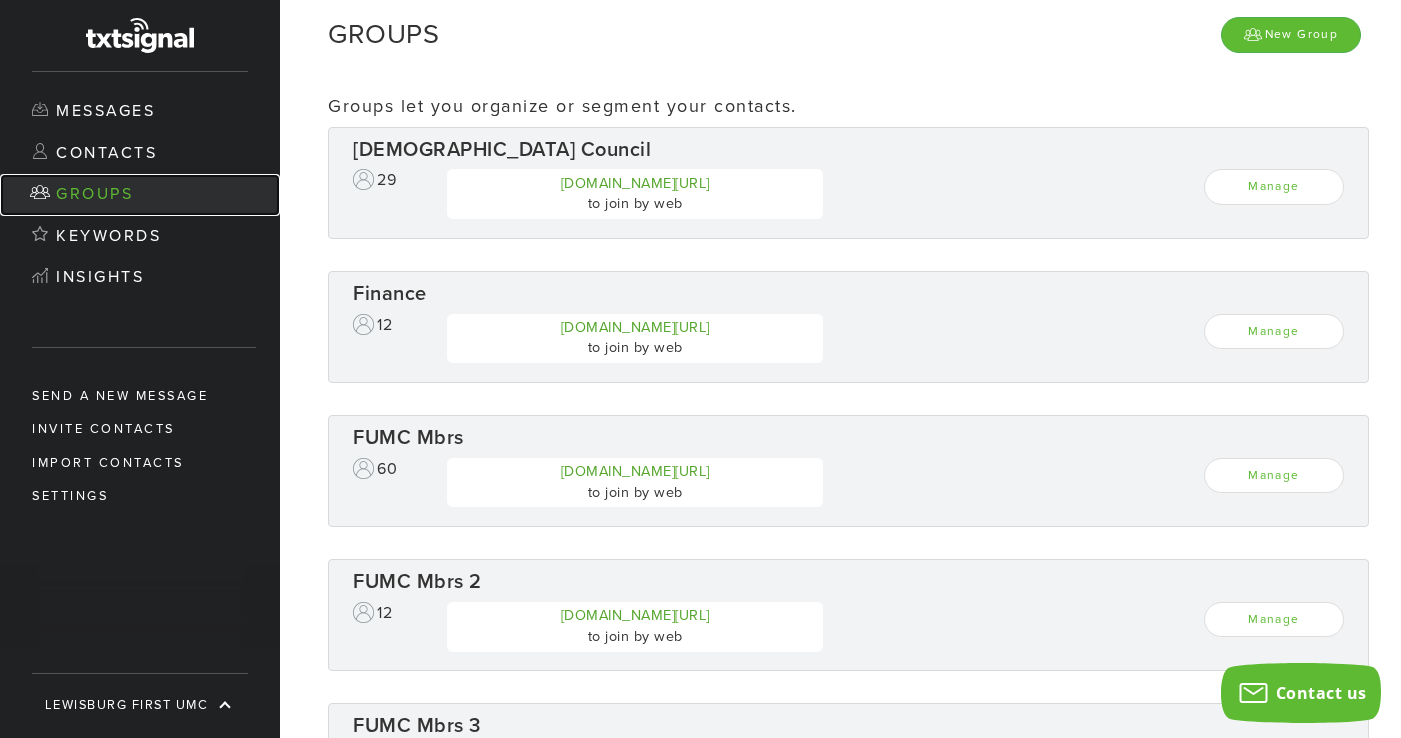 click on "Groups" at bounding box center (140, 195) 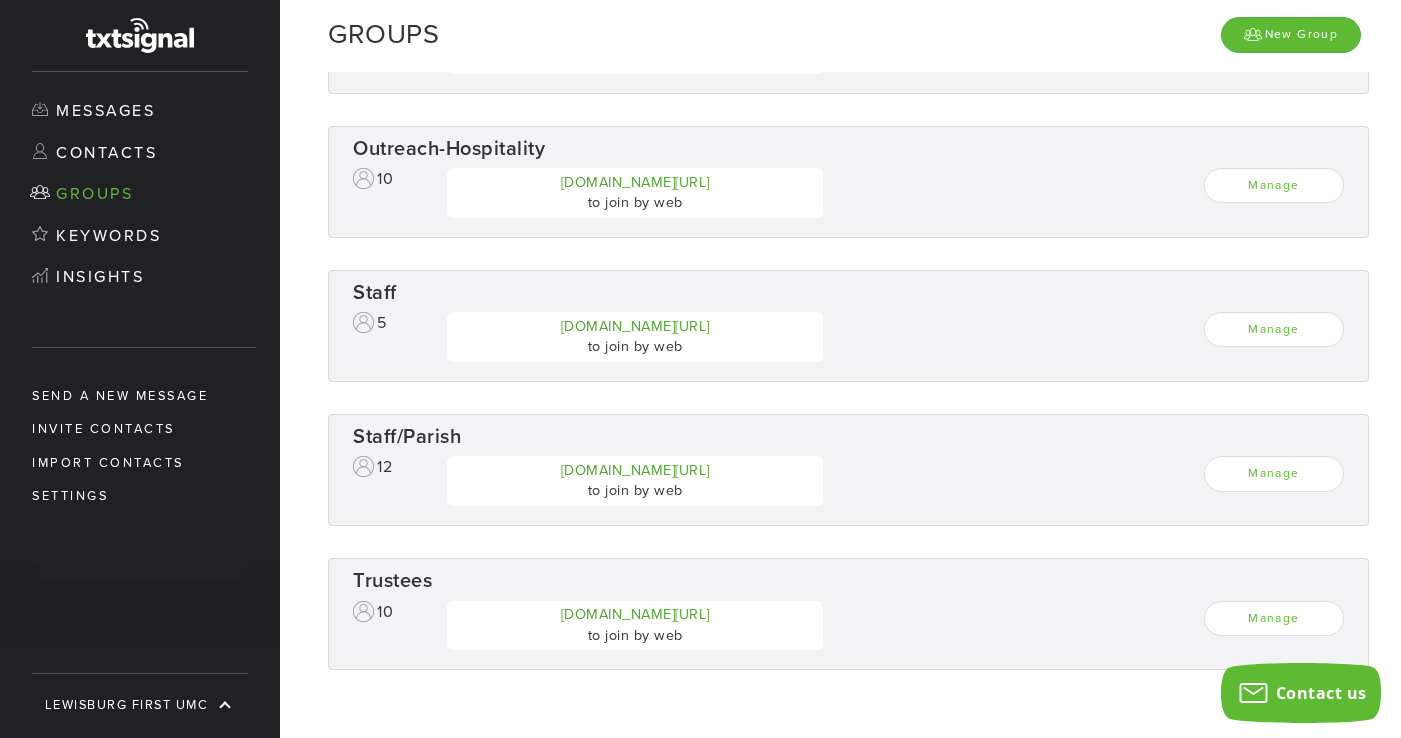 scroll, scrollTop: 878, scrollLeft: 0, axis: vertical 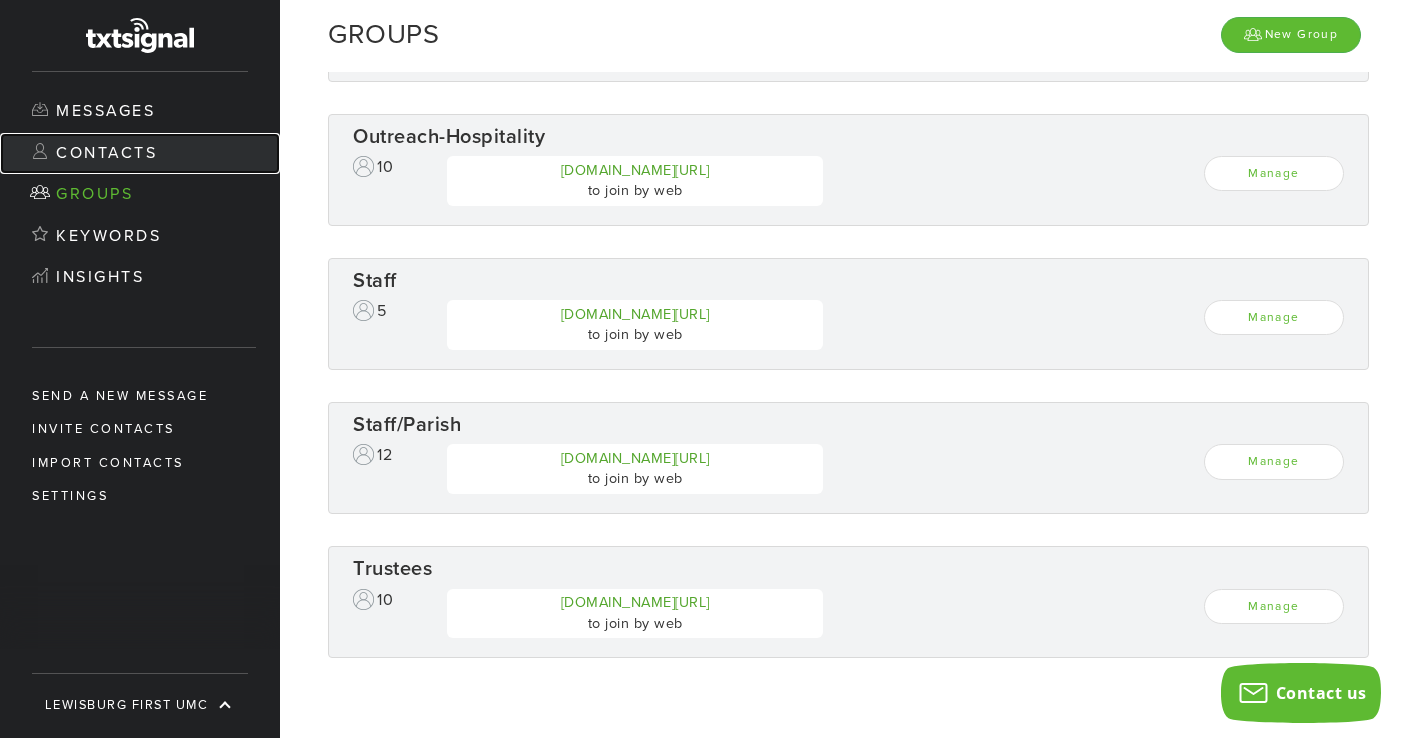 click on "Contacts" at bounding box center (140, 154) 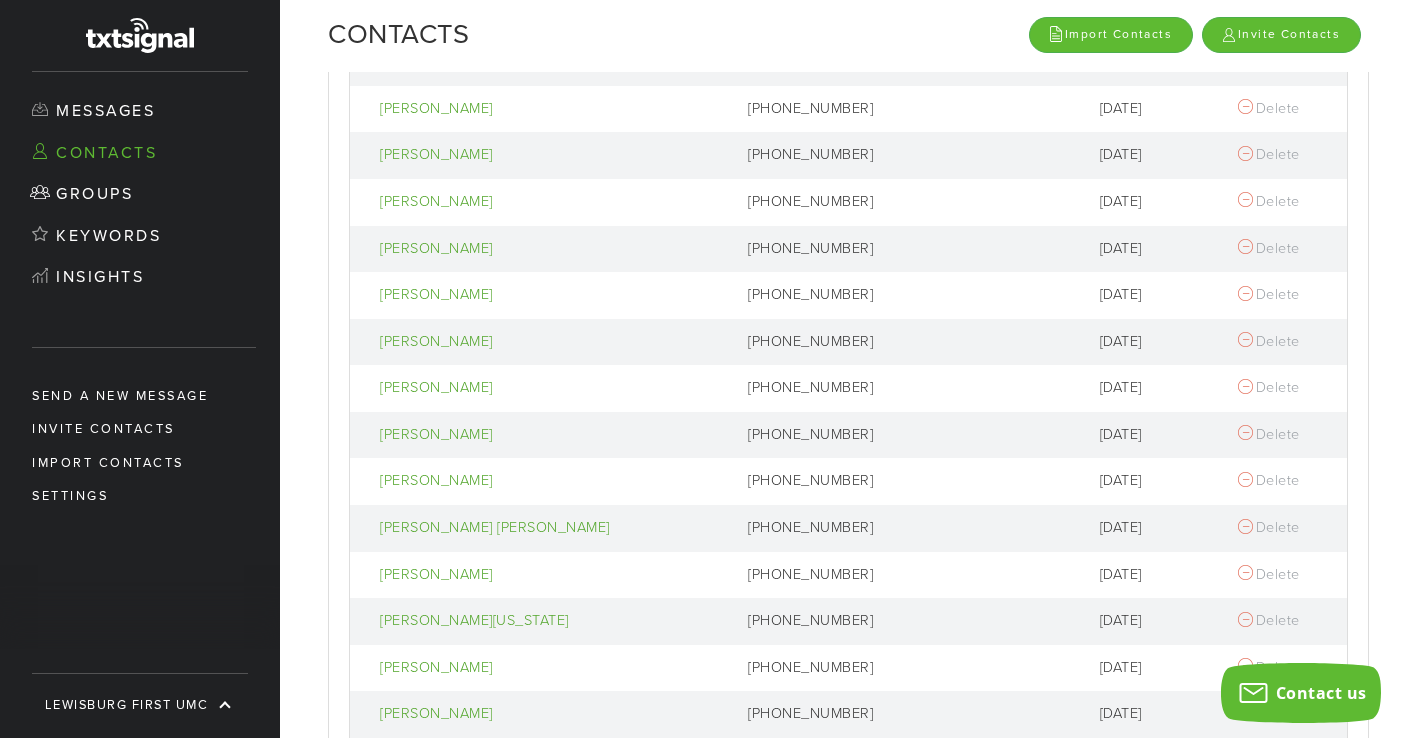 scroll, scrollTop: 619, scrollLeft: 0, axis: vertical 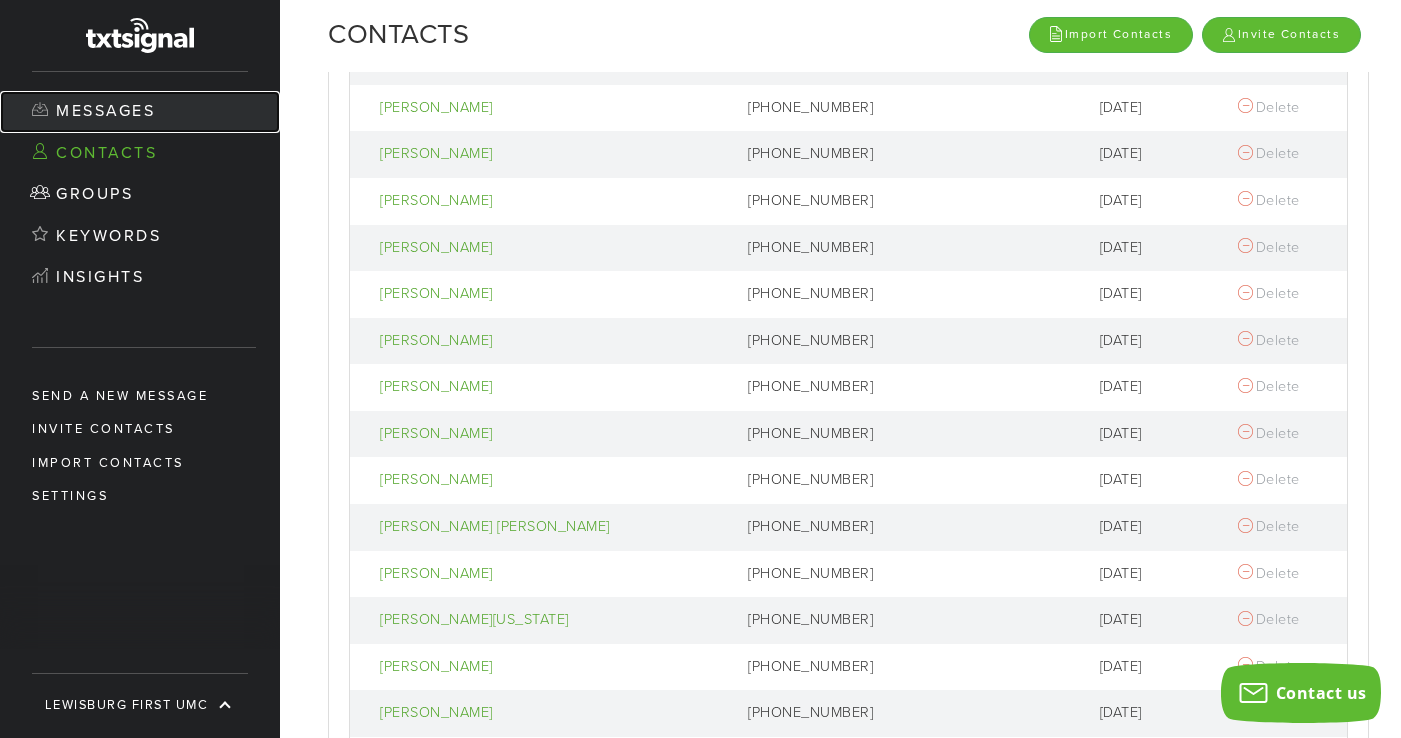 click on "Messages" at bounding box center [140, 112] 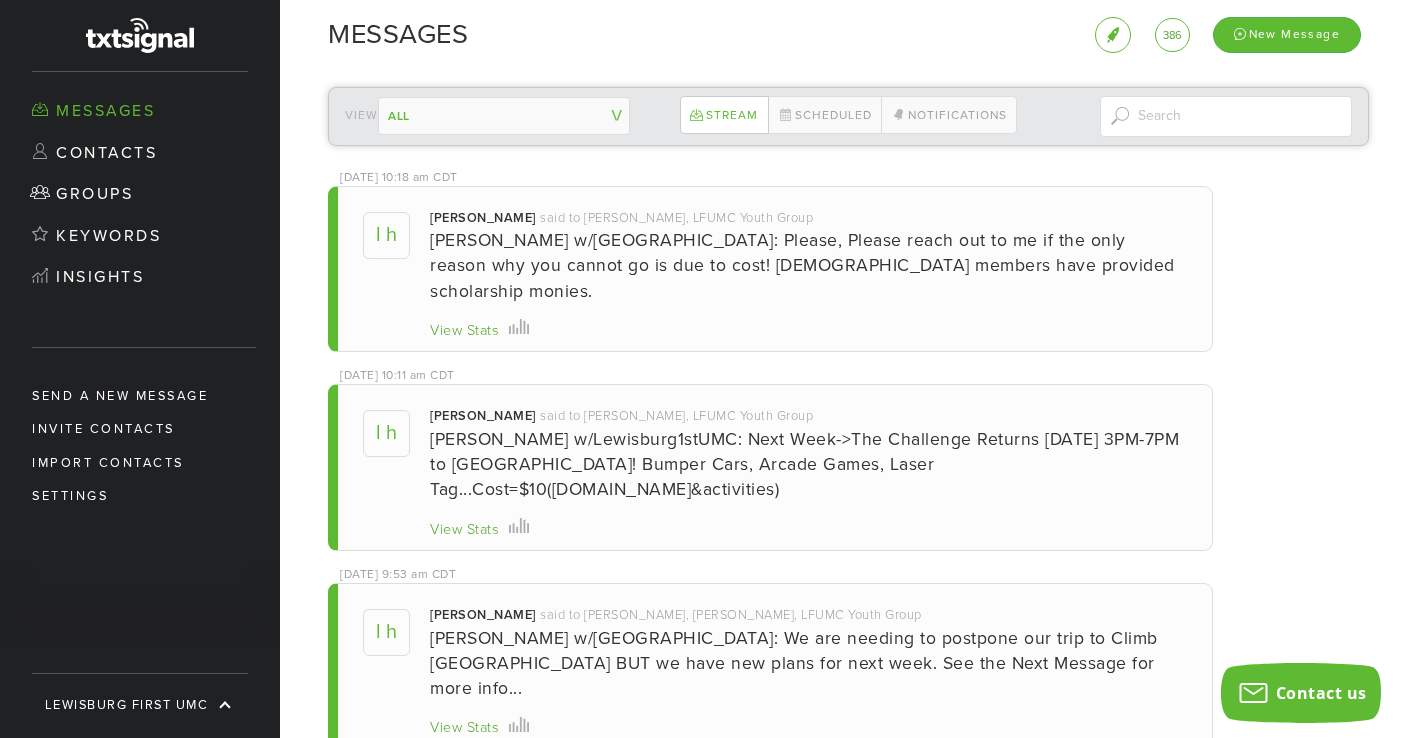 click on "All
[DEMOGRAPHIC_DATA] Council
Finance
FUMC Mbrs
FUMC Mbrs 2
FUMC Mbrs 3
LFUMC Youth Group
Outreach-Hospitality
Staff
Staff/Parish
Trustees ------------- Contacts not in a group" at bounding box center (504, 116) 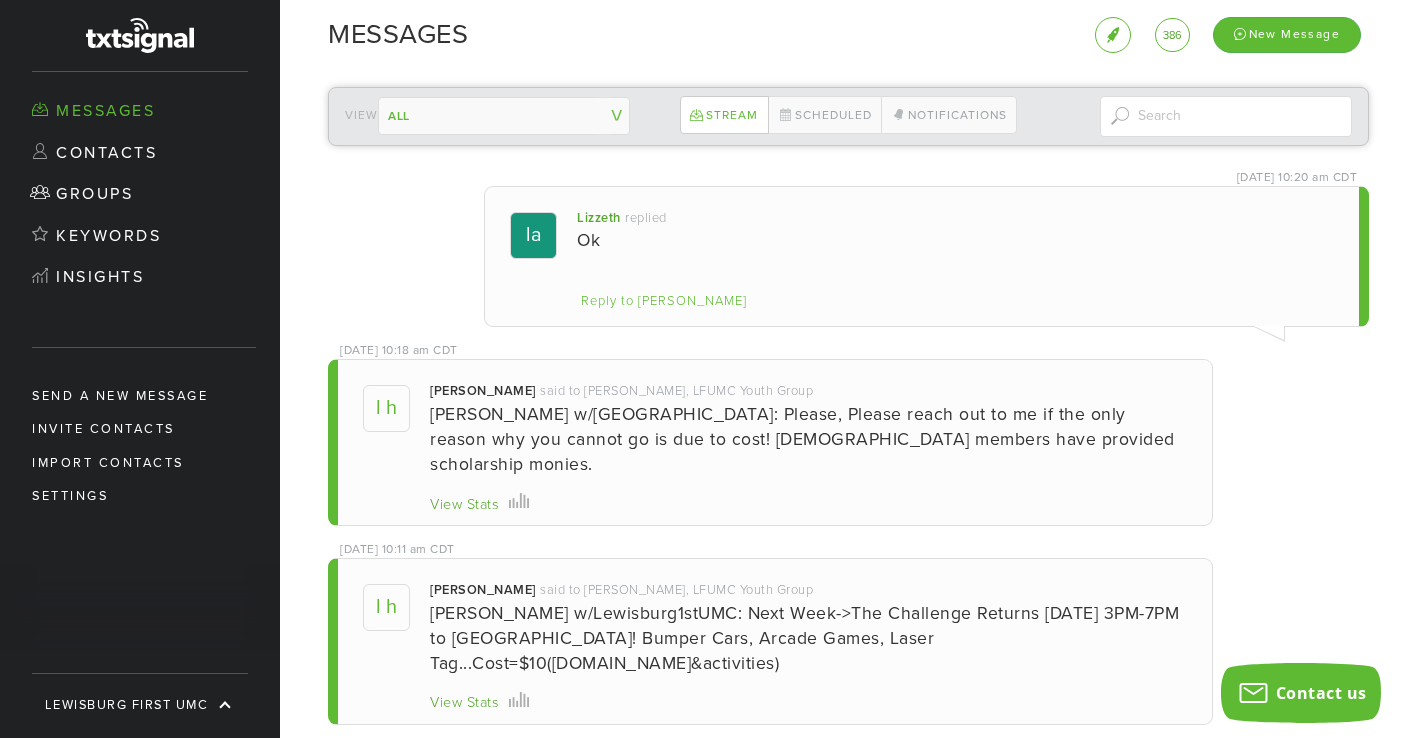 click on "All
[DEMOGRAPHIC_DATA] Council
Finance
FUMC Mbrs
FUMC Mbrs 2
FUMC Mbrs 3
LFUMC Youth Group
Outreach-Hospitality
Staff
Staff/Parish
Trustees ------------- Contacts not in a group" at bounding box center [504, 116] 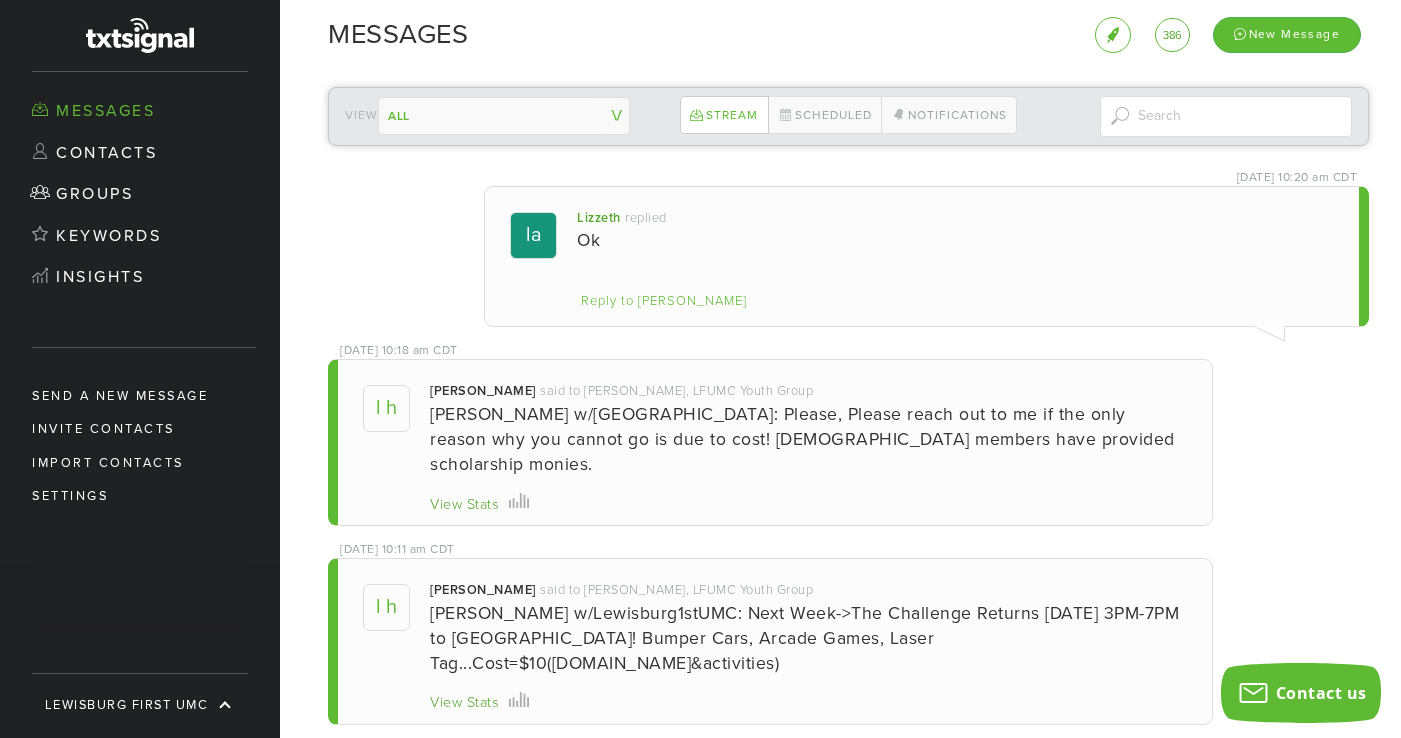 select on "132985" 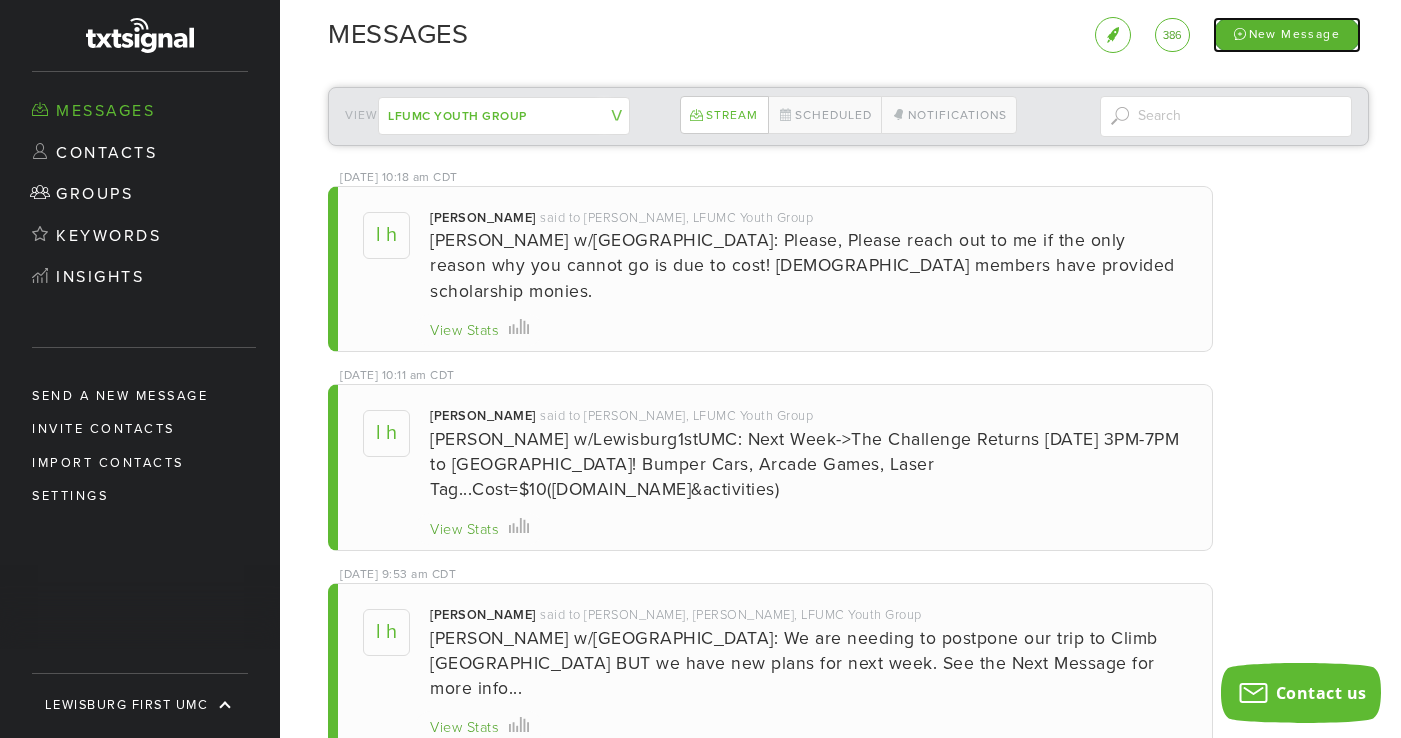 click on "New Message" at bounding box center [1287, 34] 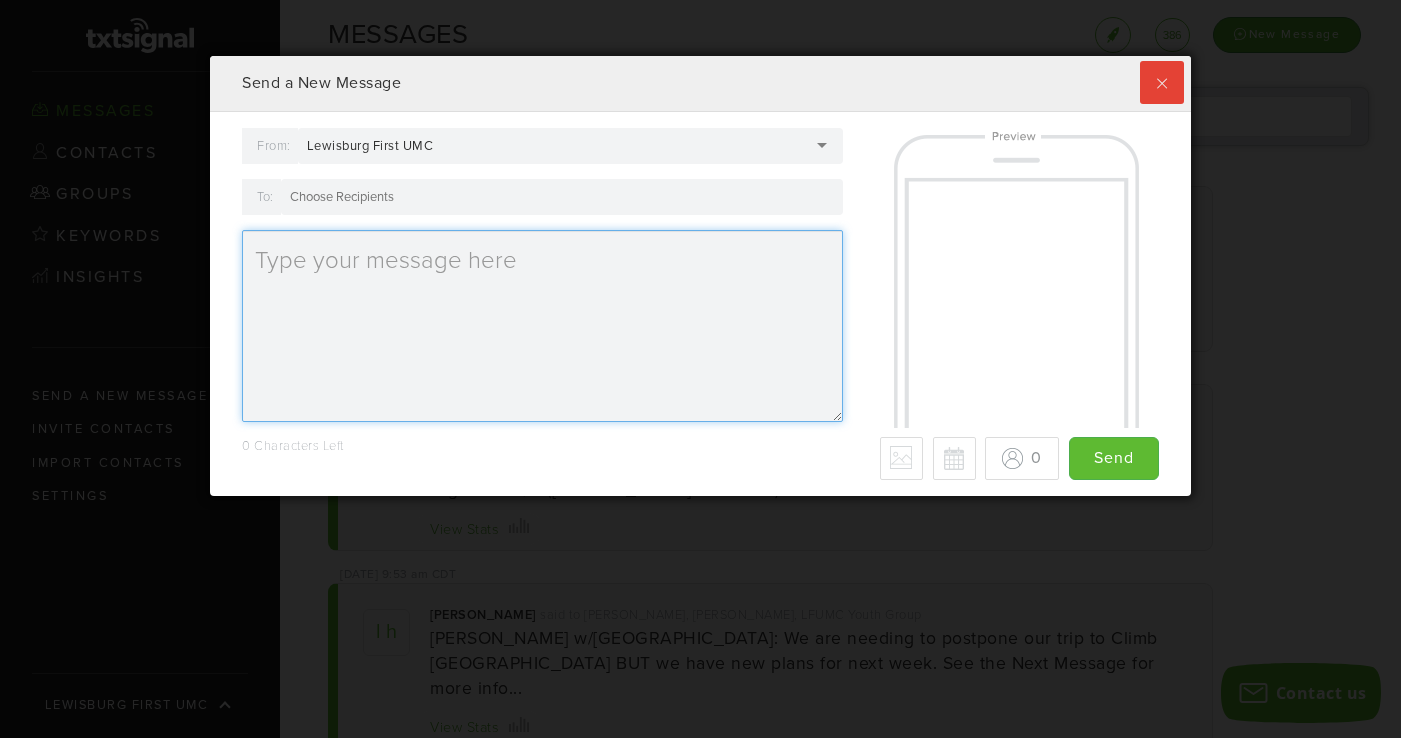 type on "[PERSON_NAME]:" 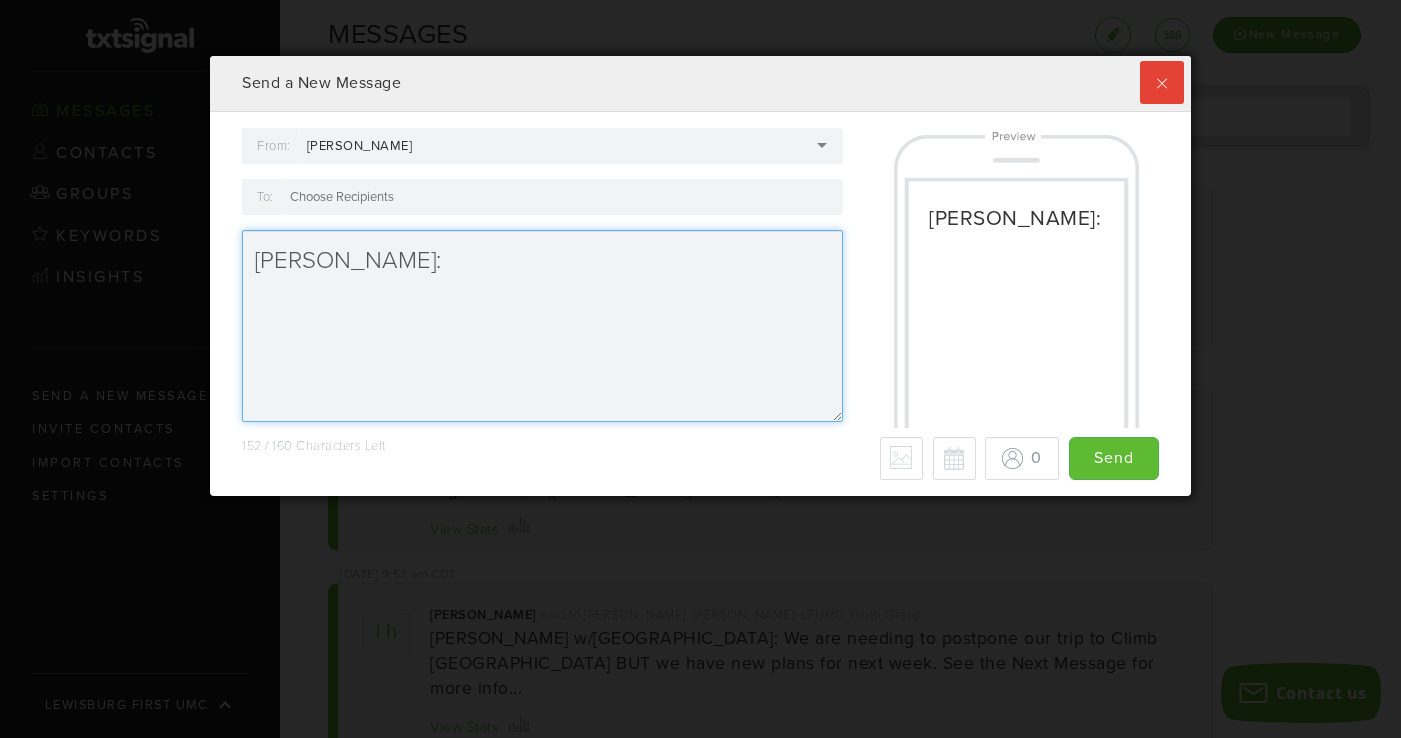scroll, scrollTop: 999560, scrollLeft: 999019, axis: both 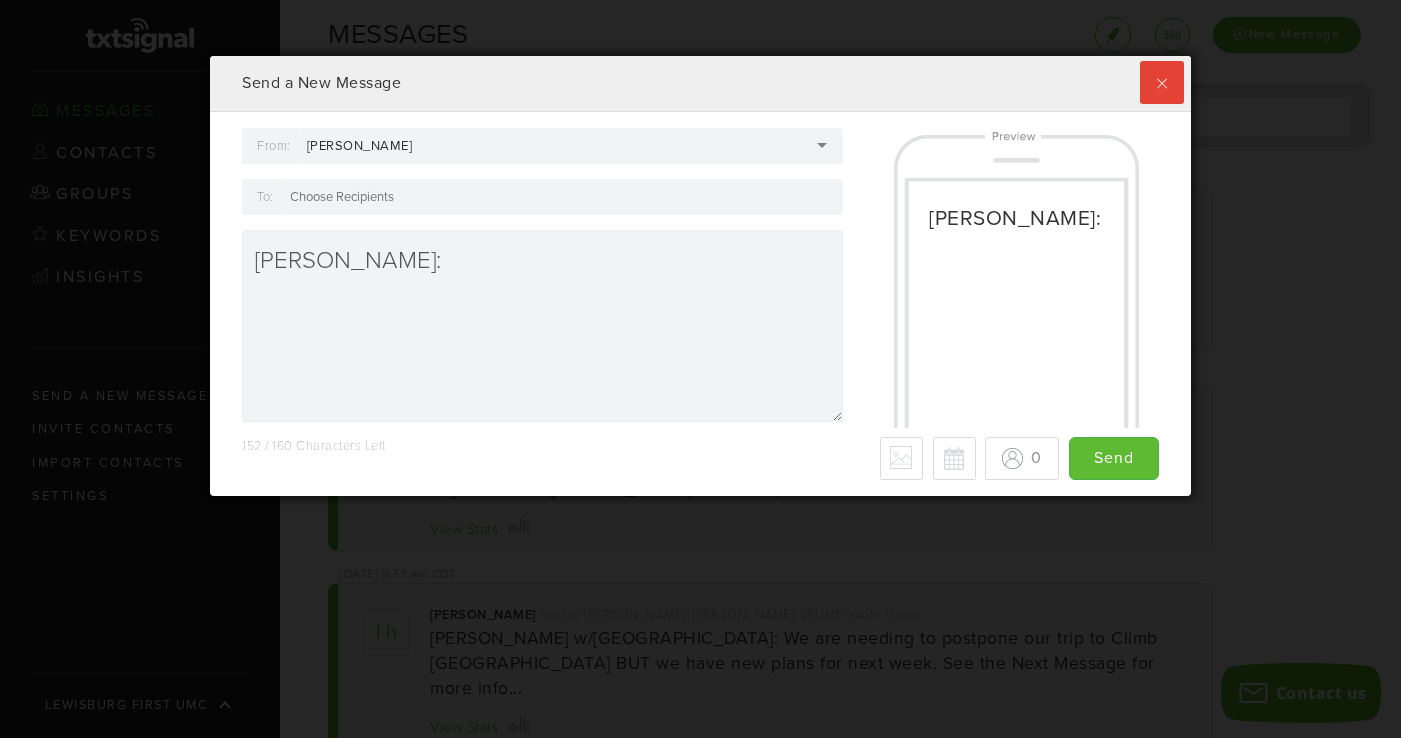 click at bounding box center (562, 197) 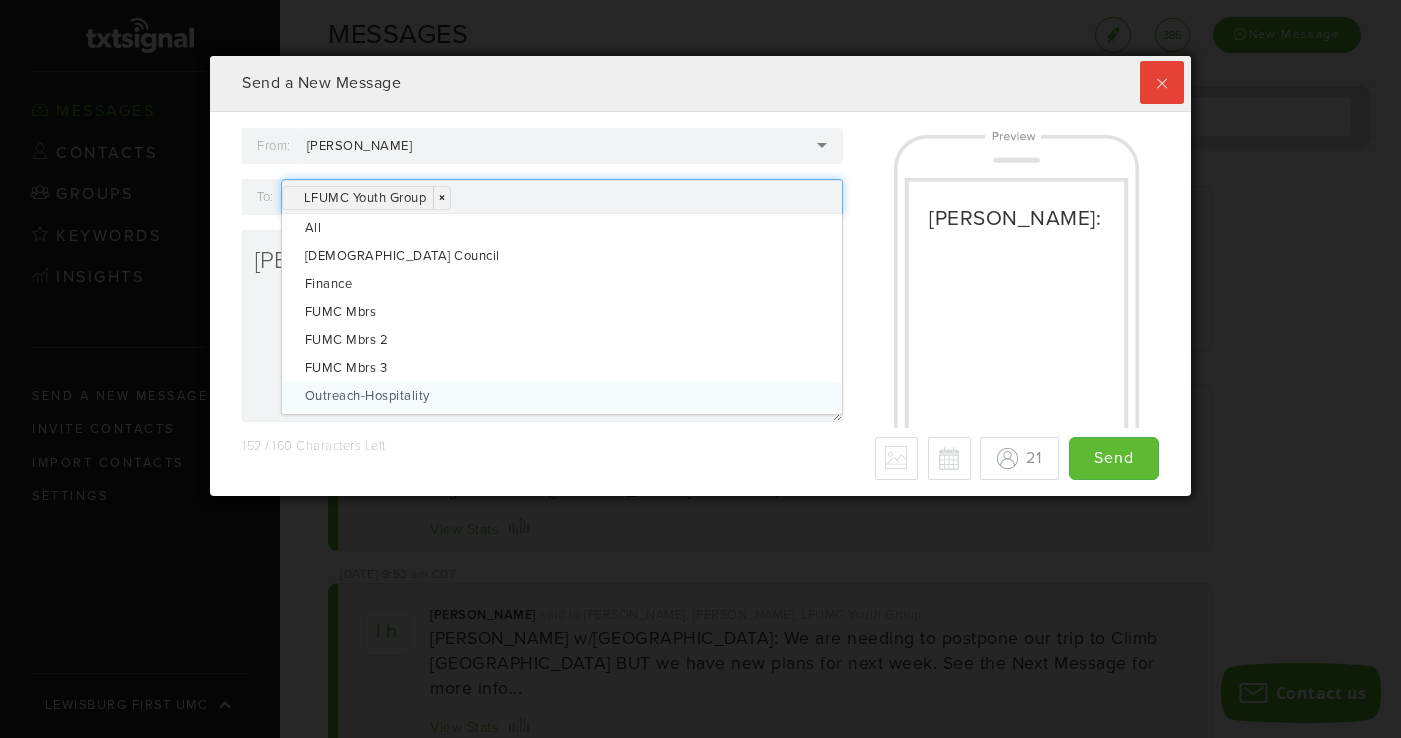 scroll, scrollTop: 999560, scrollLeft: 999019, axis: both 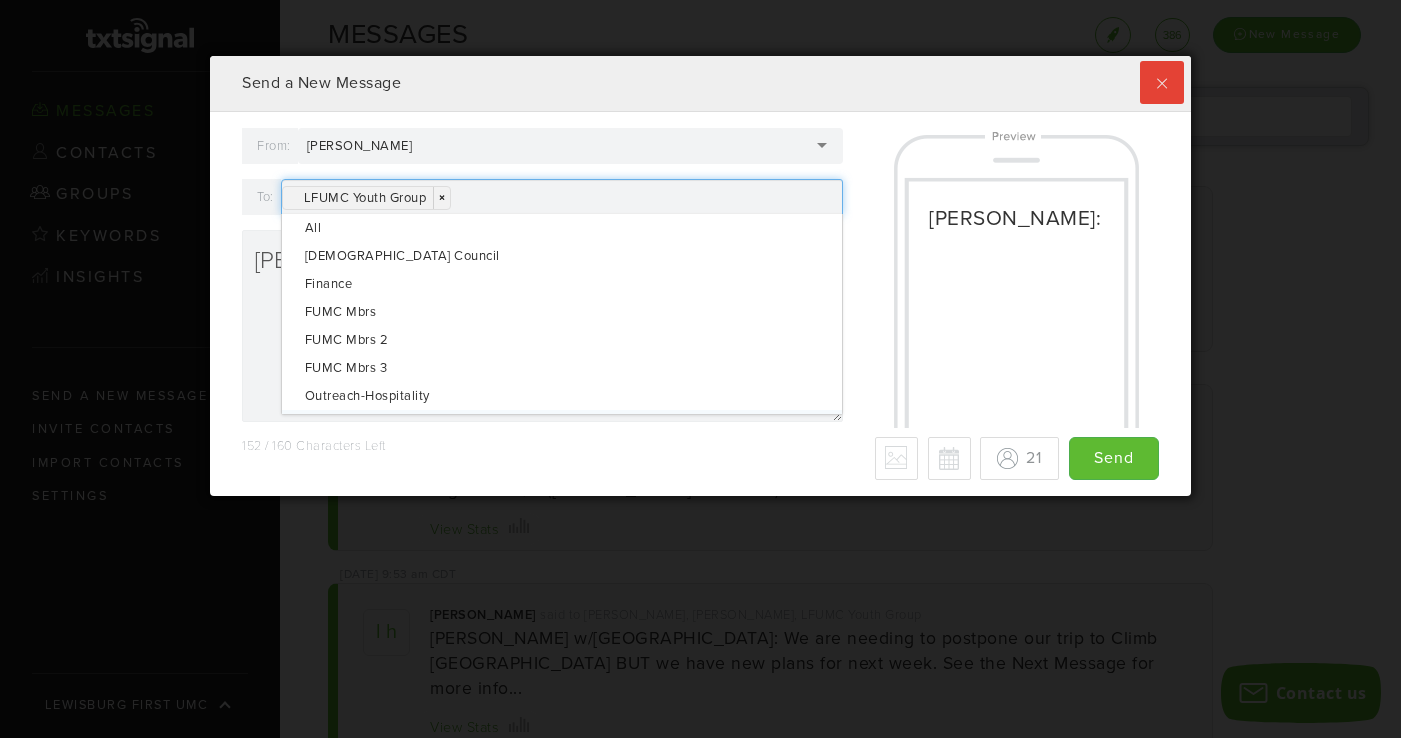 click on "152 / 160
Characters Left
-
Why only 70 max?
We detected some special characters in your message, such as
ñ or ü. In order
to send your message with these special characters, mobile carriers
limit the message length to 70.  To send a longer message, you
can remove the special characters.
Upload an Image
Schedule for later
[DATE]     Su Mo Tu We Th Fr Sa 29 30 1 2 3 4 5 6 7 8 9 10 11 12 13 14 15 16 17 18 19 20 21 22 23 24 25 26 27 28 29 30 31 1 2 3 4 5 6 7 8 9 [DATE] Clear Close
12:00 AM 12:15 AM 12:30 AM 12:45 AM 1:00 AM 1:15 AM 1:30 AM 1:45 AM 2:00 AM 2:15 AM 2:30 AM 2:45 AM 3:00 AM 3:15 AM 3:30 AM 3:45 AM 4:00 AM 4:15 AM 4:30 AM 4:45 AM 5:00 AM 5:15 AM 5:30 AM 5:45 AM 6:00 AM 6:15 AM 6:30 AM 6:45 AM 7:00 AM 7:15 AM 7:30 AM 7:45 AM 8:00 AM 8:15 AM 8:30 AM 8:45 AM 9:00 AM 9:15 AM 9:30 AM 9:45 AM 10:00 AM 10:15 AM 10:30 AM 10:45 AM 11:00 AM 11:15 AM 11:30 AM 11:45 AM 12:00 PM 12:15 PM 12:30 PM 12:45 PM 1:00 PM 1:15 PM 1:30 PM 1:45 PM 2:00 PM" at bounding box center [700, 458] 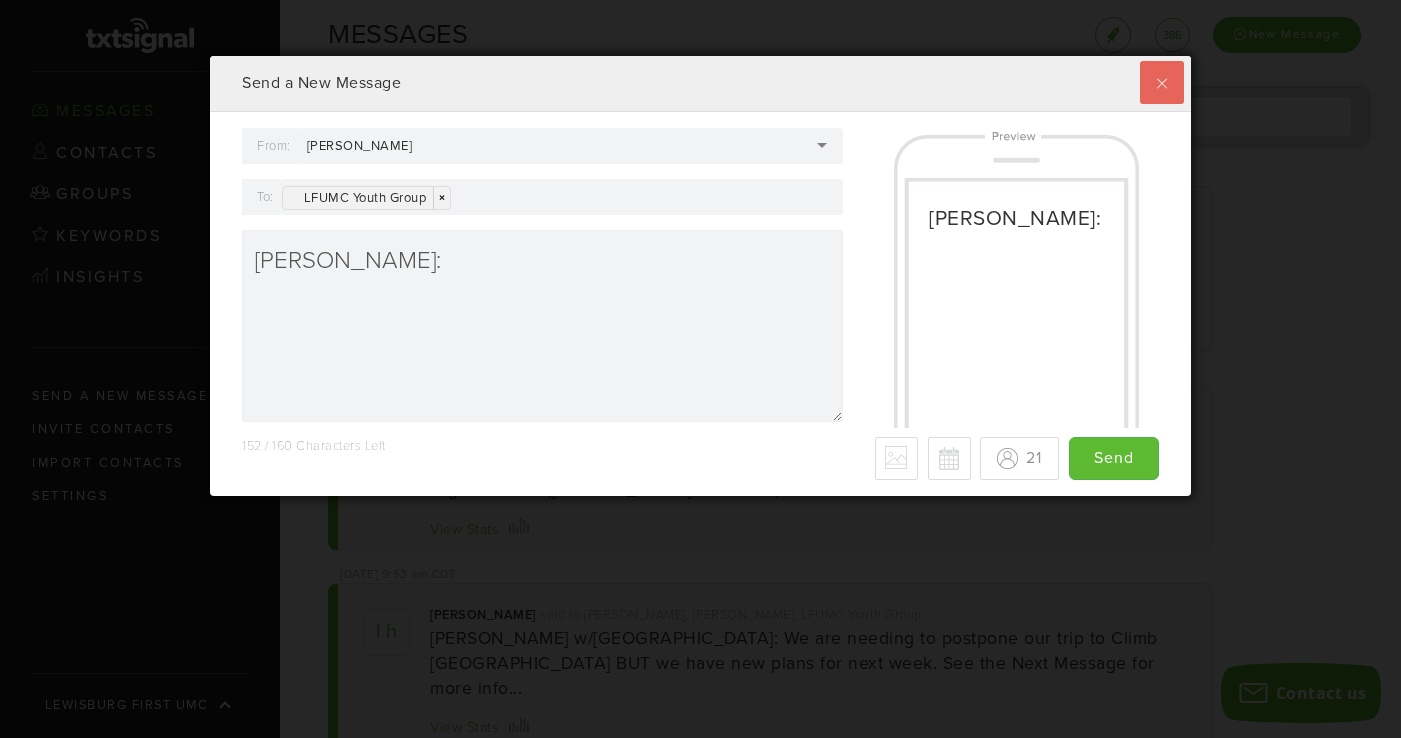 click at bounding box center [1161, 82] 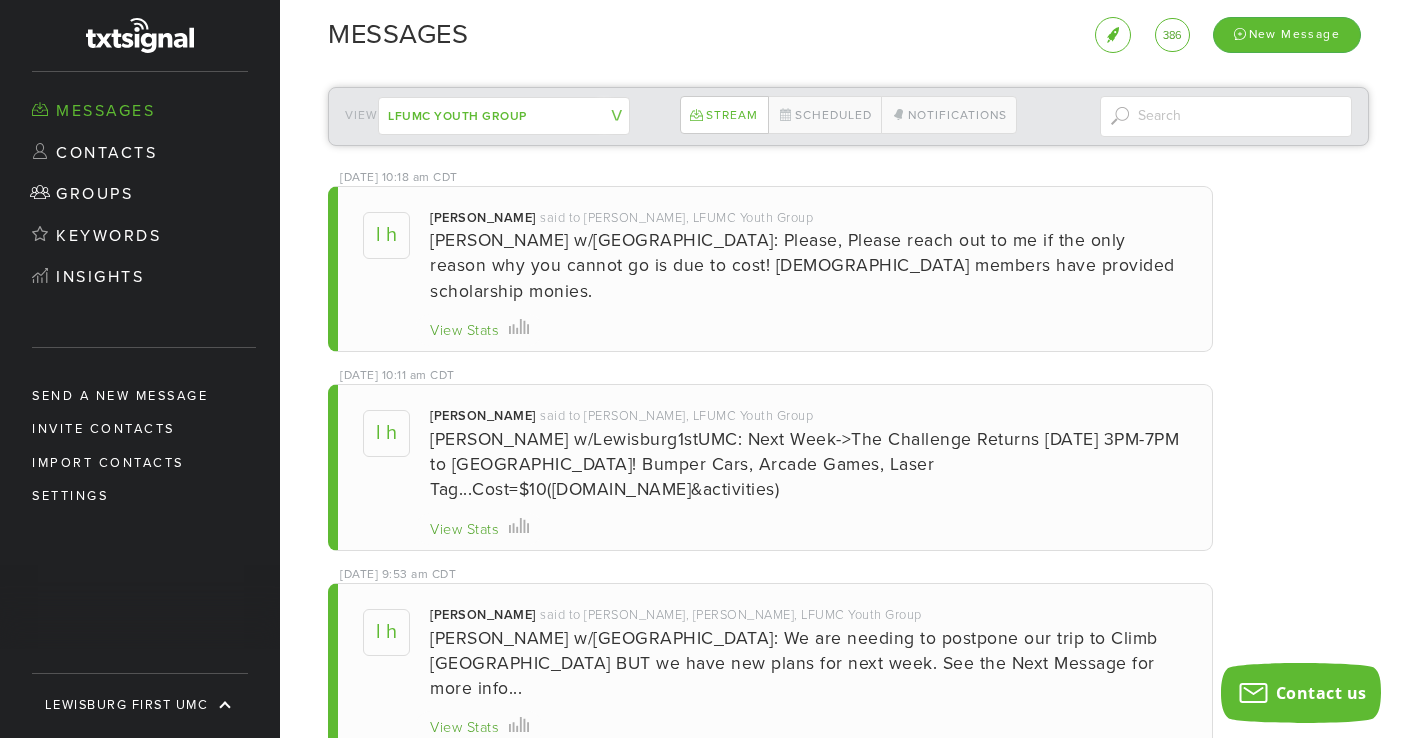 click on "View Stats" at bounding box center (464, 331) 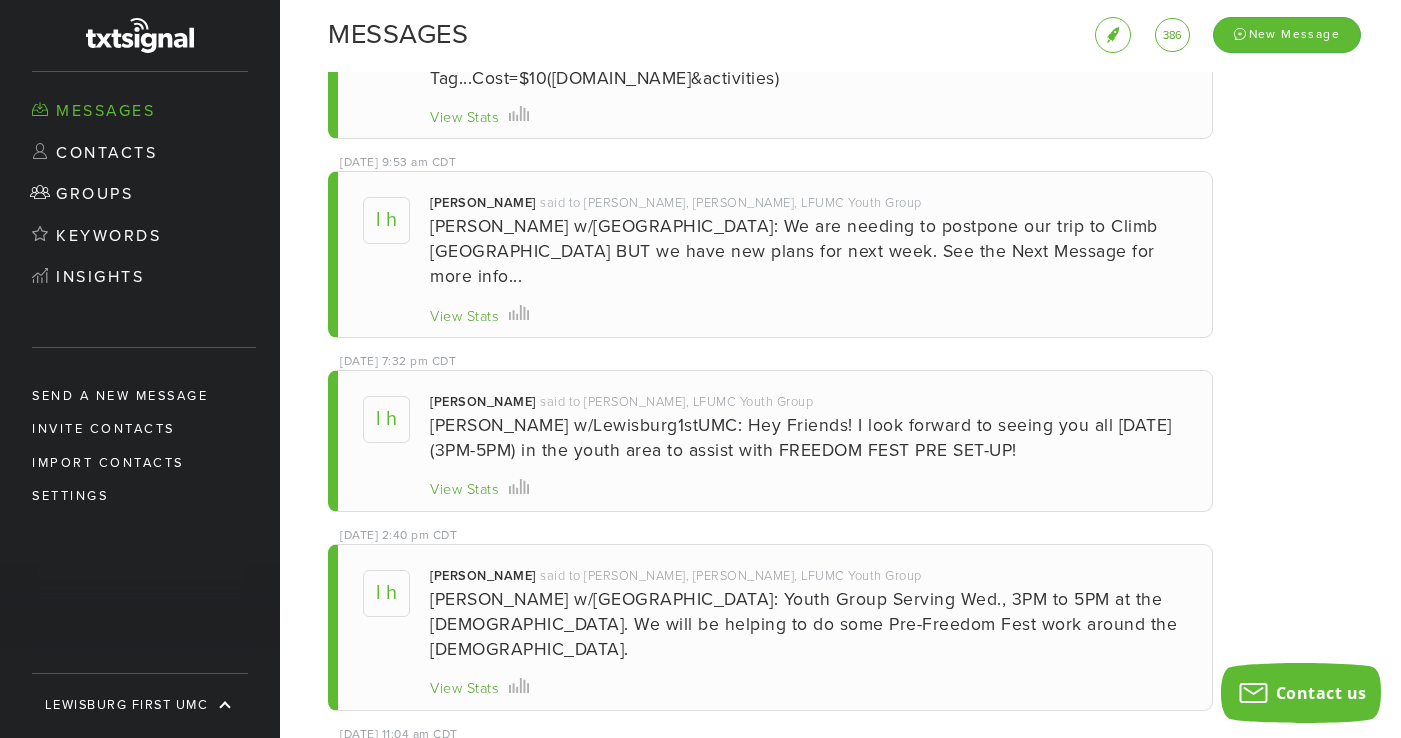 scroll, scrollTop: 0, scrollLeft: 0, axis: both 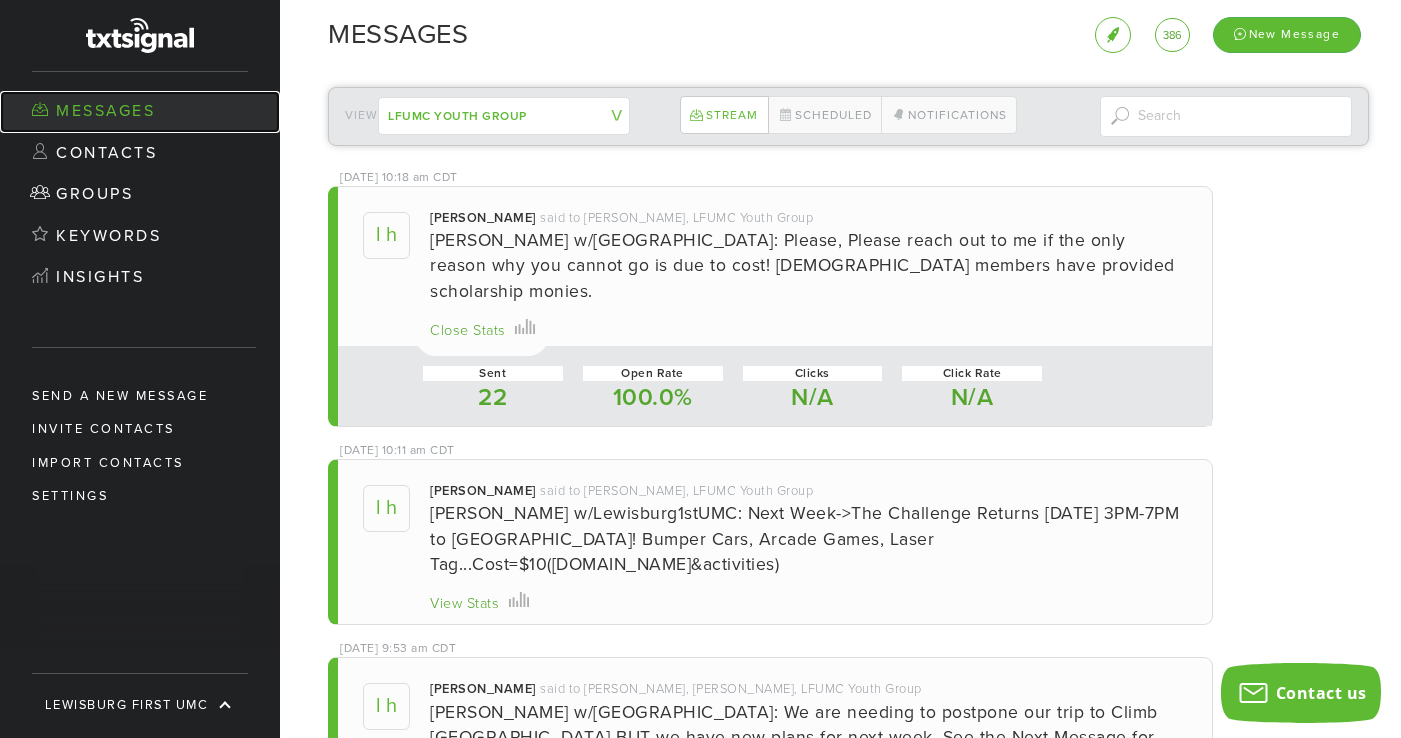 click on "Messages" at bounding box center [140, 112] 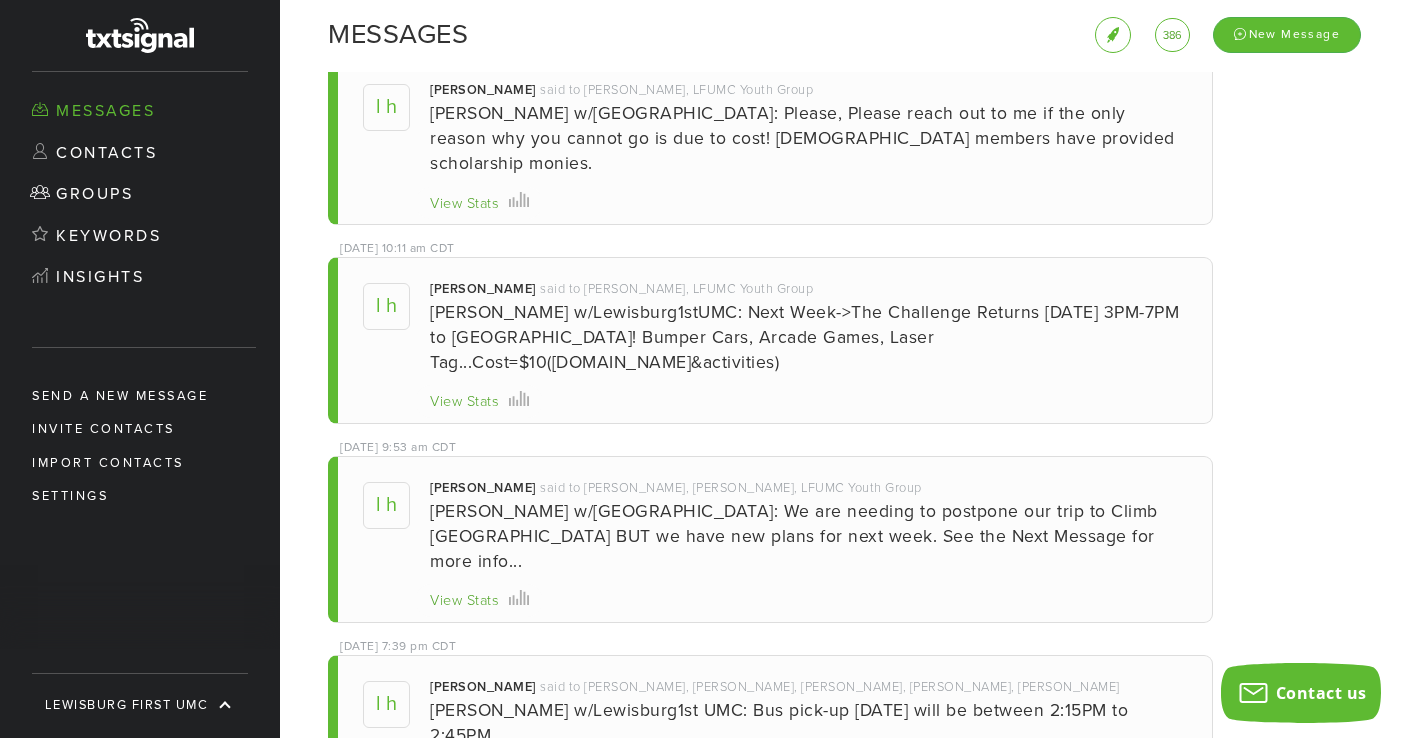 scroll, scrollTop: 303, scrollLeft: 0, axis: vertical 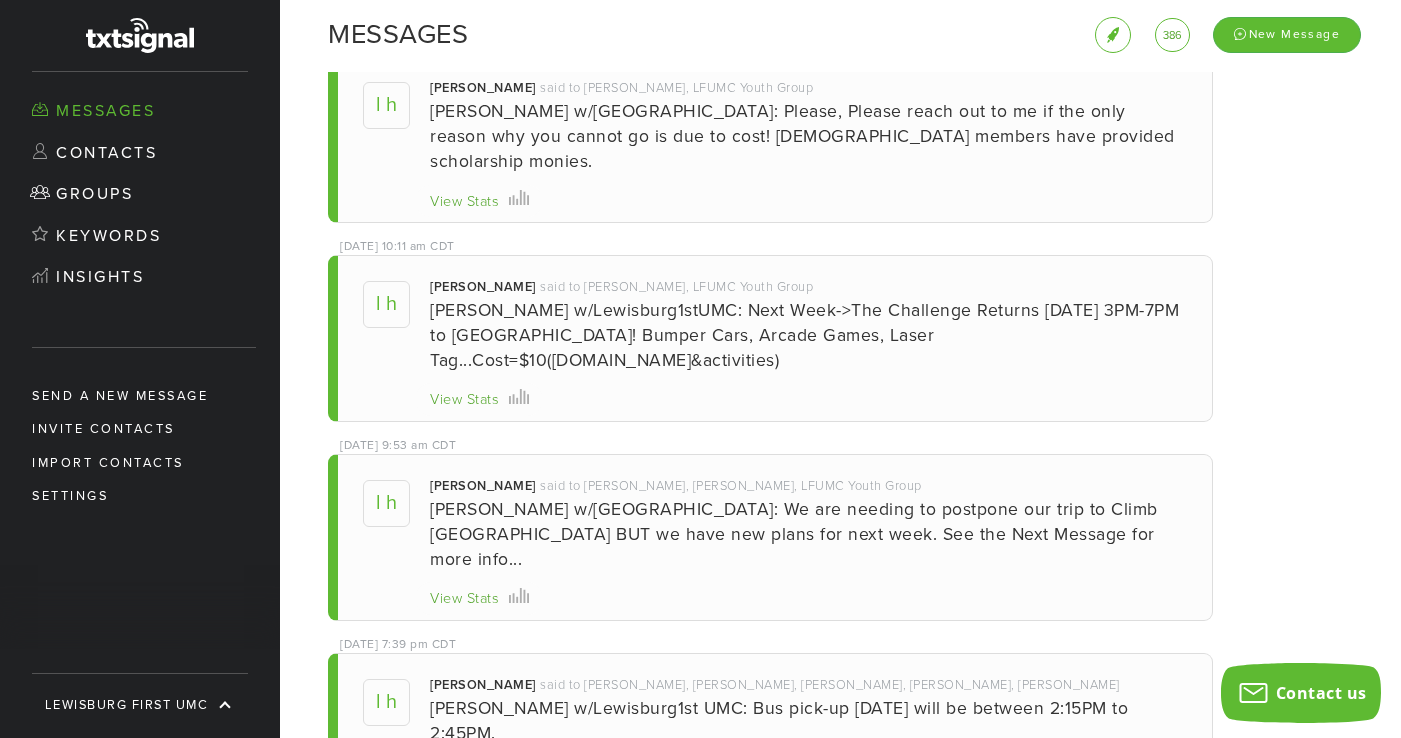 click on "View Stats" at bounding box center (464, 202) 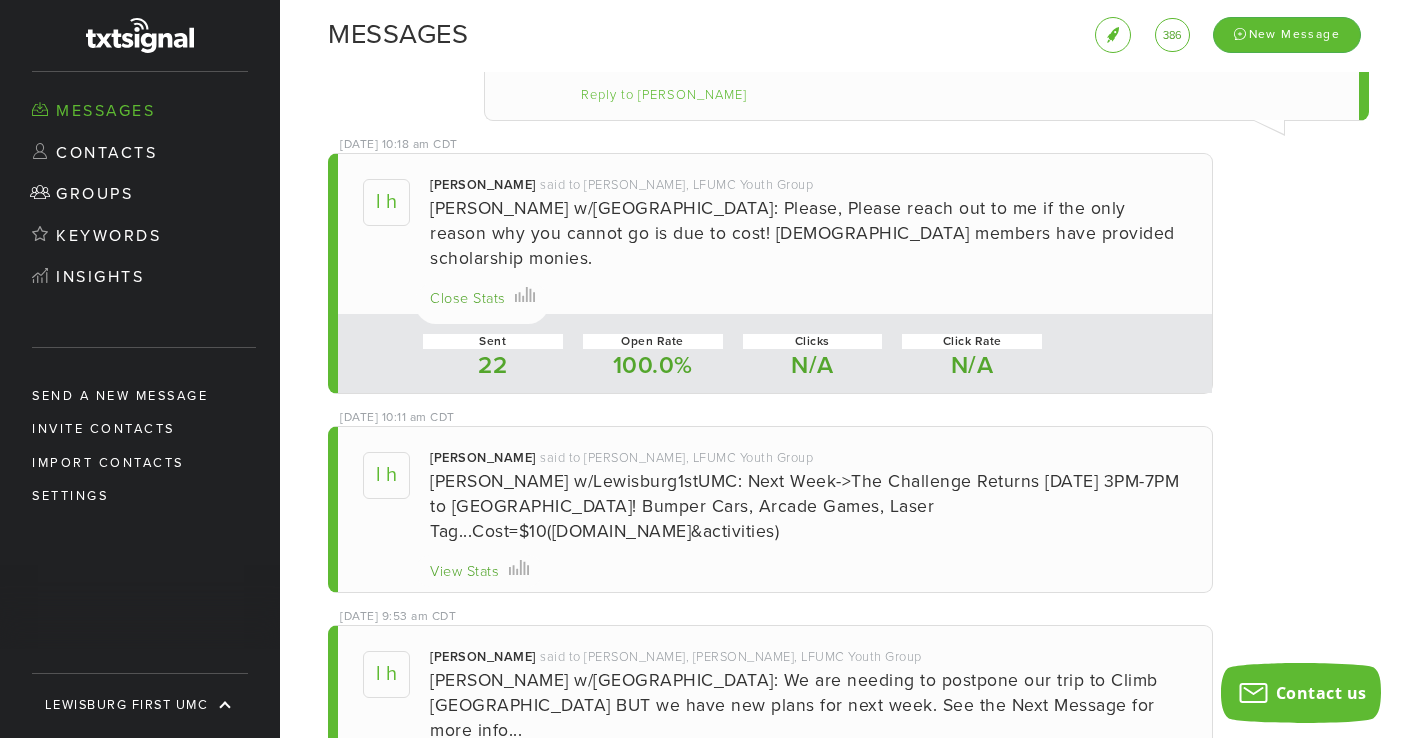scroll, scrollTop: 0, scrollLeft: 0, axis: both 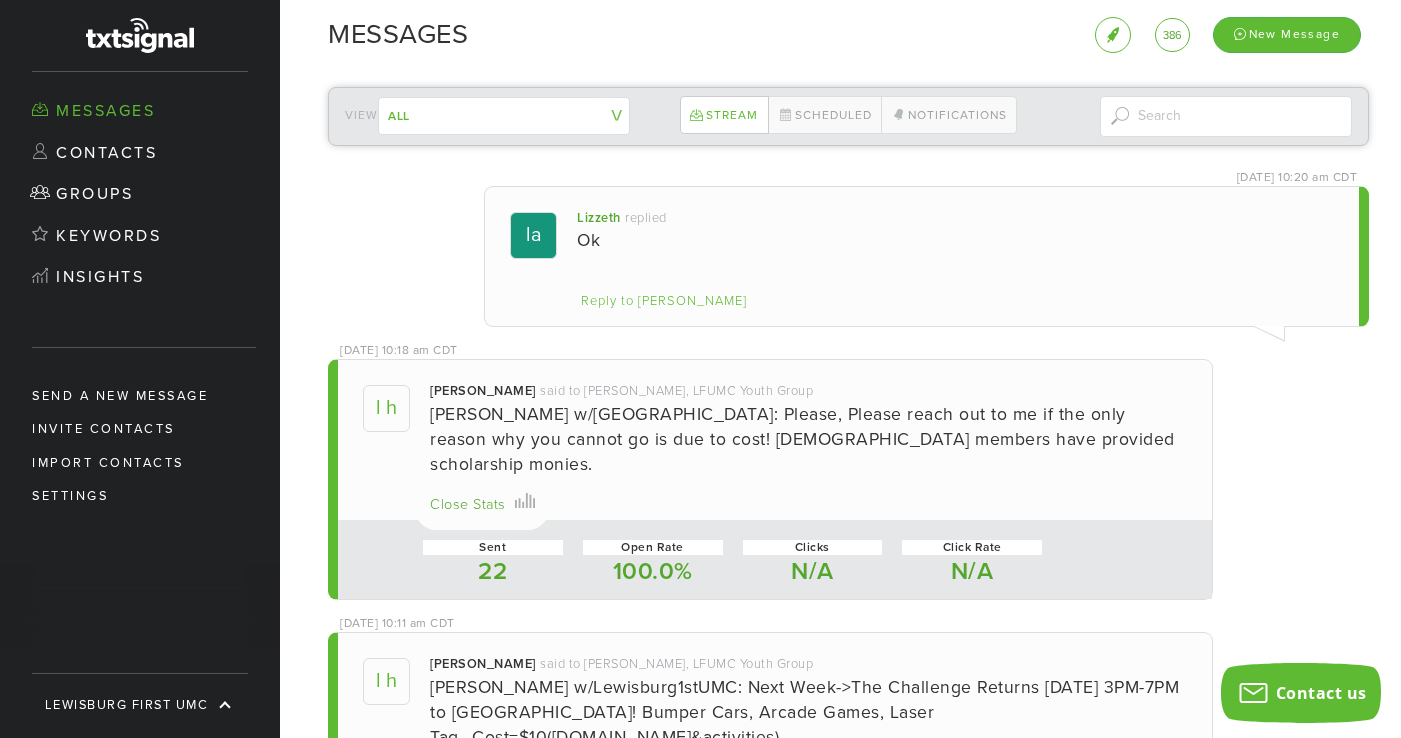 click on "[DATE] 10:20 am CDT
LA
[GEOGRAPHIC_DATA]
replied
Ok
Reply to [PERSON_NAME]
Sent
0
Open Rate
NaN%
Clicks
N/A
Click Rate
N/A
[DATE] 10:18 am CDT
[PERSON_NAME]
[PERSON_NAME]
said to [PERSON_NAME], LFUMC Youth Group
[PERSON_NAME]/Lewisburg1stUMC: Please, Please reach out to me if the only reason why you cannot go is due to cost! [DEMOGRAPHIC_DATA] members have provided scholarship monies.
View Stats
Close Stats
Sent
22
Open Rate
100.0%
Clicks
N/A
Click Rate
N/A
[DATE] 10:11 am CDT
[PERSON_NAME]
[PERSON_NAME]
said to [PERSON_NAME], LFUMC Youth Group
[PERSON_NAME]/Lewisburg1stUMC: Next Week->The Challenge Returns [DATE] 3PM-7PM to [GEOGRAPHIC_DATA]! Bumper Cars, Arcade Games, Laser Tag...Cost=$10([DOMAIN_NAME]&activities)
View Stats
Close Stats
Sent
22" at bounding box center [848, 1113] 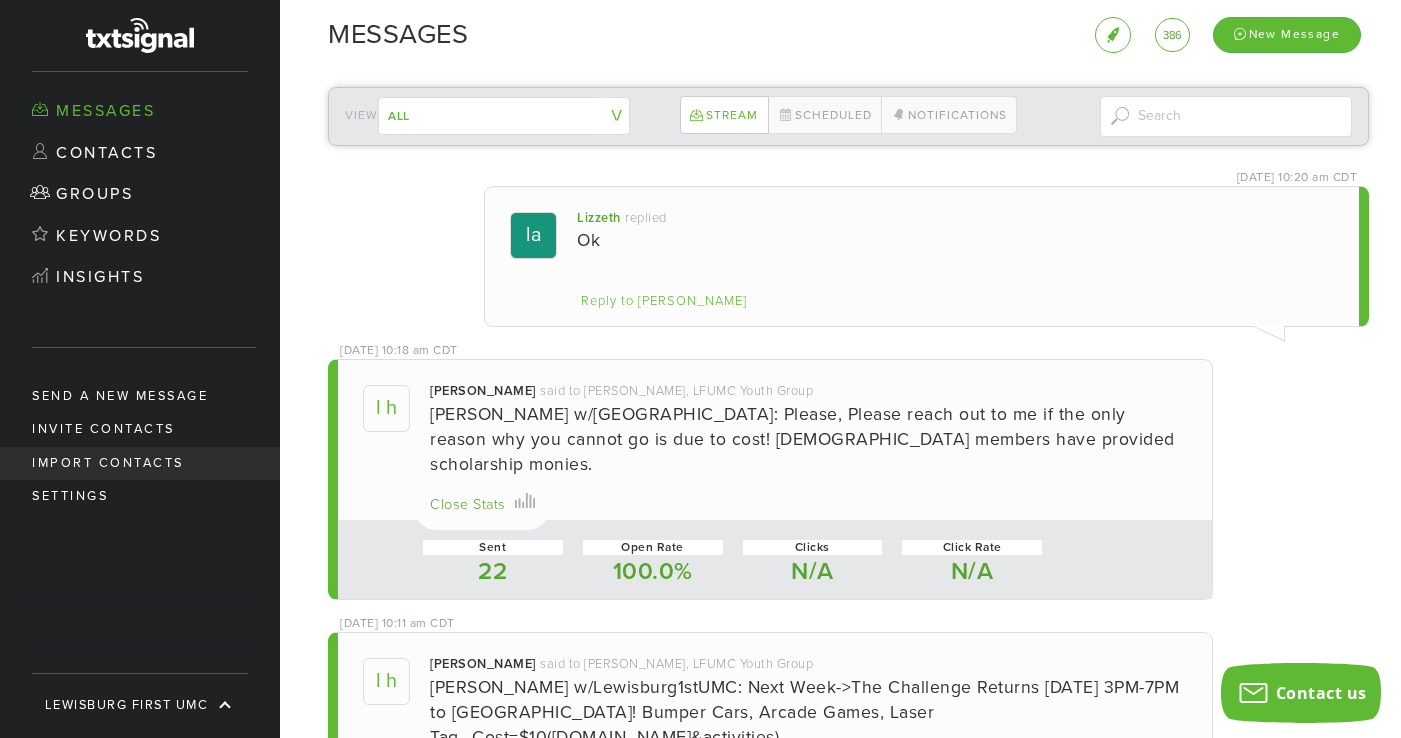 scroll, scrollTop: 47, scrollLeft: 0, axis: vertical 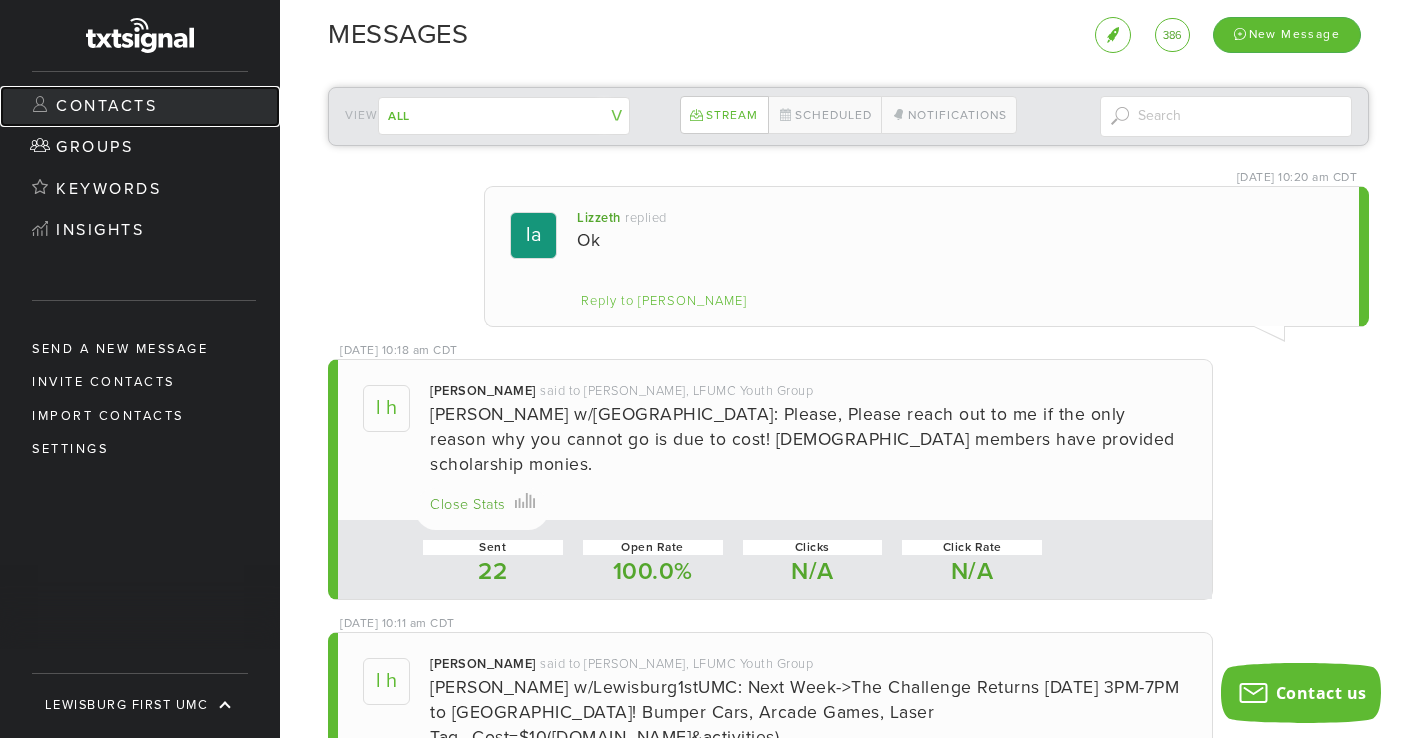 click on "Contacts" at bounding box center [140, 107] 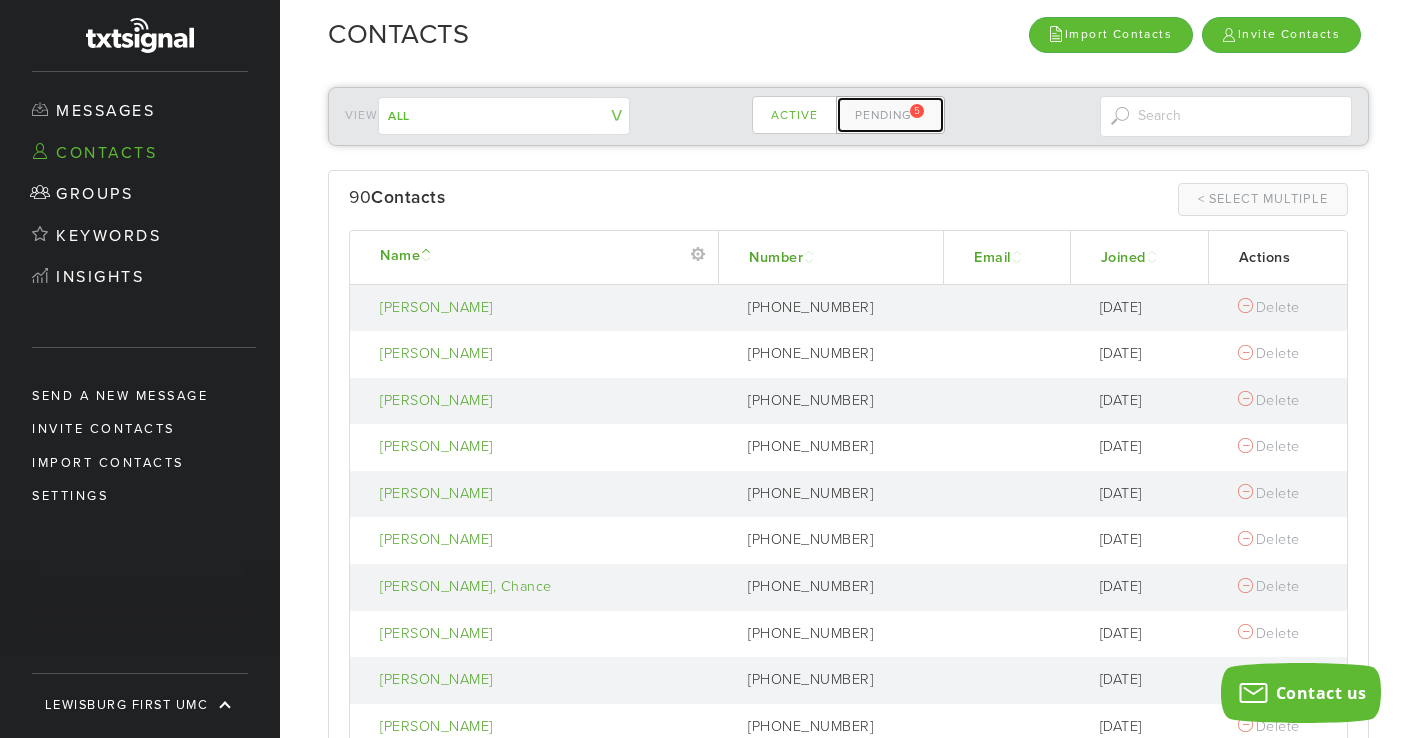 click on "Pending
5" at bounding box center (891, 115) 